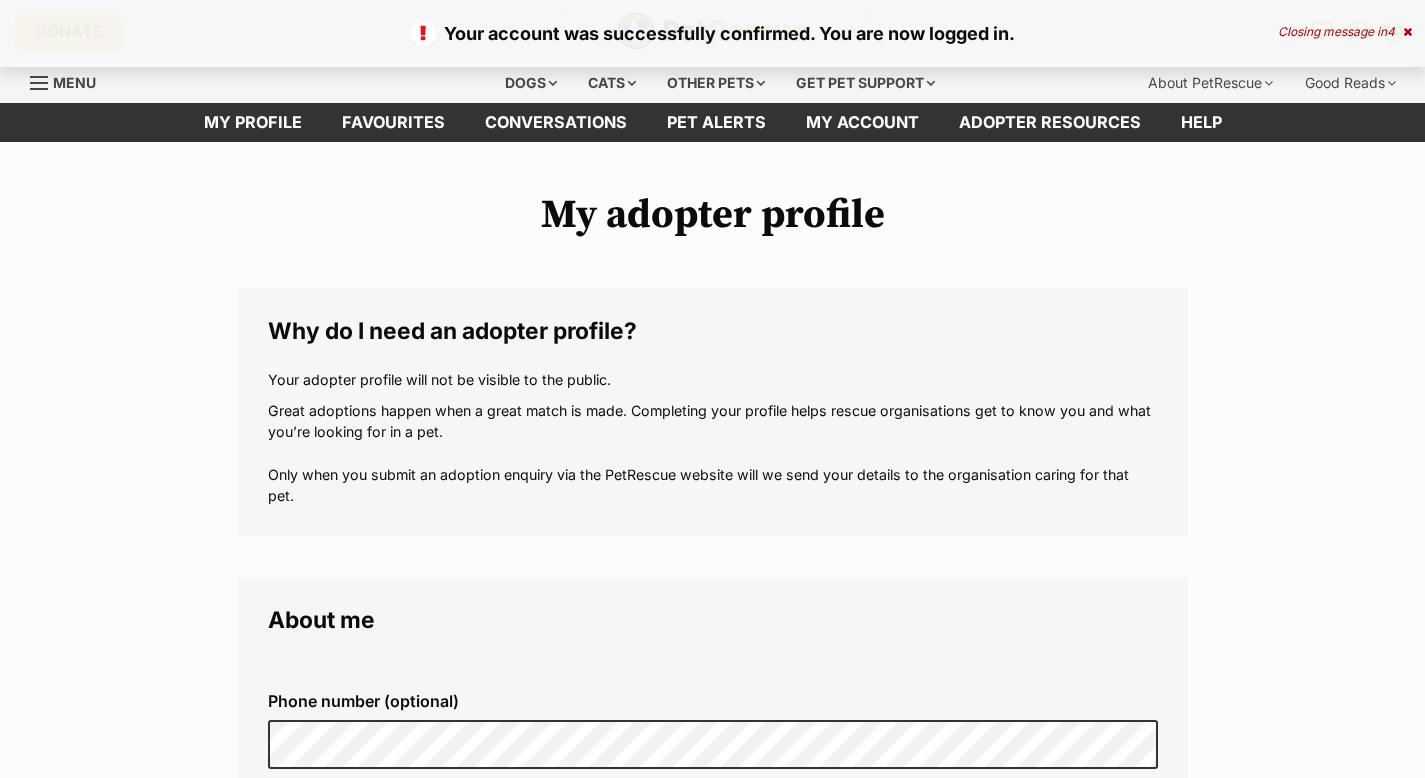 scroll, scrollTop: 0, scrollLeft: 0, axis: both 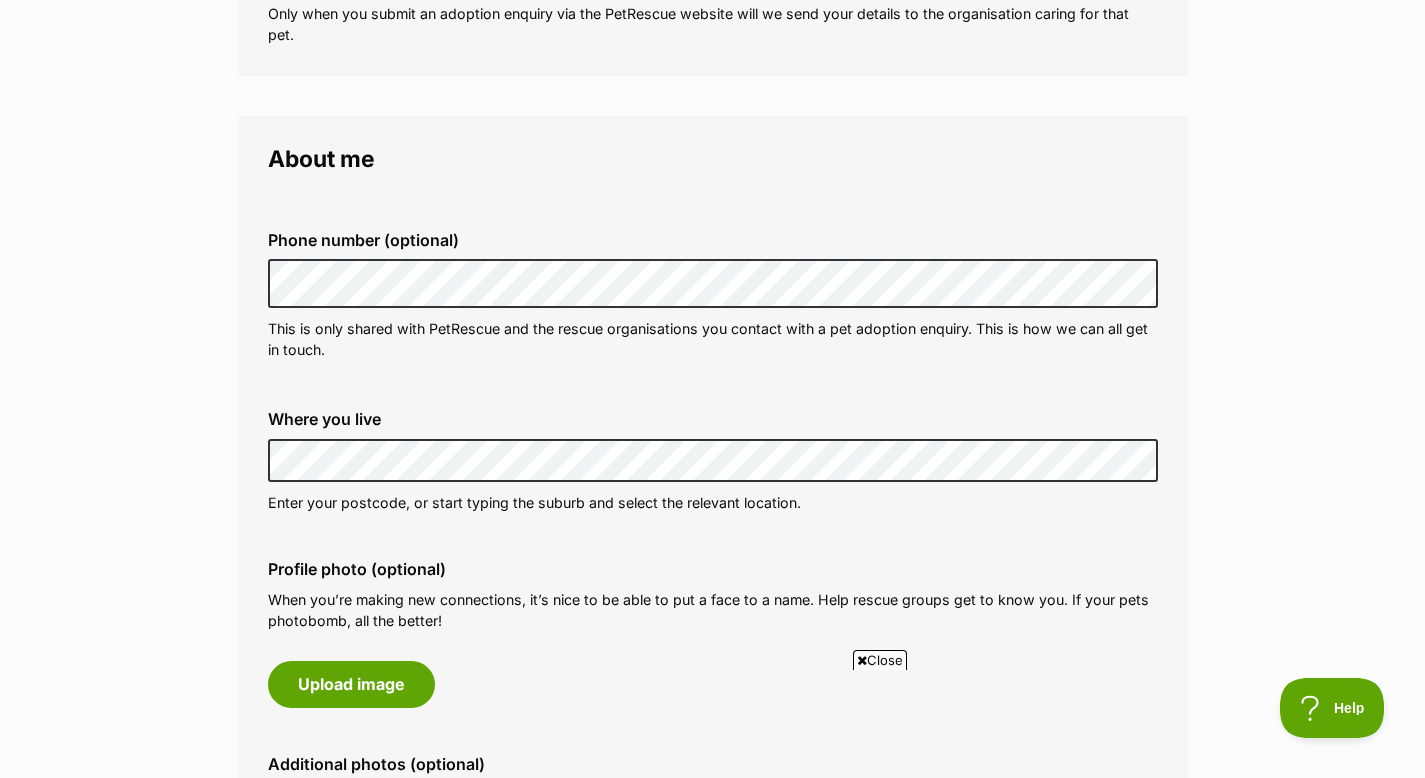 click on "Profile photo (optional)
When you’re making new connections, it’s nice to be able to put a face to a name. Help rescue groups get to know you. If your pets photobomb, all the better!
Upload image" at bounding box center (713, 633) 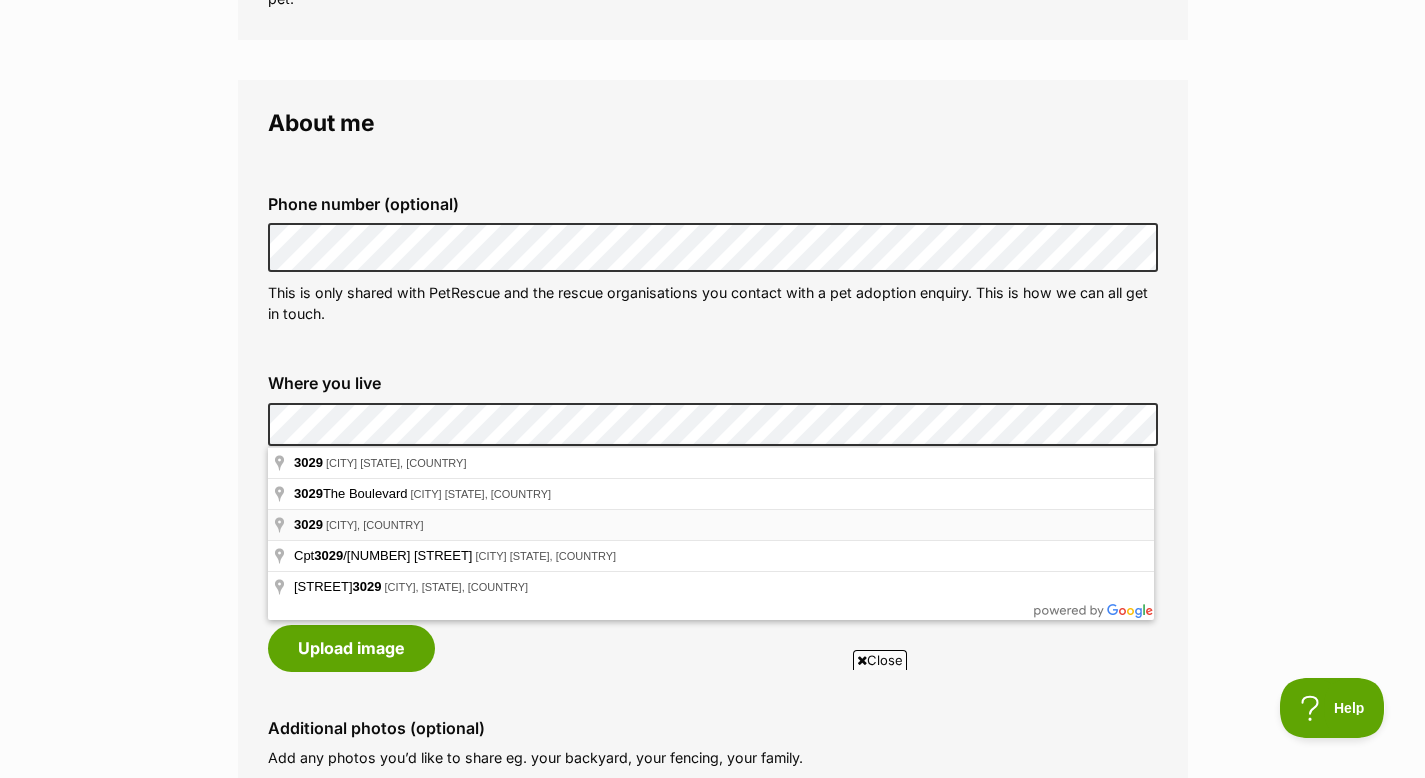 scroll, scrollTop: 506, scrollLeft: 0, axis: vertical 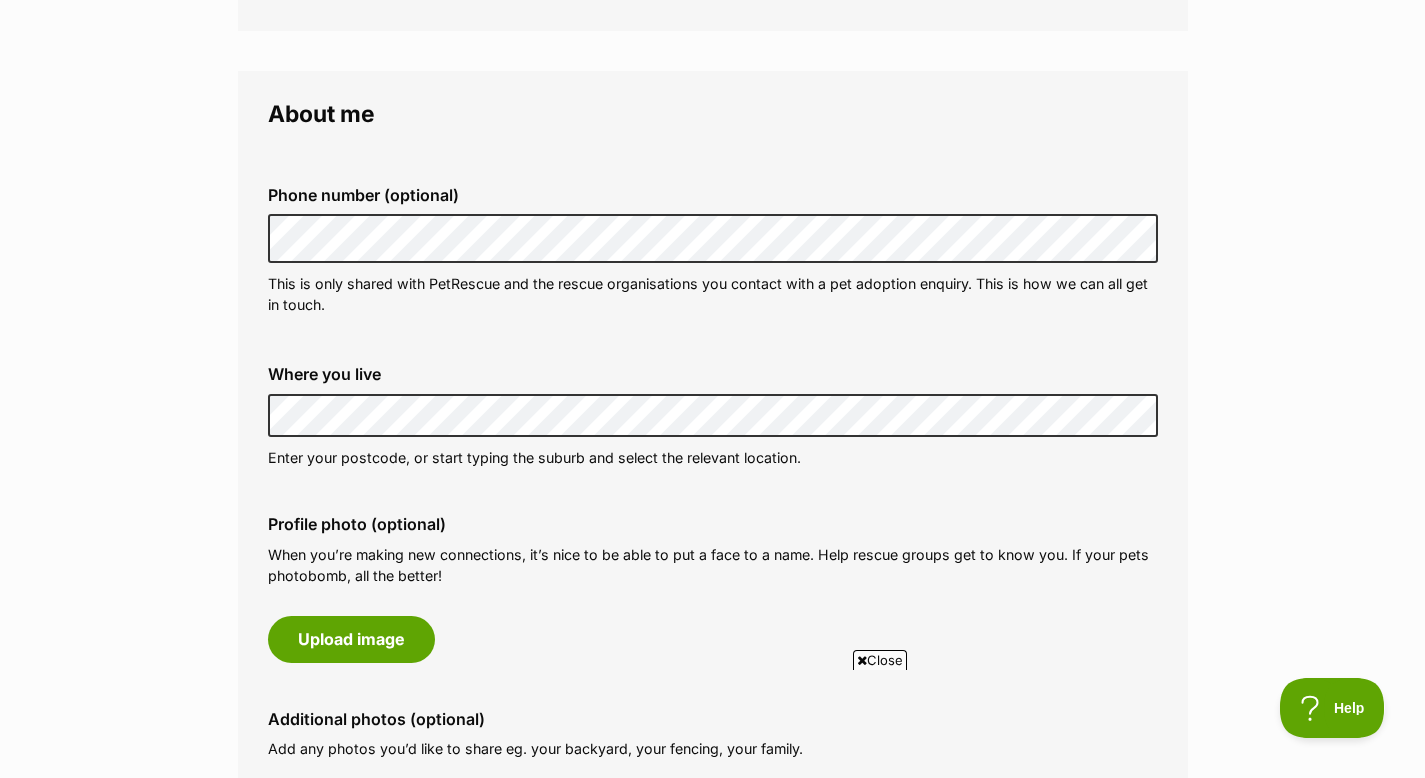 click on "Phone number (optional)
This is only shared with PetRescue and the rescue organisations you contact with a pet adoption enquiry. This is how we can all get in touch.
Where you live
Address line 1 (optional)
Address line 2 (optional)
Suburb (optional)
State Victoria
Postcode
Enter your postcode, or start typing the suburb and select the relevant location.
Profile photo (optional)
When you’re making new connections, it’s nice to be able to put a face to a name. Help rescue groups get to know you. If your pets photobomb, all the better!
Upload image
Remove profile image (optional)
Additional photos (optional)
Add any photos you’d like to share eg. your backyard, your fencing, your family.
Upload image
0 of 9 photos uploaded" at bounding box center (713, 517) 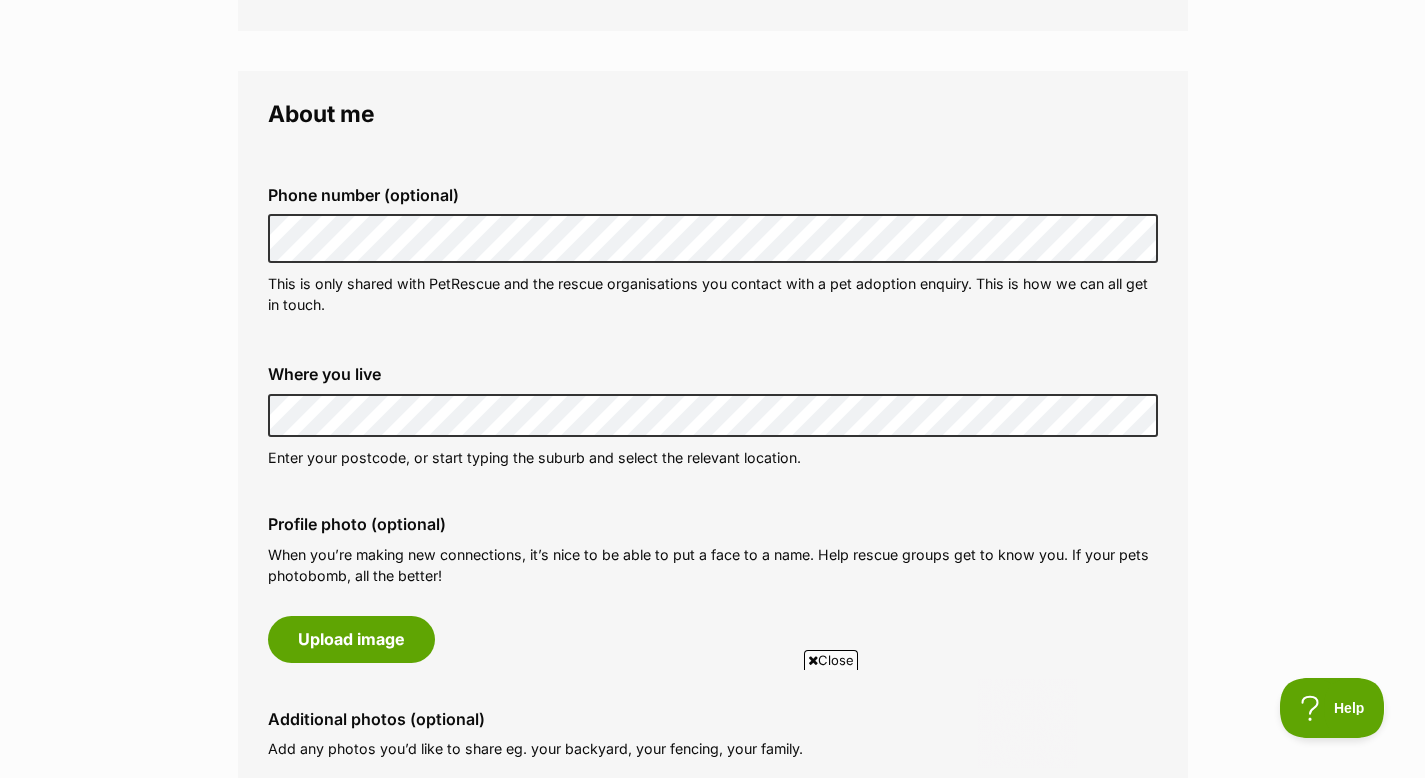 scroll, scrollTop: 0, scrollLeft: 0, axis: both 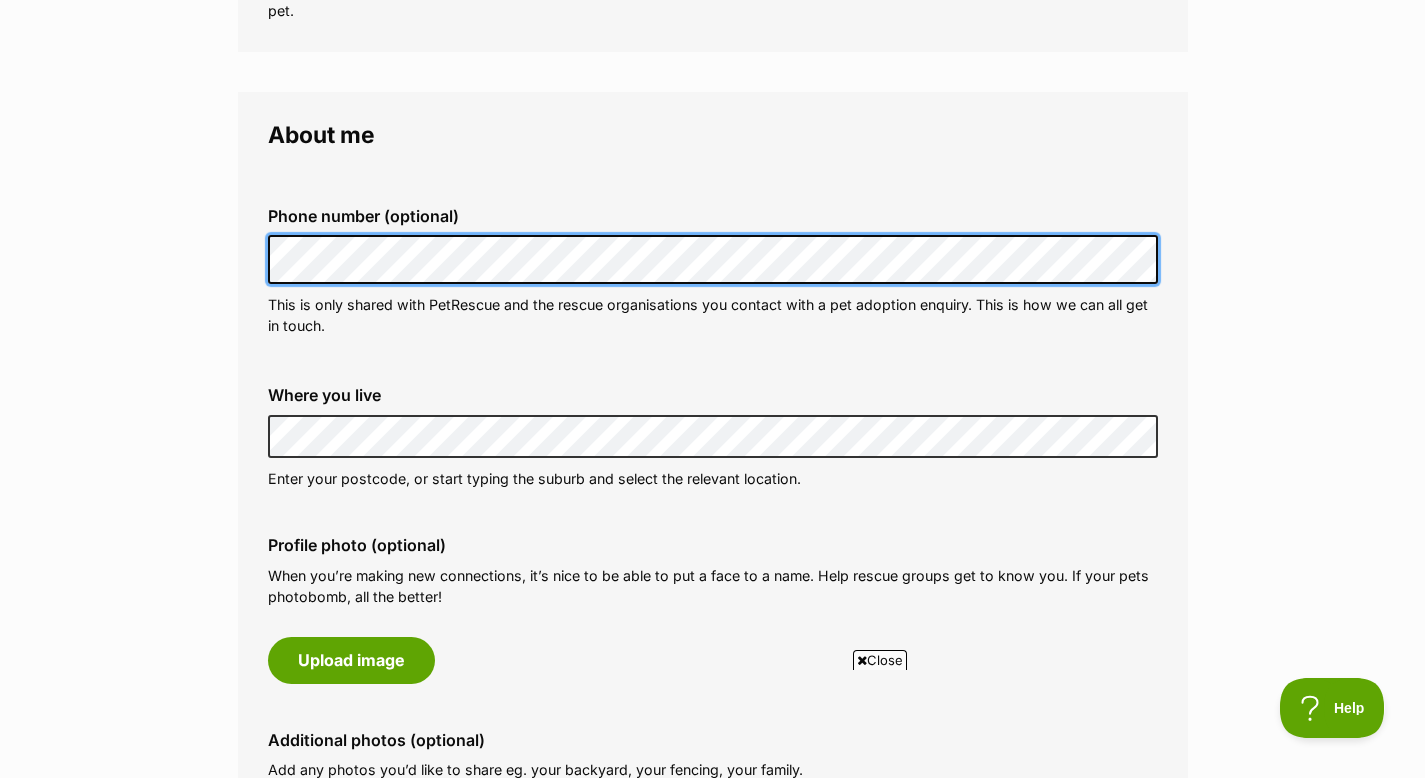 click on "My adopter profile
Why do I need an adopter profile?
Your adopter profile will not be visible to the public.
Great adoptions happen when a great match is made. Completing your profile helps rescue organisations get to know you and what you’re looking for in a pet. Only when you submit an adoption enquiry via the PetRescue website will we send your details to the organisation caring for that pet.
About me
Phone number (optional)
This is only shared with PetRescue and the rescue organisations you contact with a pet adoption enquiry. This is how we can all get in touch.
Where you live
Address line 1 (optional)
Address line 2 (optional)
Suburb (optional)
State Victoria
Postcode
Enter your postcode, or start typing the suburb and select the relevant location.
Profile photo (optional)
Upload image
Remove profile image (optional)
Additional photos (optional)" at bounding box center [712, 1062] 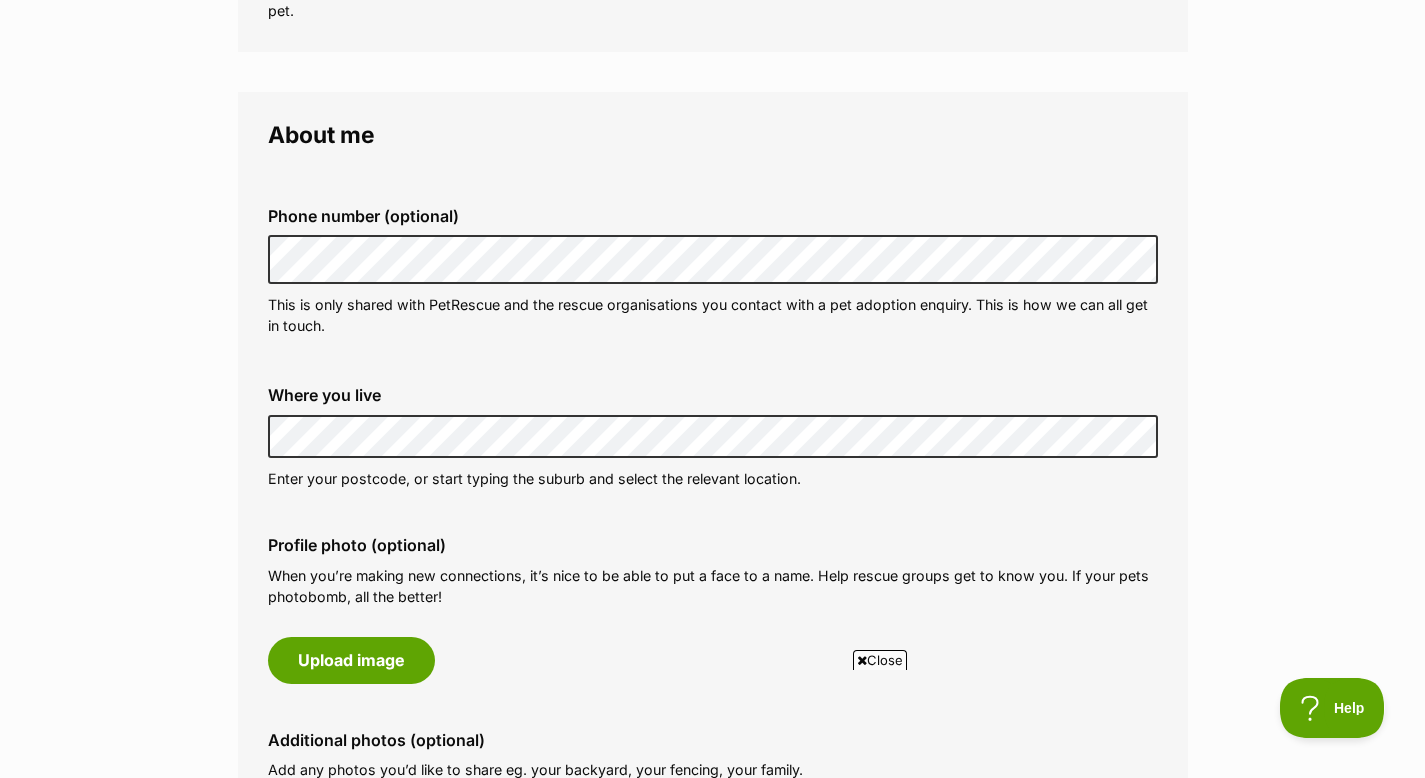 click on "My adopter profile
Why do I need an adopter profile?
Your adopter profile will not be visible to the public.
Great adoptions happen when a great match is made. Completing your profile helps rescue organisations get to know you and what you’re looking for in a pet. Only when you submit an adoption enquiry via the PetRescue website will we send your details to the organisation caring for that pet.
About me
Phone number (optional)
This is only shared with PetRescue and the rescue organisations you contact with a pet adoption enquiry. This is how we can all get in touch.
Where you live
Address line 1 (optional)
Address line 2 (optional)
Suburb (optional)
State Victoria
Postcode
Enter your postcode, or start typing the suburb and select the relevant location.
Profile photo (optional)
Upload image
Remove profile image (optional)
Additional photos (optional)" at bounding box center (712, 1062) 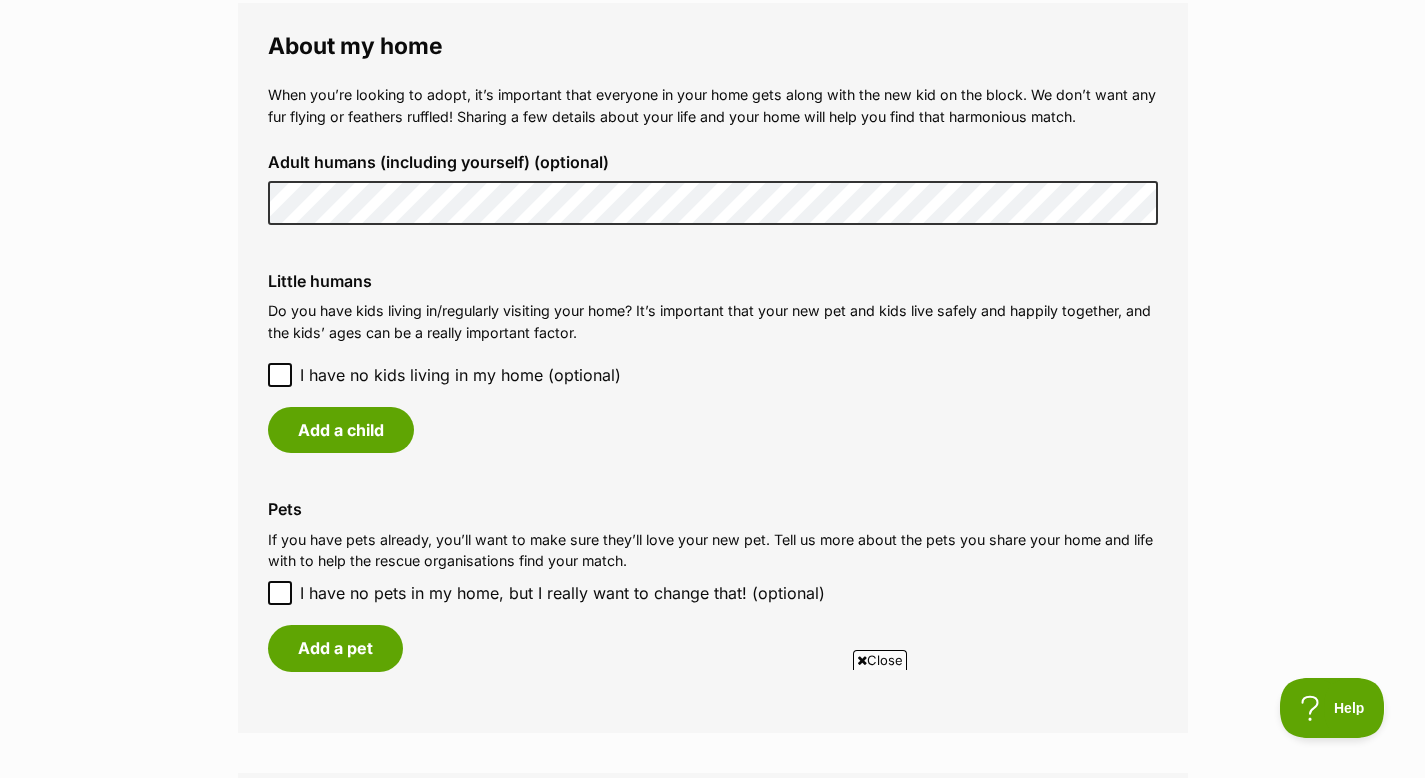 scroll, scrollTop: 1462, scrollLeft: 0, axis: vertical 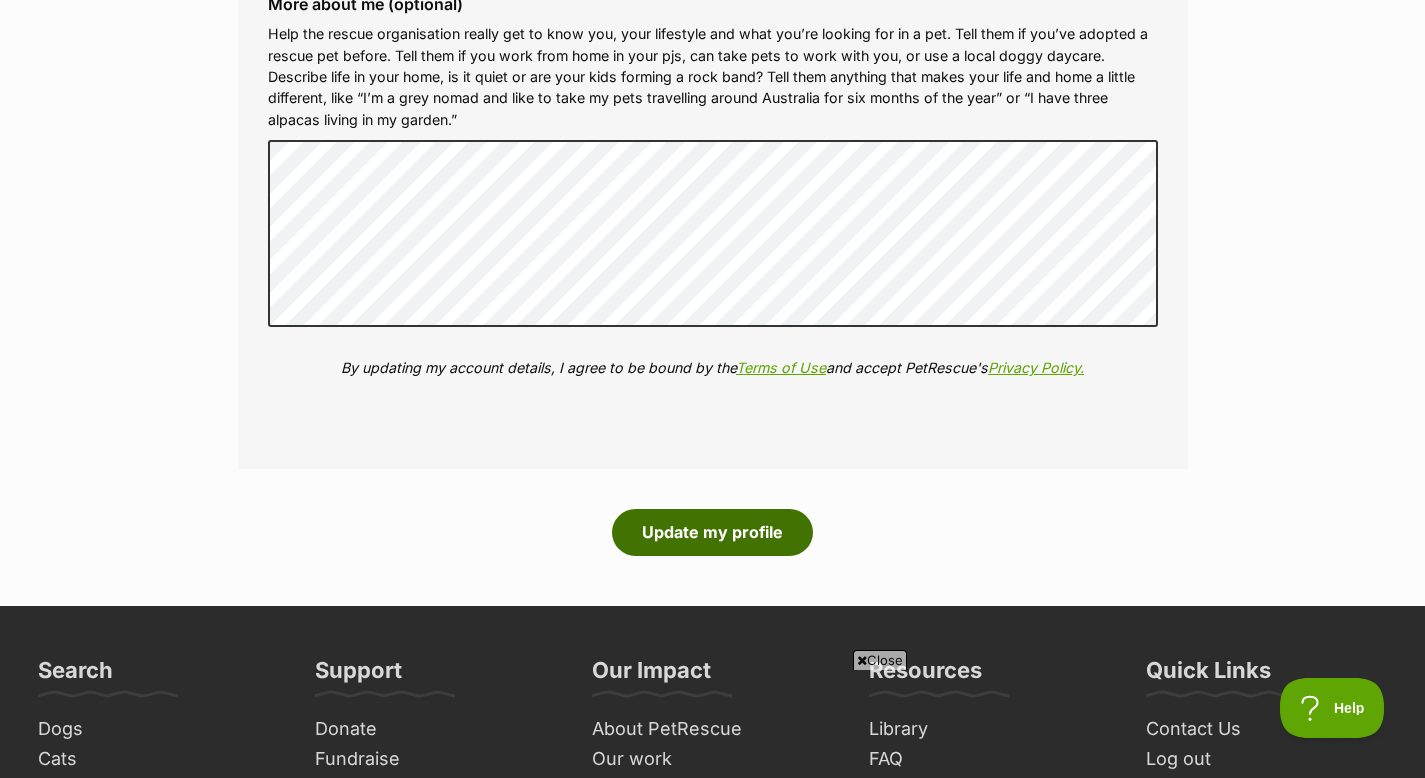 click on "Update my profile" at bounding box center [712, 532] 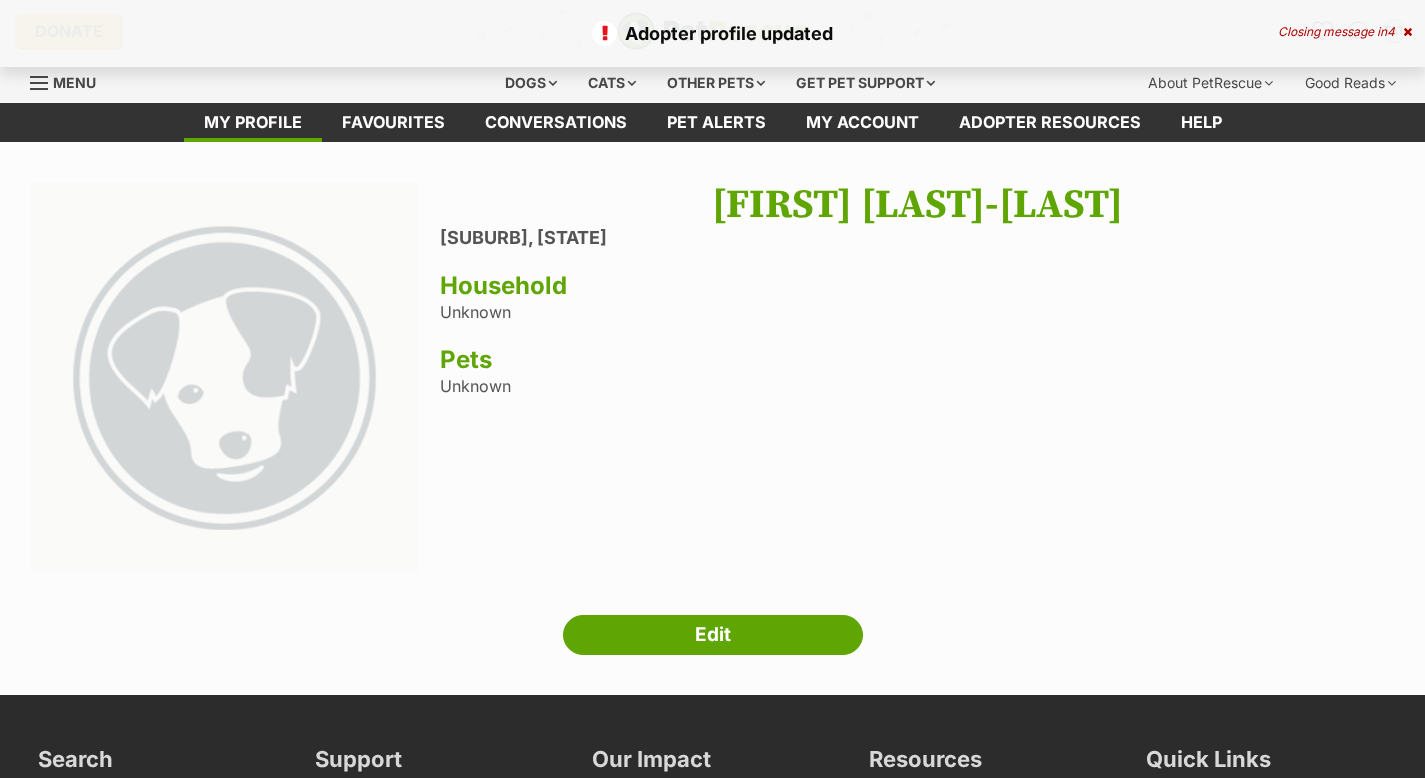 scroll, scrollTop: 0, scrollLeft: 0, axis: both 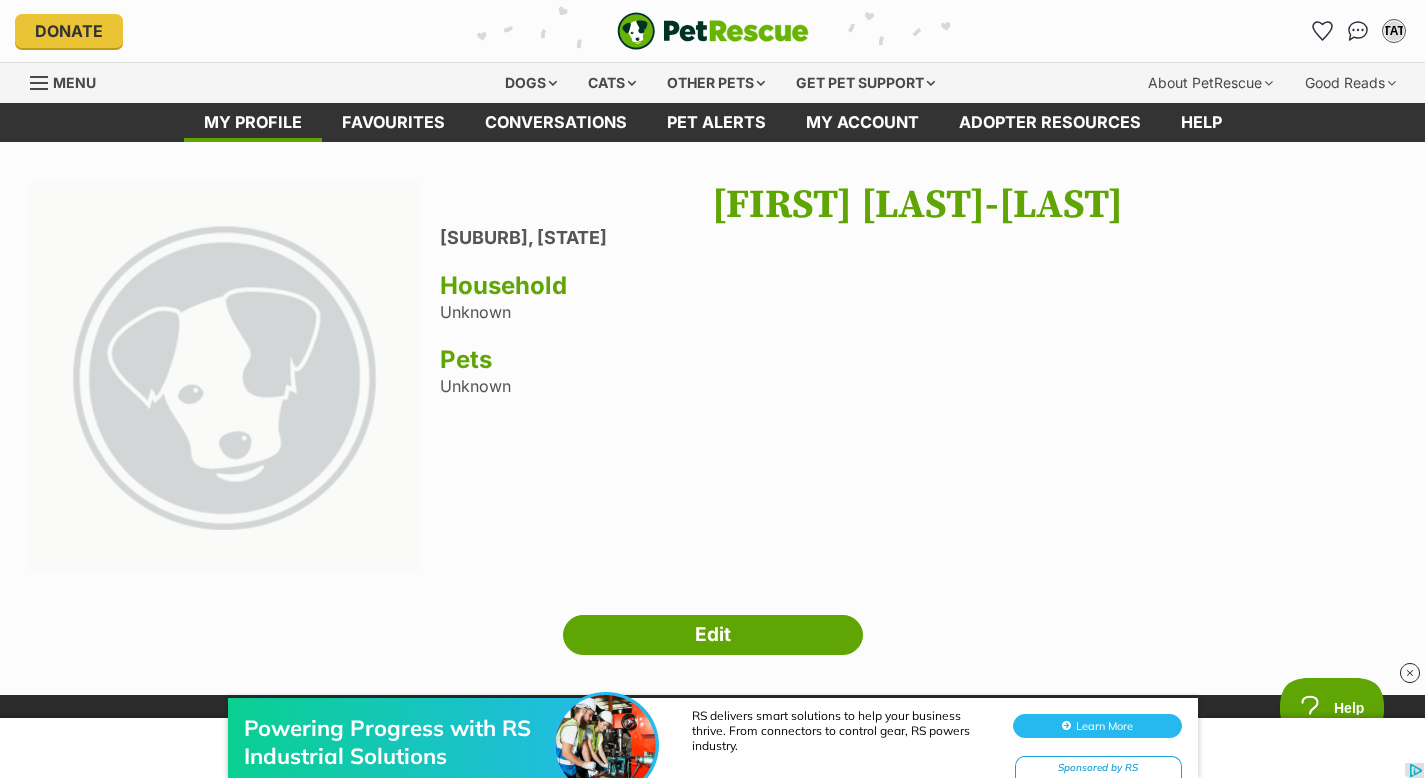 click at bounding box center [713, 31] 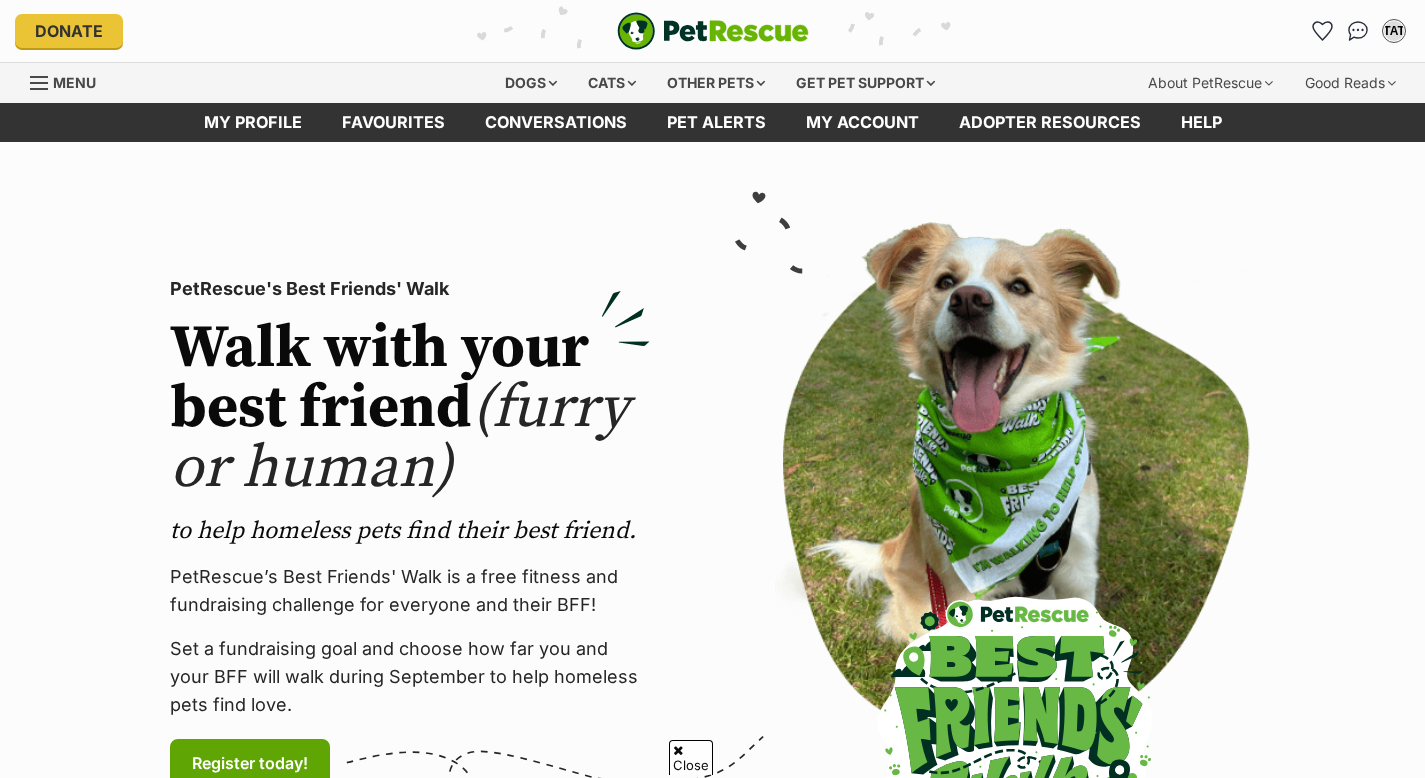 scroll, scrollTop: 751, scrollLeft: 0, axis: vertical 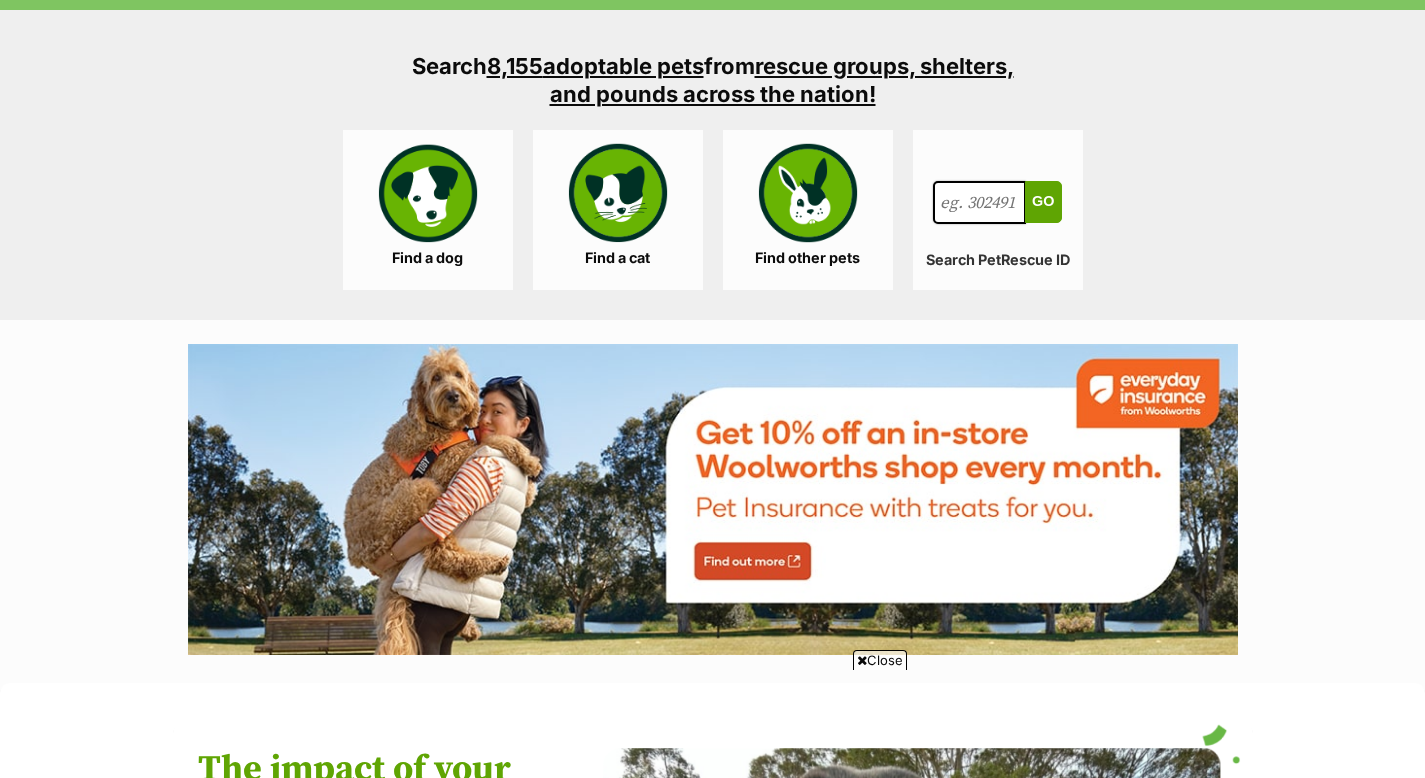 click on "Search for a pet, rescue group or article" at bounding box center (980, 203) 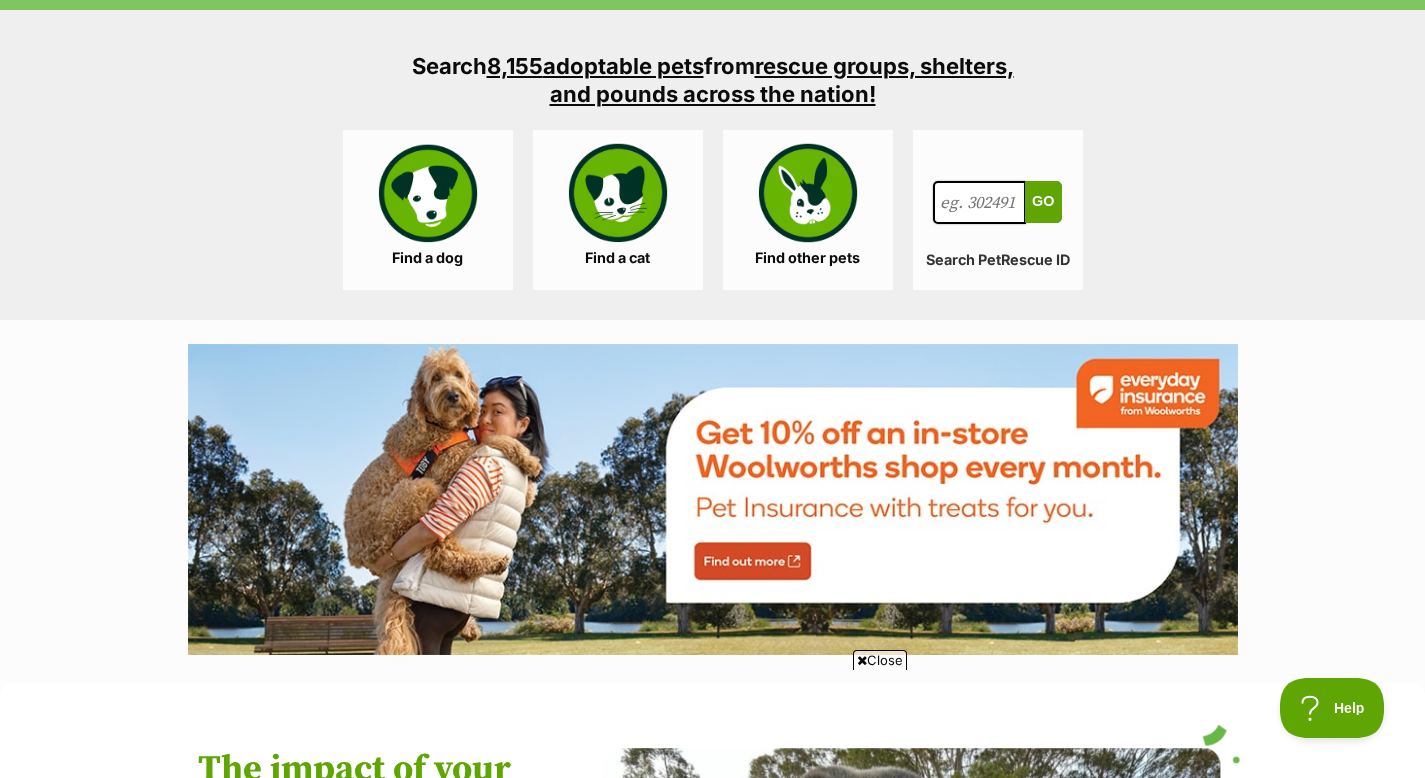 scroll, scrollTop: 0, scrollLeft: 0, axis: both 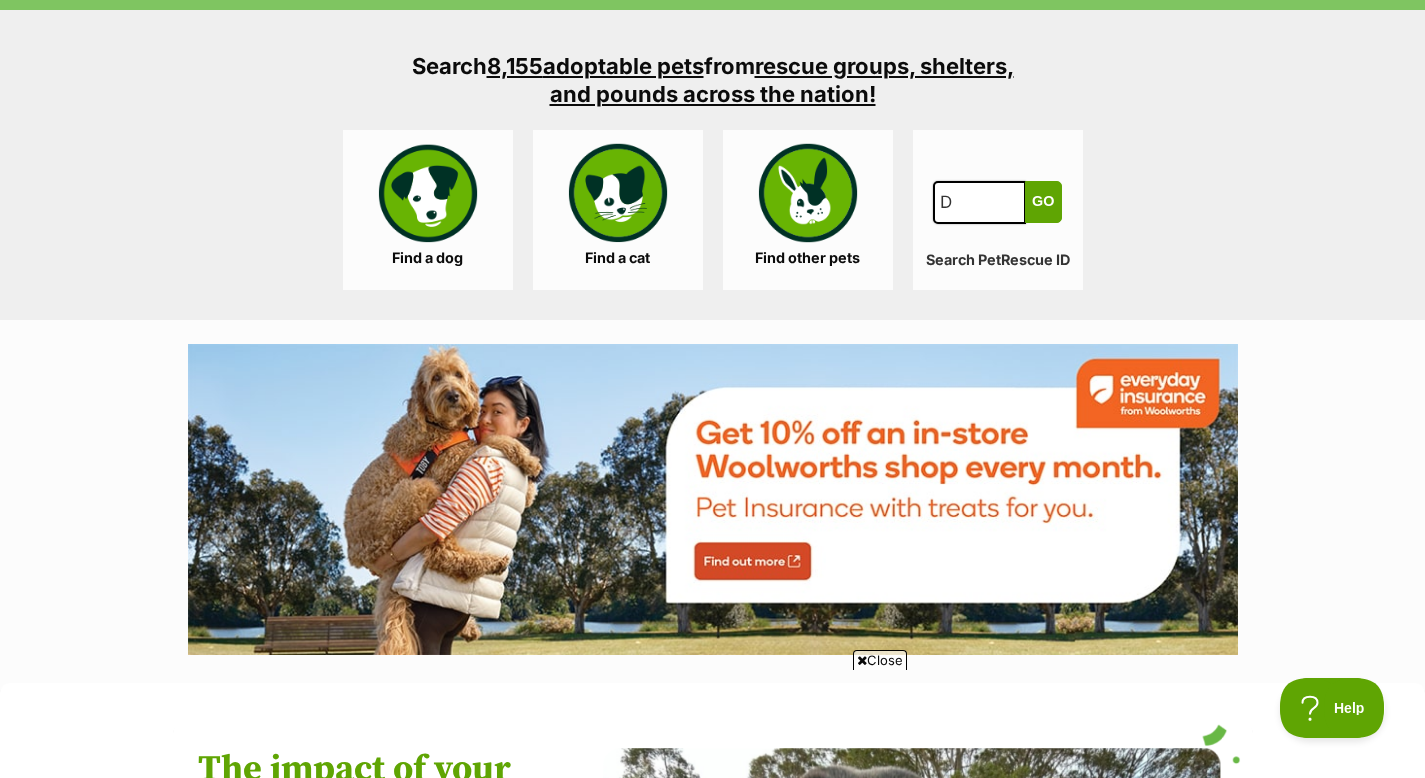 type 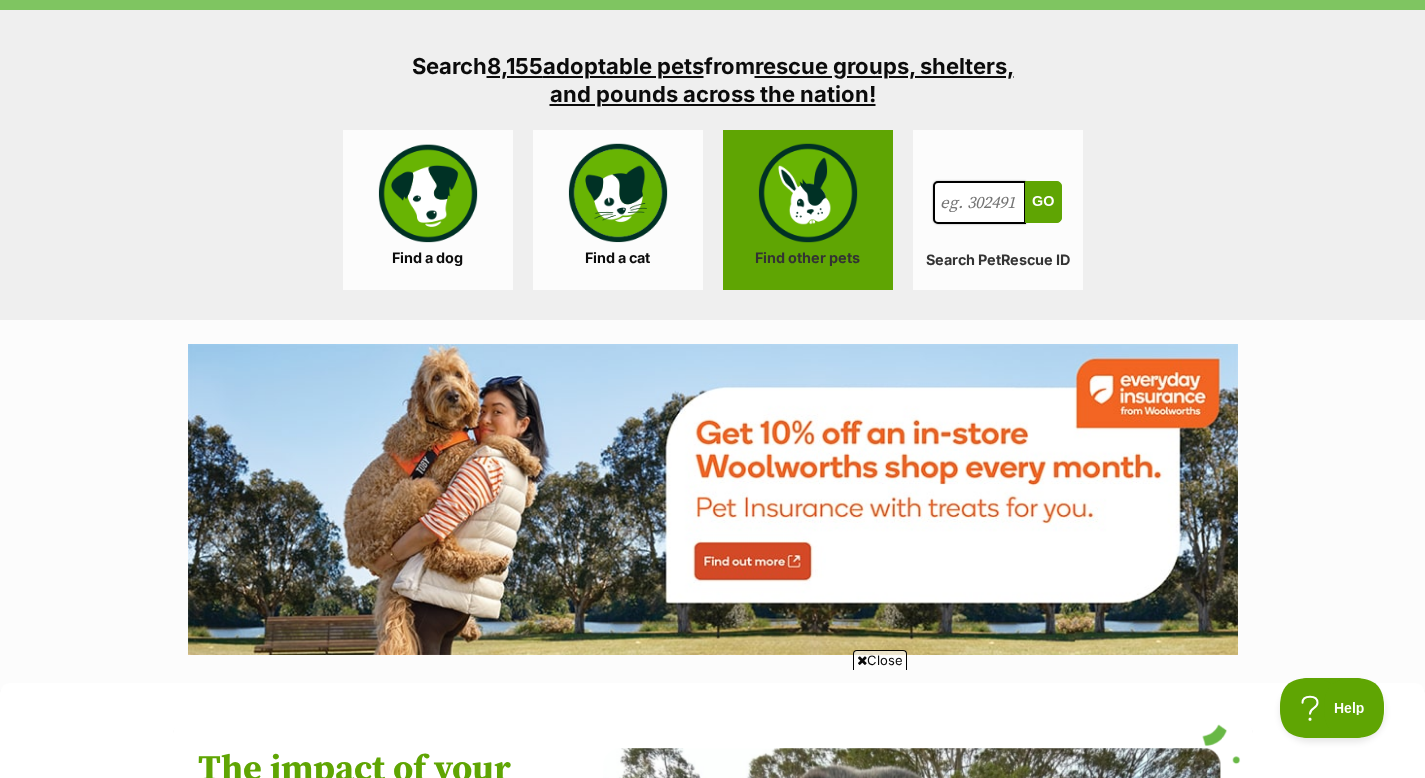 click on "Find other pets" at bounding box center (808, 210) 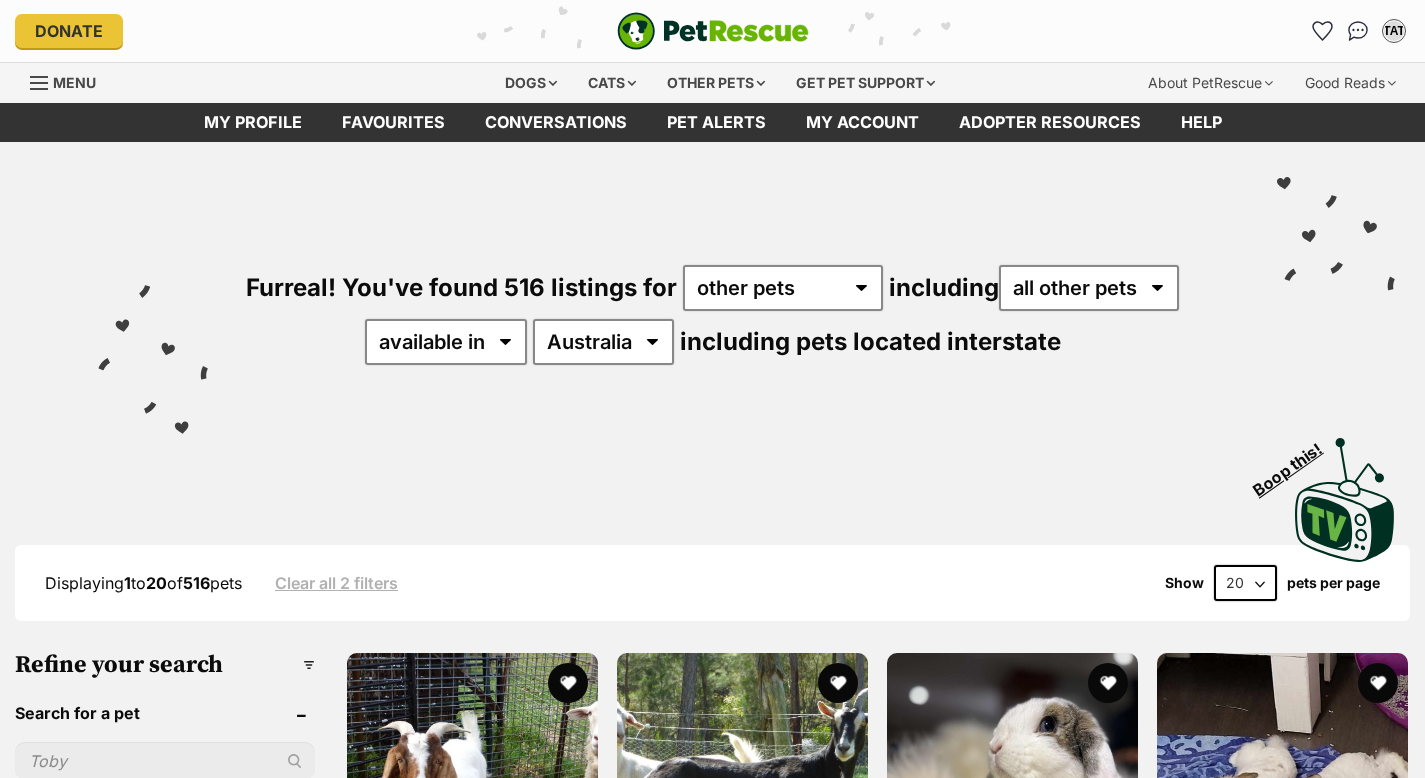 scroll, scrollTop: 0, scrollLeft: 0, axis: both 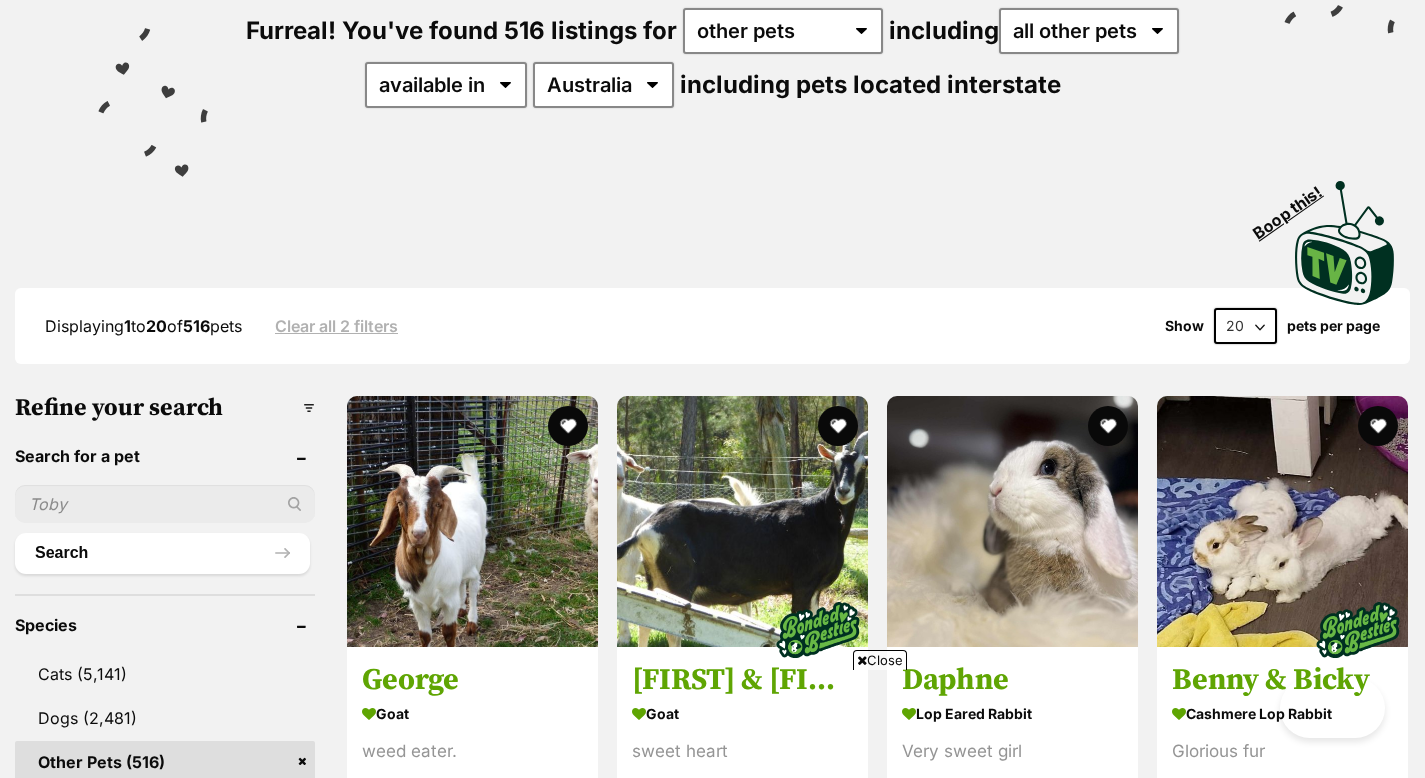 click at bounding box center [165, 504] 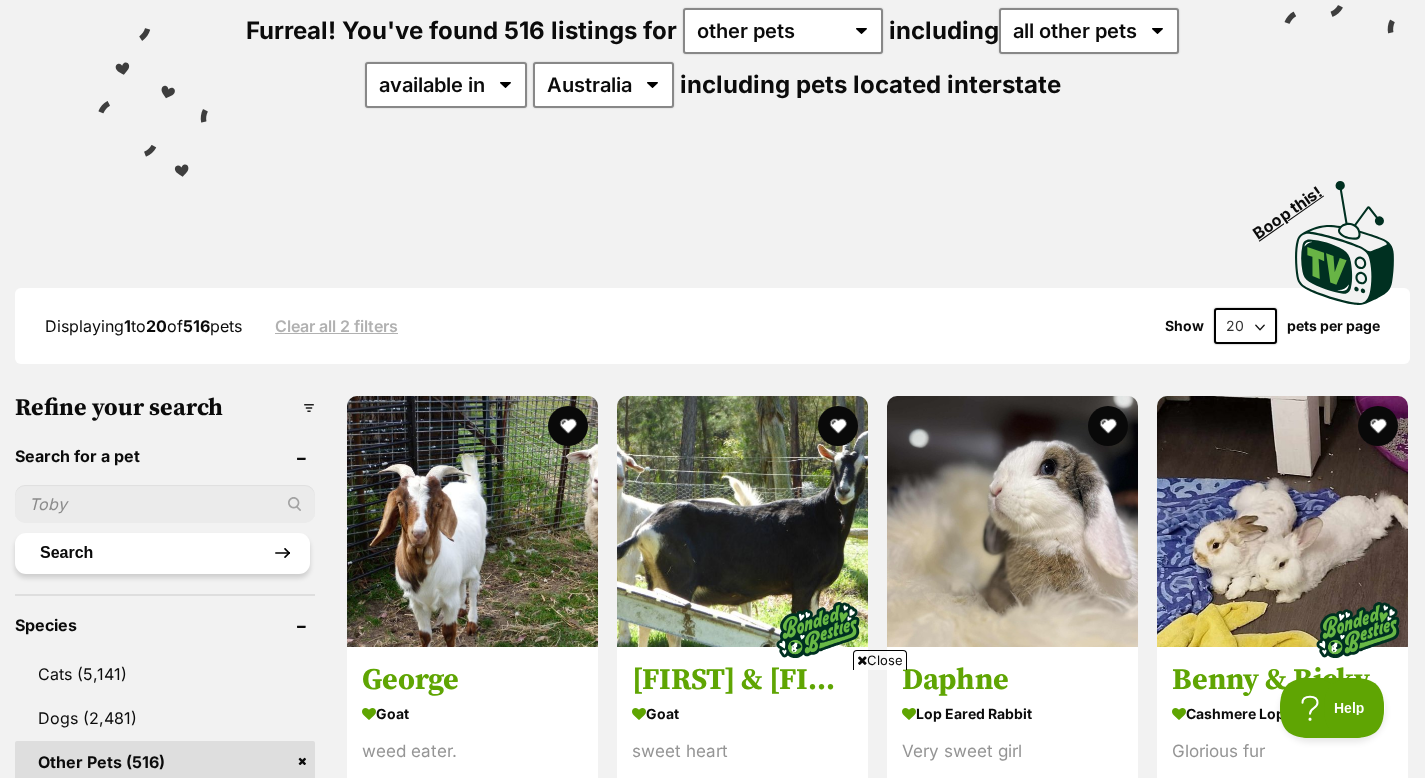 scroll, scrollTop: 0, scrollLeft: 0, axis: both 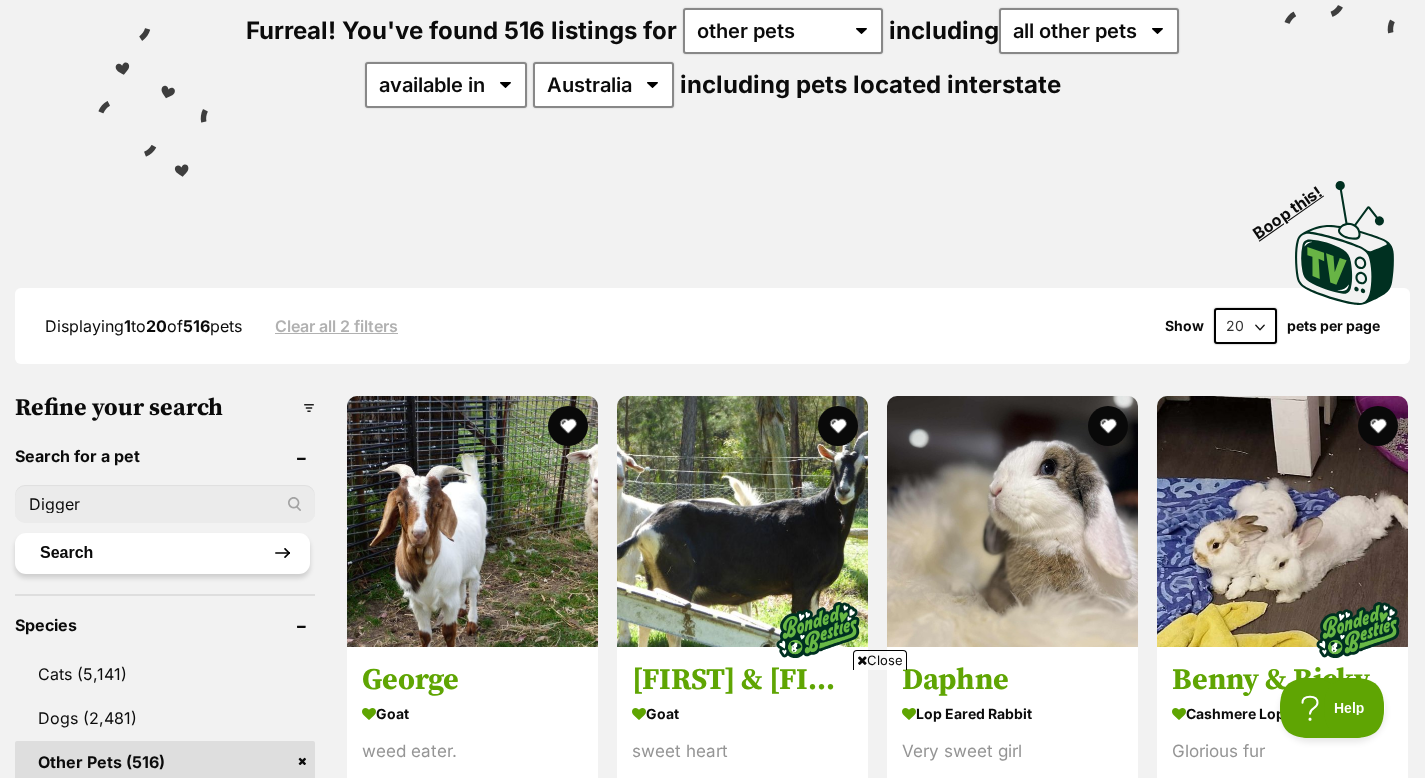 click on "Search" at bounding box center (162, 553) 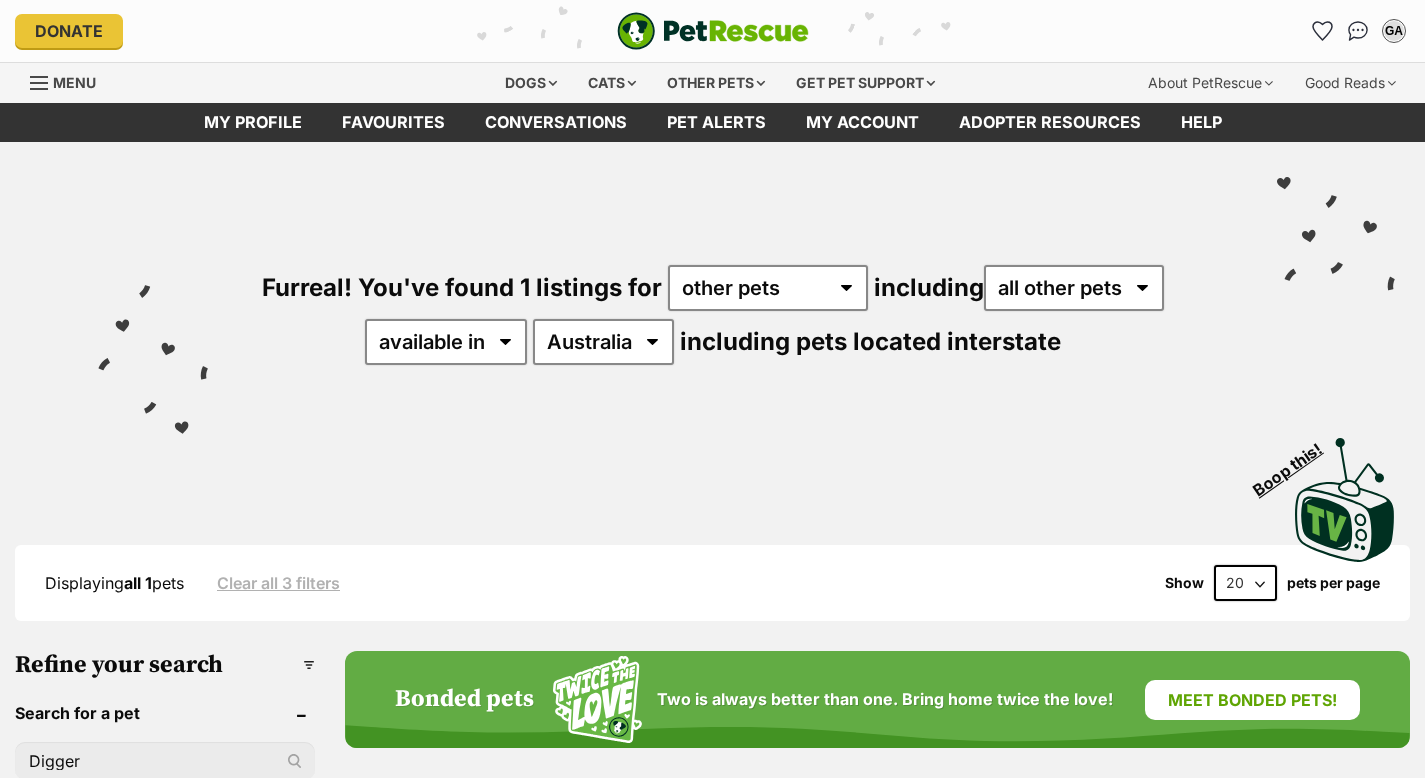scroll, scrollTop: 54, scrollLeft: 0, axis: vertical 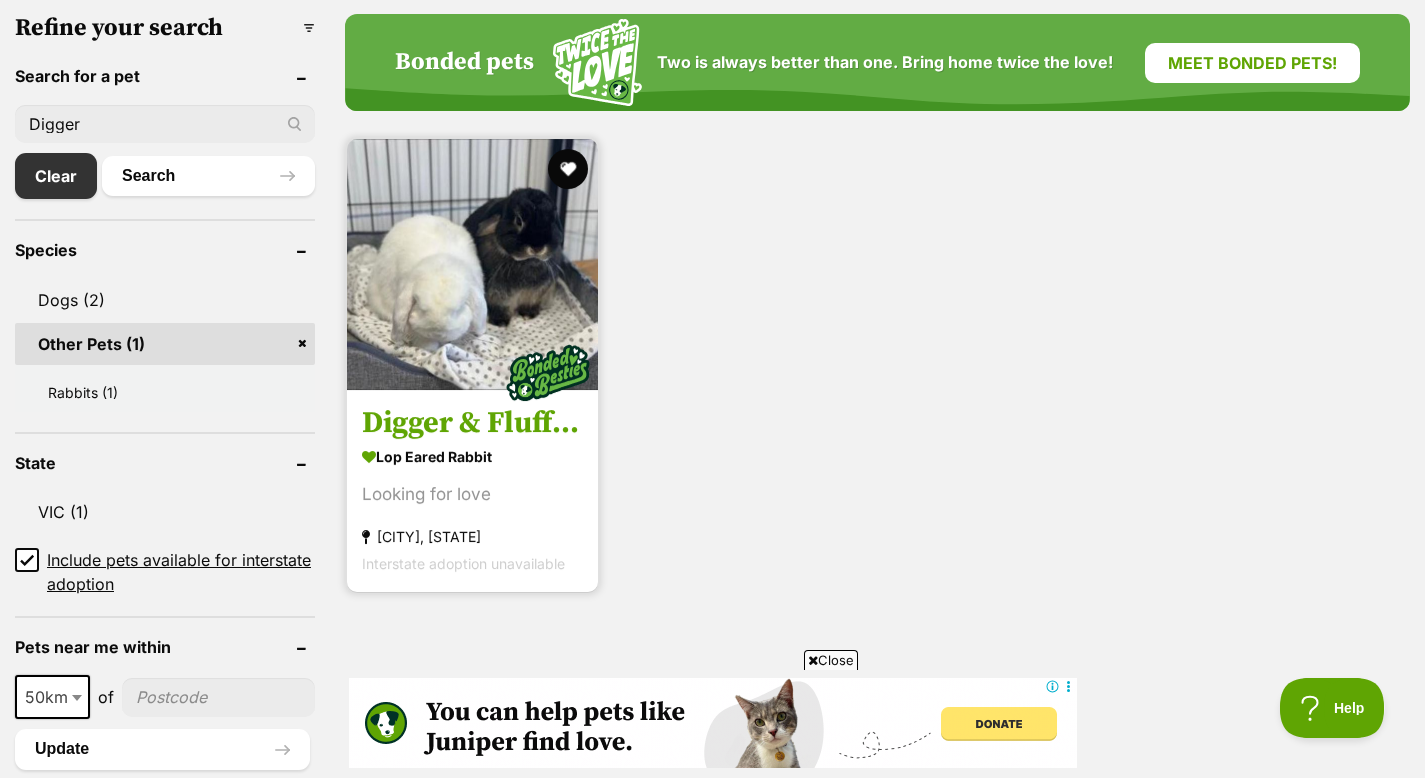 click on "Digger & Fluff Fluff" at bounding box center (472, 424) 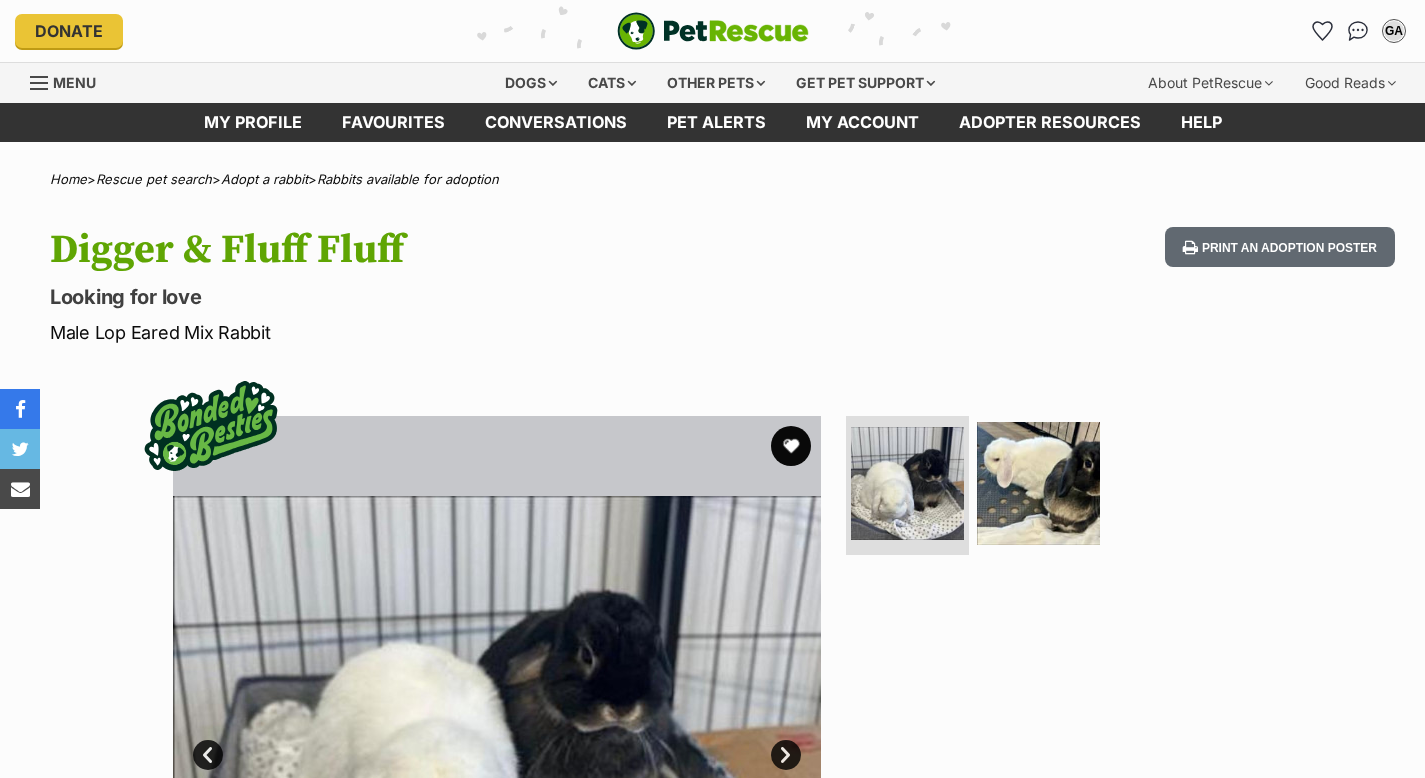 scroll, scrollTop: 0, scrollLeft: 0, axis: both 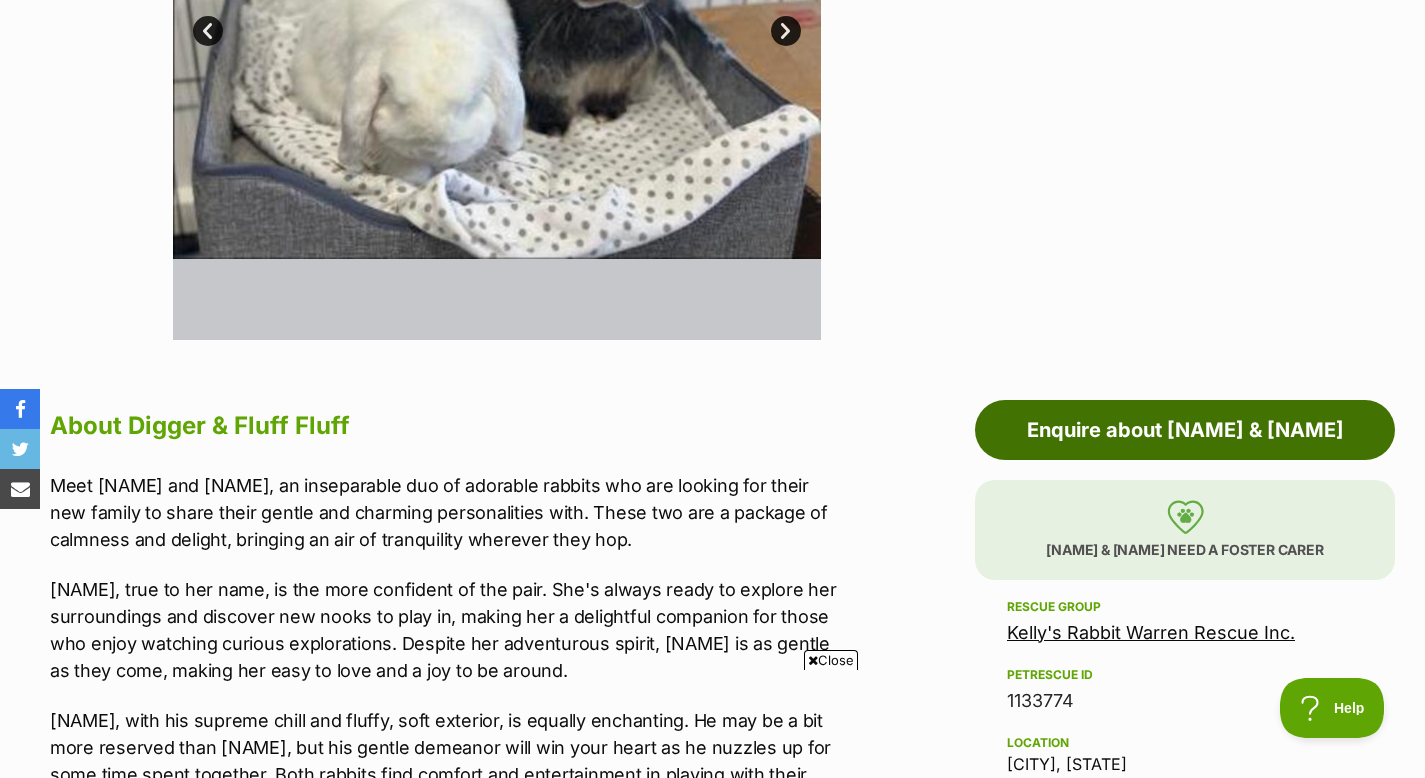 click on "Enquire about Digger & Fluff Fluff" at bounding box center (1185, 430) 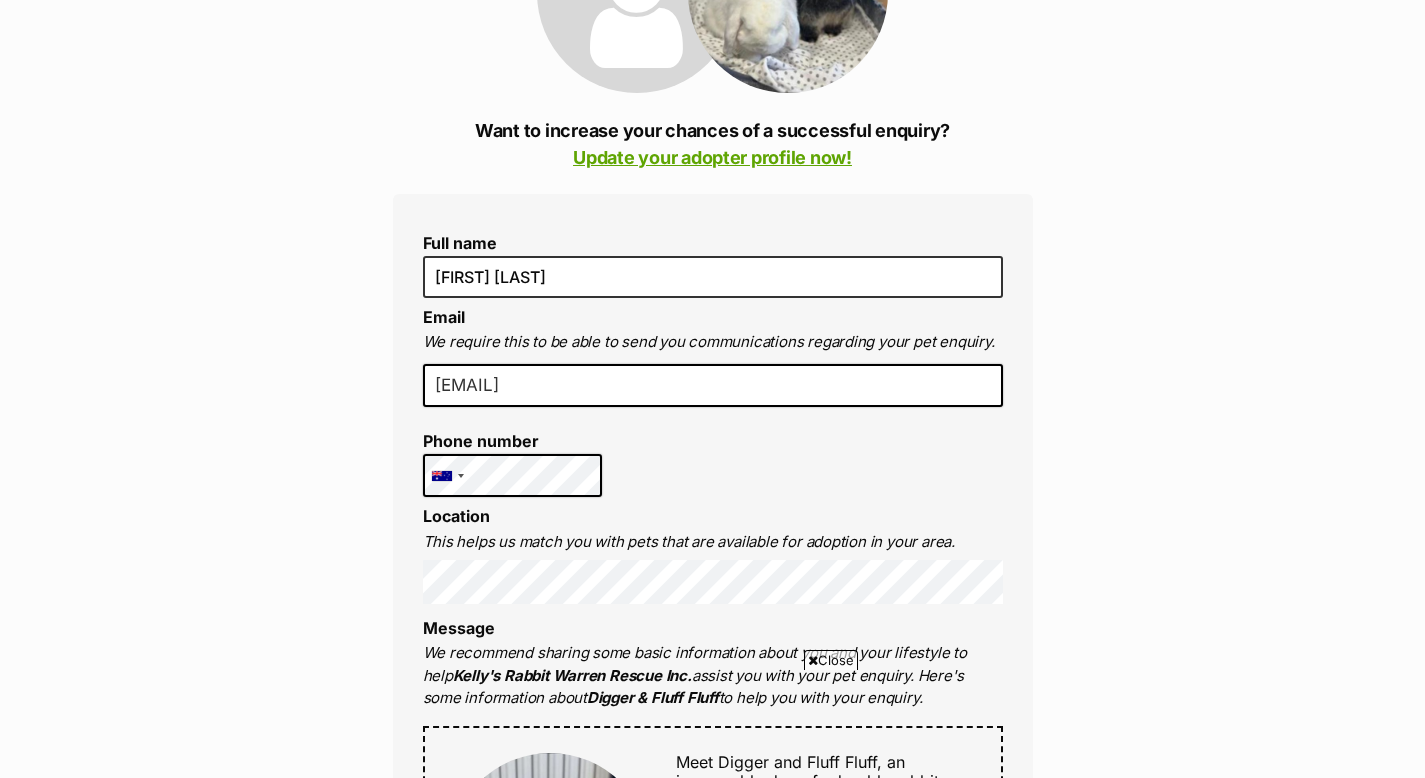 scroll, scrollTop: 408, scrollLeft: 0, axis: vertical 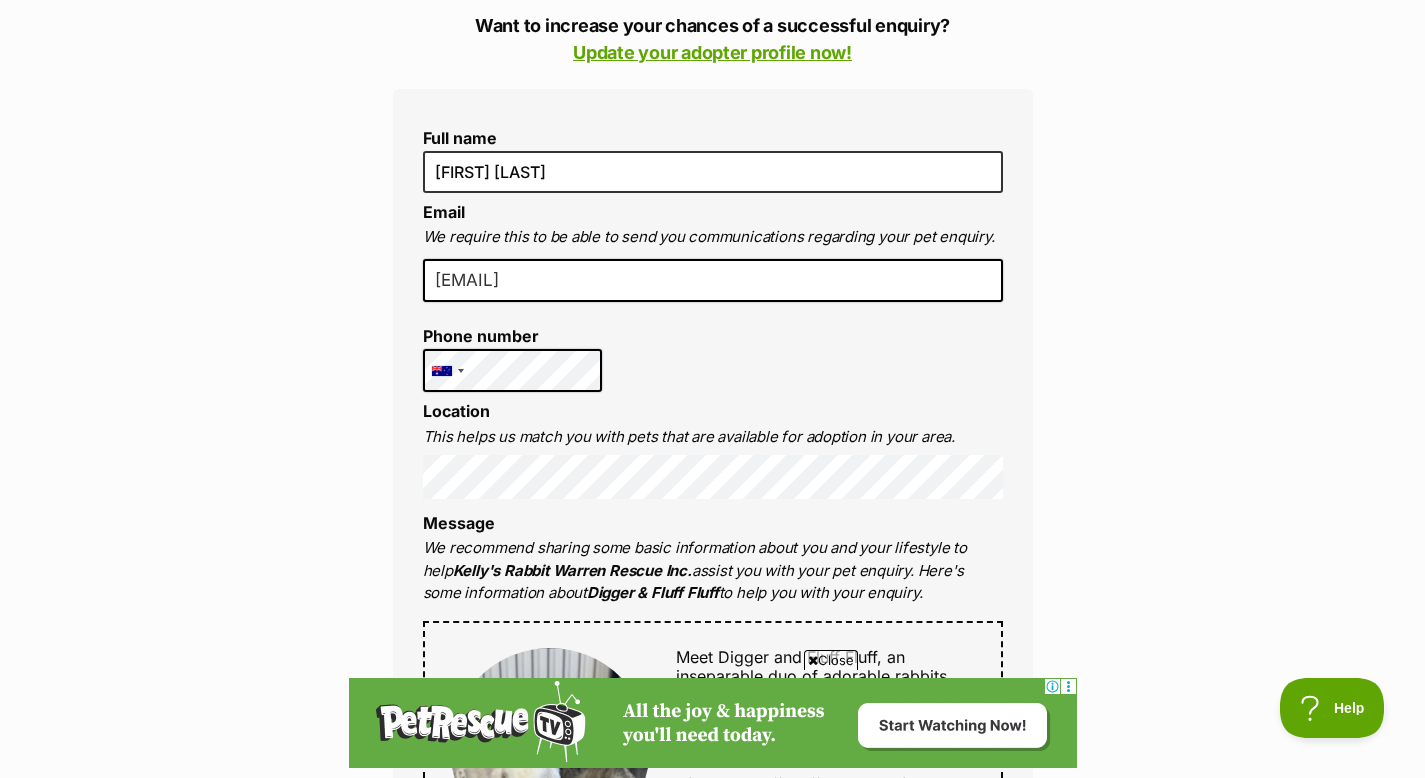click on "Full name [FIRST] [LAST]
Email
We require this to be able to send you communications regarding your pet enquiry.
[EMAIL]
Phone number United States +1 United Kingdom +44 Afghanistan (‫افغانستان‬‎) +93 Albania (Shqipëri) +355 Algeria (‫الجزائر‬‎) +213 American Samoa +1684 Andorra +376 Angola +244 Anguilla +1264 Antigua and Barbuda +1268 Argentina +54 Armenia (Հայաստան) +374 Aruba +297 Australia +61 Austria (Österreich) +43 Azerbaijan (Azərbaycan) +994 Bahamas +1242 Bahrain (‫البحرين‬‎) +973 Bangladesh (বাংলাদেশ) +880 Barbados +1246 Belarus (Беларусь) +375 Belgium (België) +32 Belize +501 Benin (Bénin) +229 Bermuda +1441 Bhutan (འབྲུག) +975 Bolivia +591 Bosnia and Herzegovina (Босна и Херцеговина)" at bounding box center [712, 995] 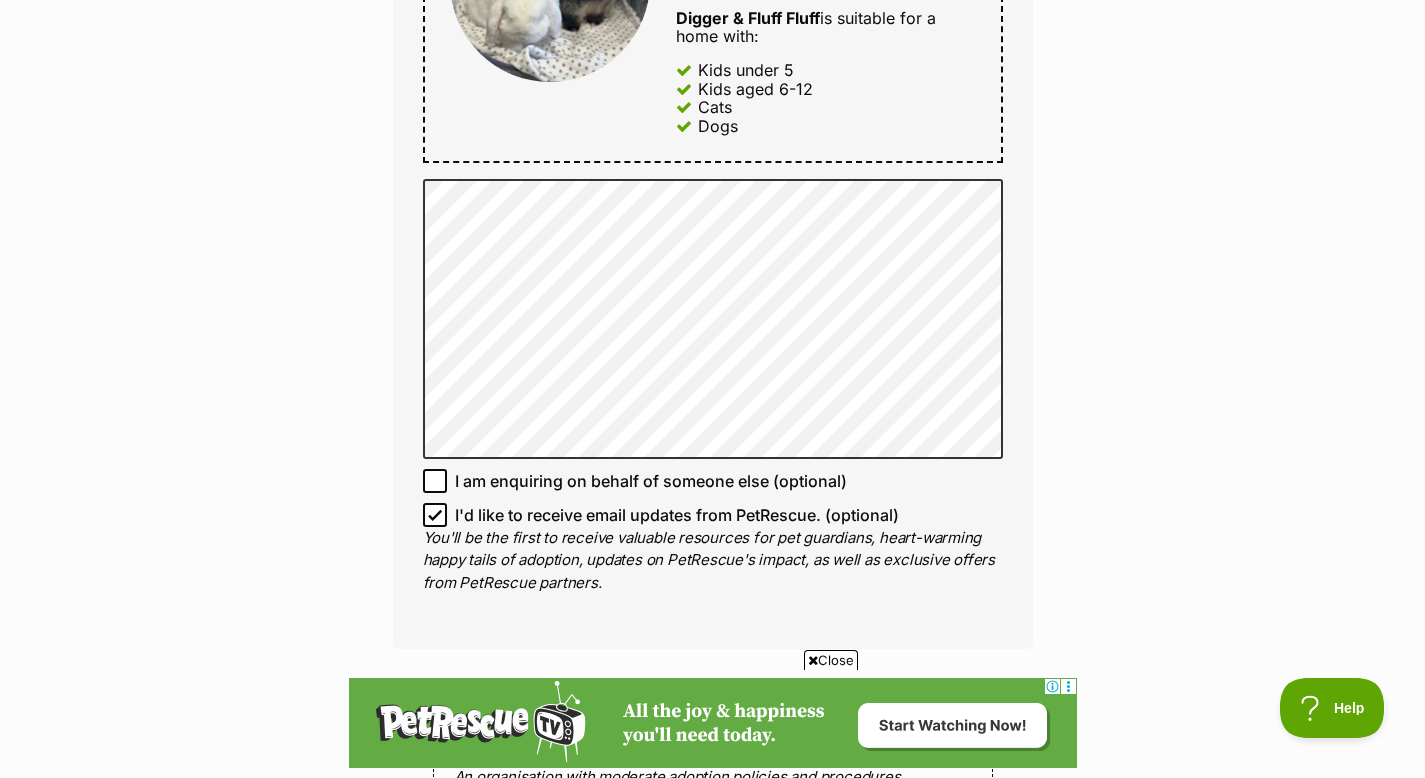 scroll, scrollTop: 1279, scrollLeft: 0, axis: vertical 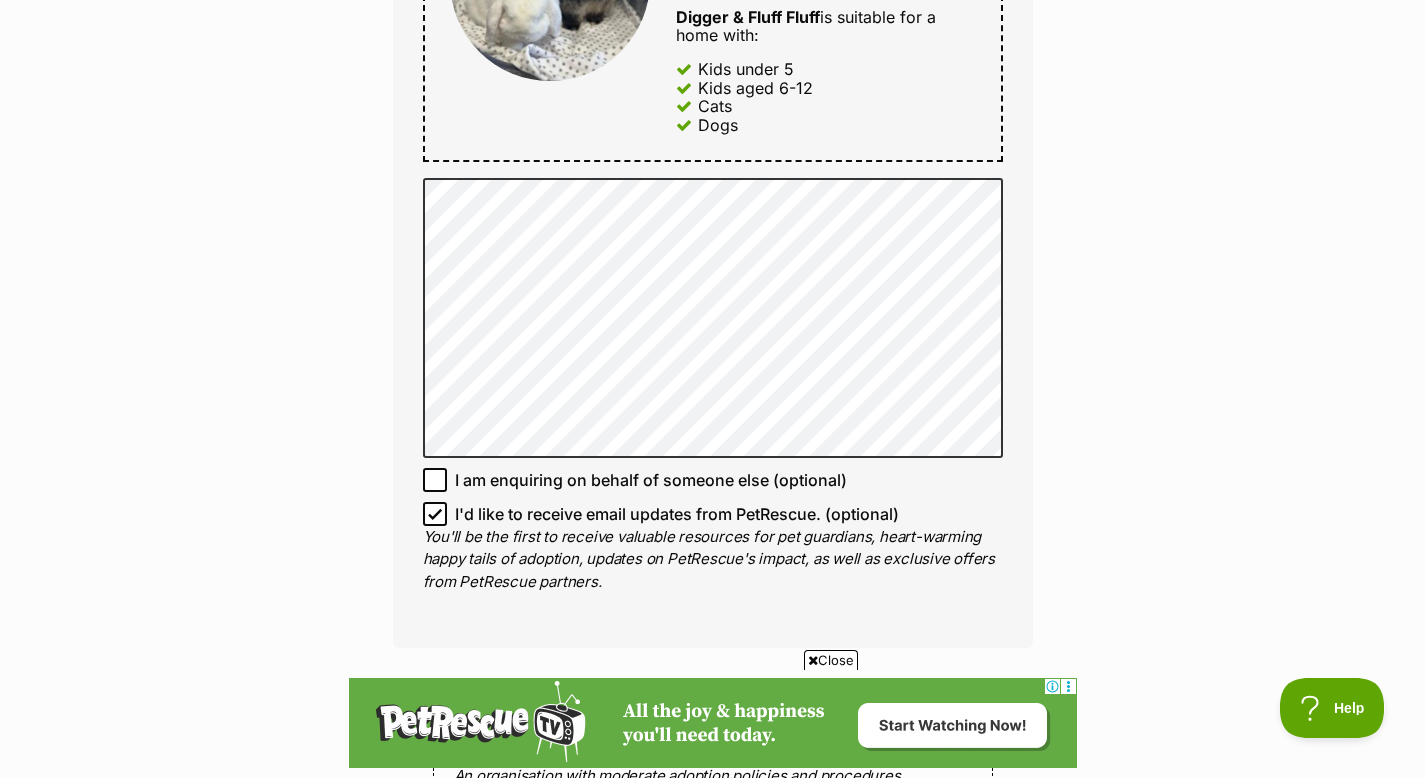 click 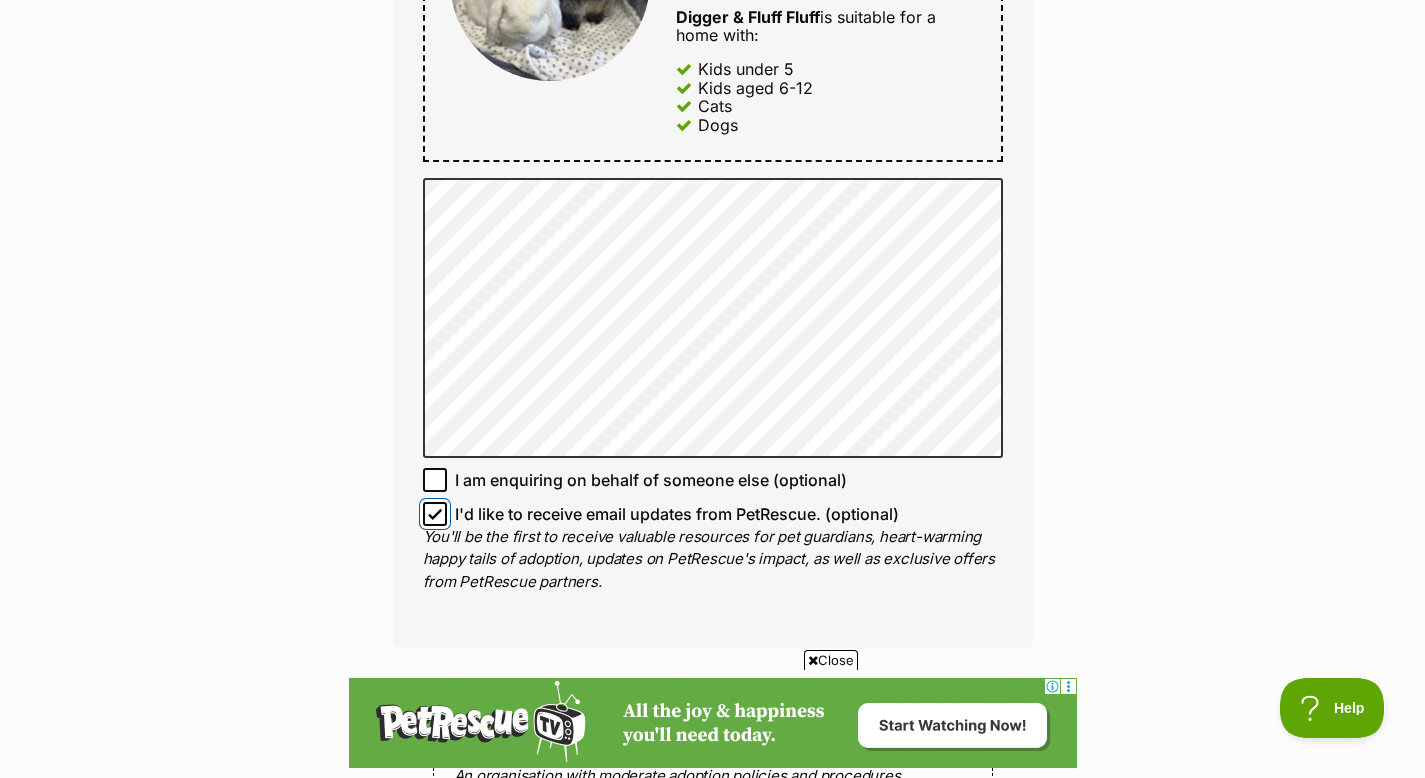 click on "I'd like to receive email updates from PetRescue. (optional)" at bounding box center (435, 514) 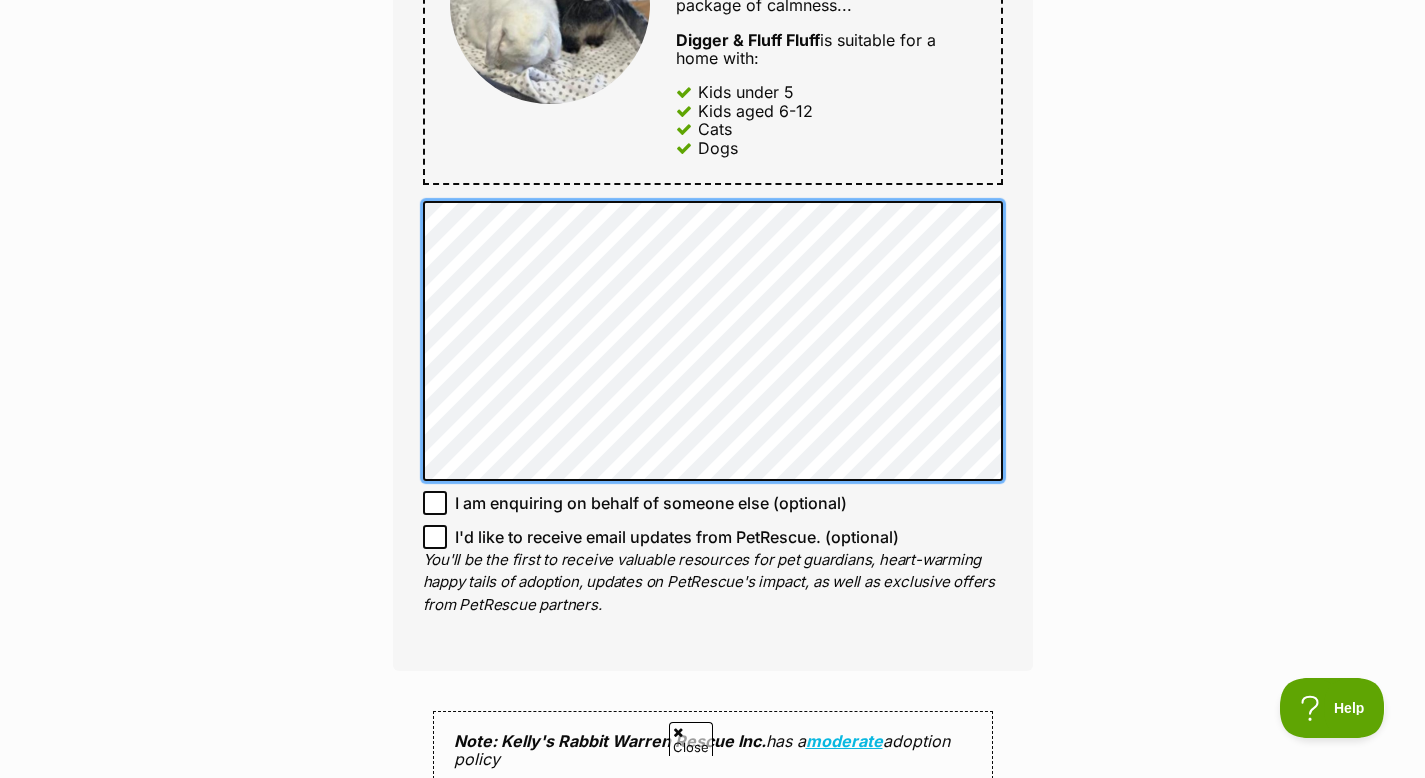 scroll, scrollTop: 0, scrollLeft: 0, axis: both 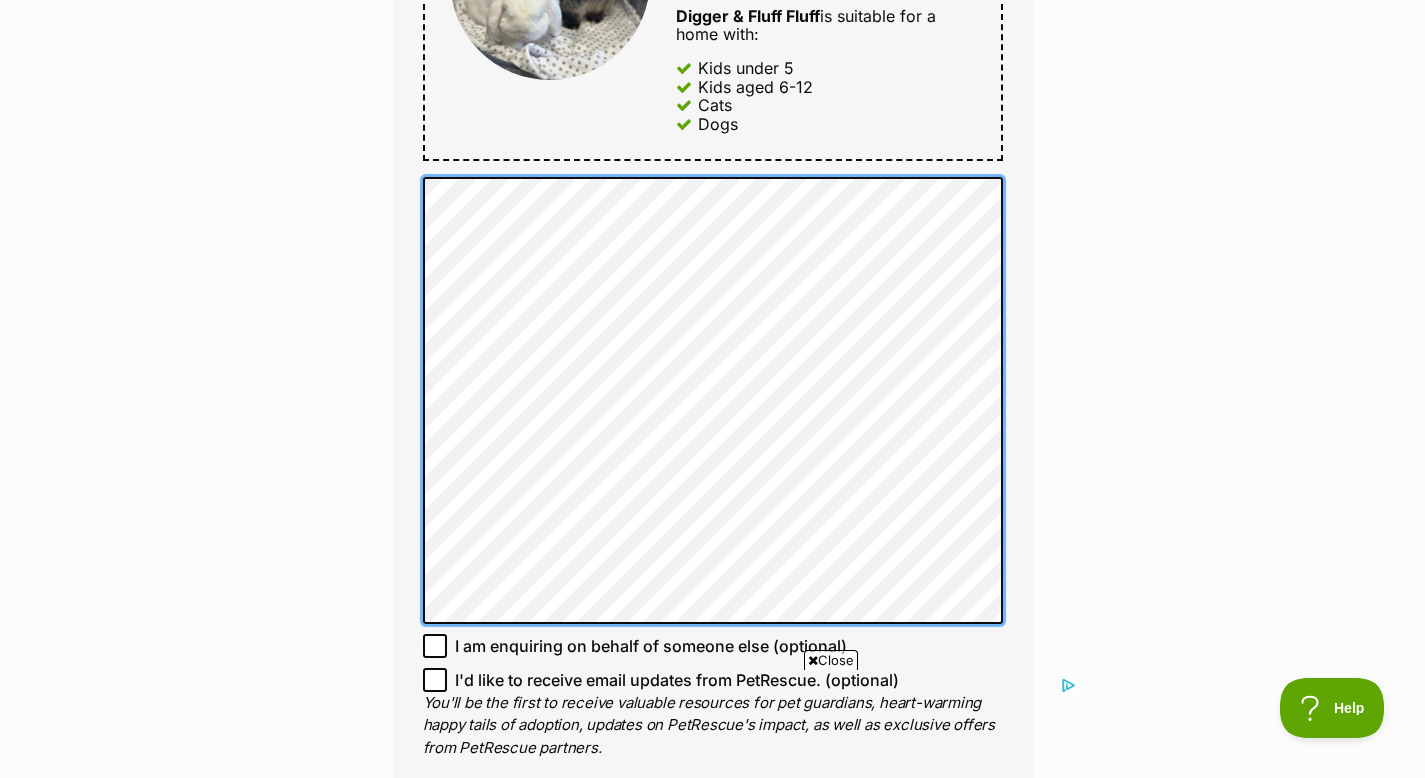 click on "Enquire about  Digger & Fluff Fluff
Want to increase your chances of a successful enquiry?
Update your adopter profile now!
Full name Gabriela Arriagada-Huyskens
Email
We require this to be able to send you communications regarding your pet enquiry.
gabriela.arriagadahuyskens@gmail.com
Phone number United States +1 United Kingdom +44 Afghanistan (‫افغانستان‬‎) +93 Albania (Shqipëri) +355 Algeria (‫الجزائر‬‎) +213 American Samoa +1684 Andorra +376 Angola +244 Anguilla +1264 Antigua and Barbuda +1268 Argentina +54 Armenia (Հայաստան) +374 Aruba +297 Australia +61 Austria (Österreich) +43 Azerbaijan (Azərbaycan) +994 Bahamas +1242 Bahrain (‫البحرين‬‎) +973 Bangladesh (বাংলাদেশ) +880 Barbados +1246 Belarus (Беларусь) +375 Belgium (België) +32 Belize +501 Benin (Bénin) +229 Bermuda +1441 Bhutan (འབྲུག) +975 Bolivia +591 Bosnia and Herzegovina (Босна и Херцеговина) +1" at bounding box center [713, 231] 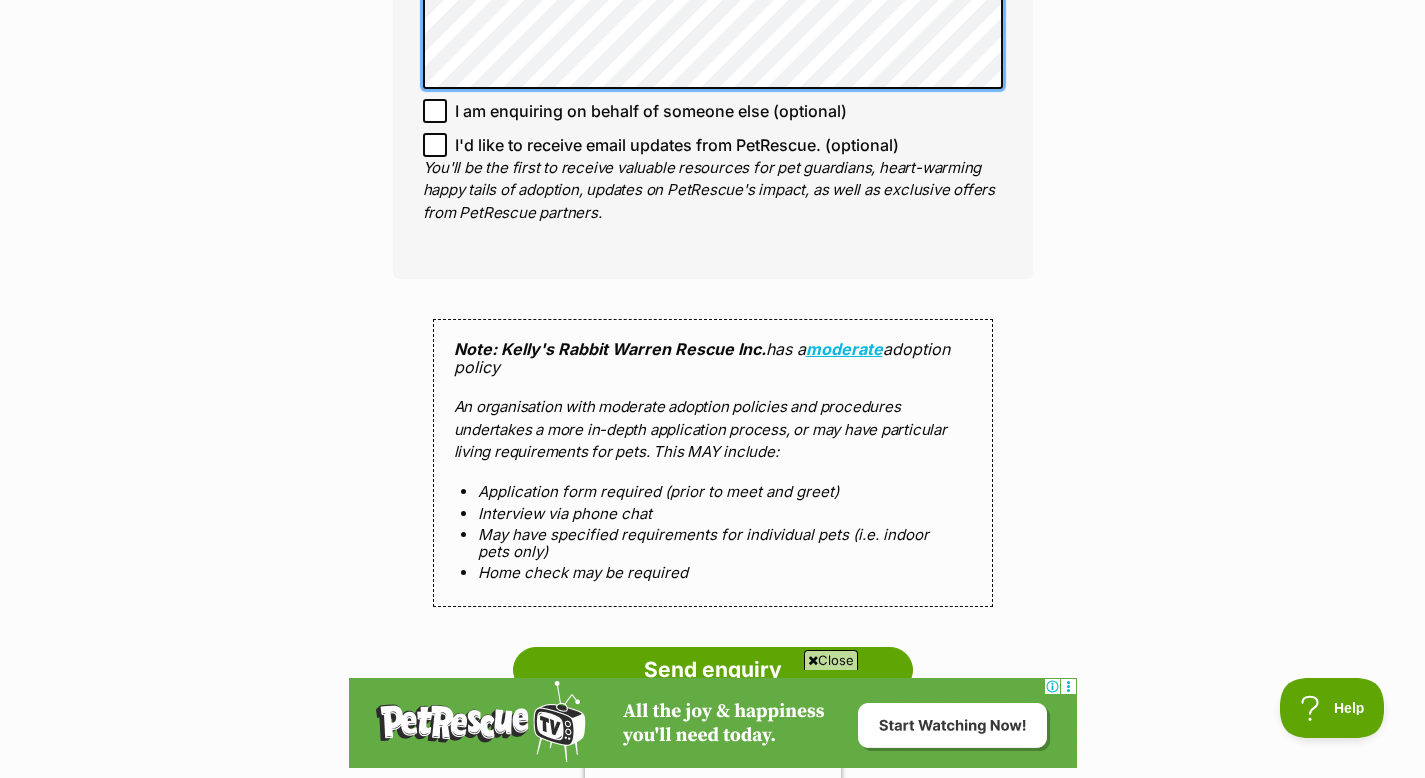 scroll, scrollTop: 1889, scrollLeft: 0, axis: vertical 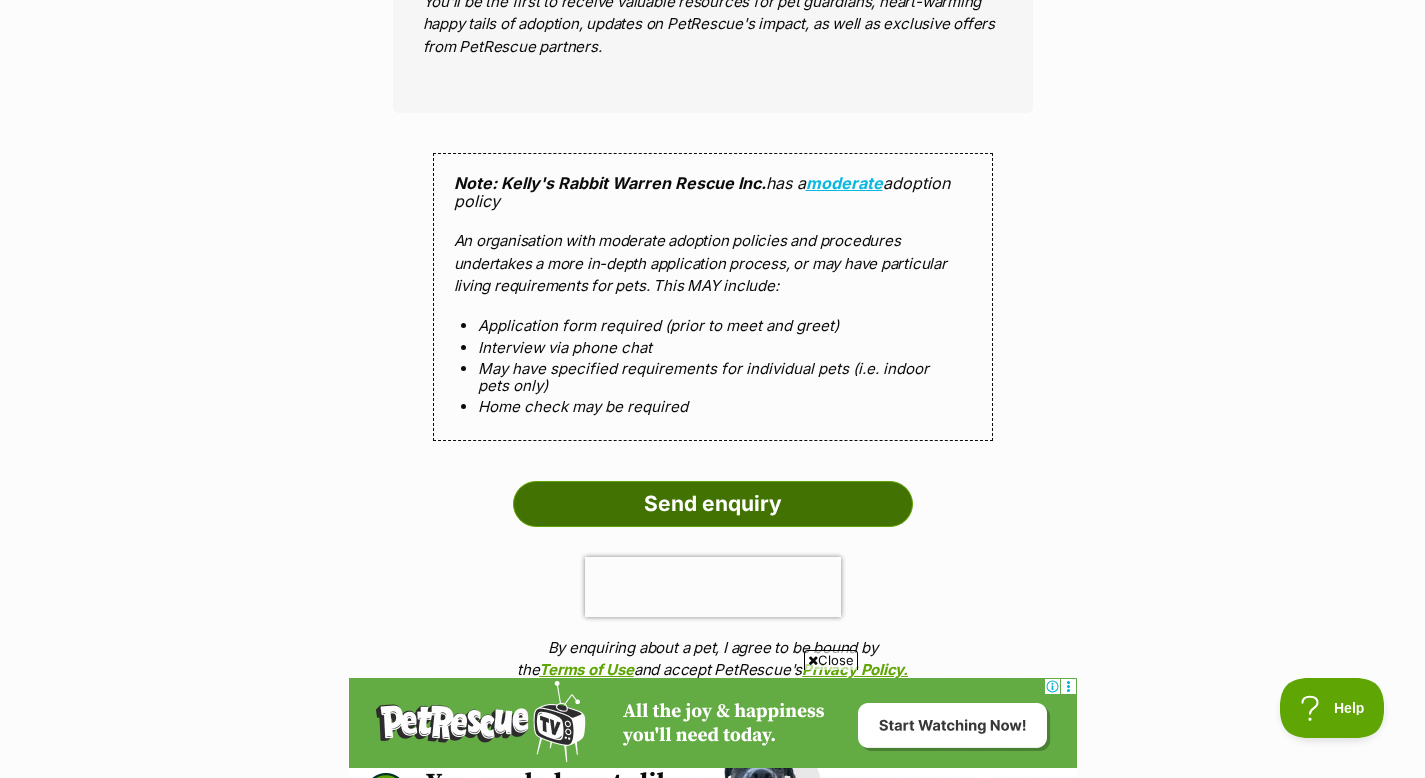 click on "Send enquiry" at bounding box center (713, 504) 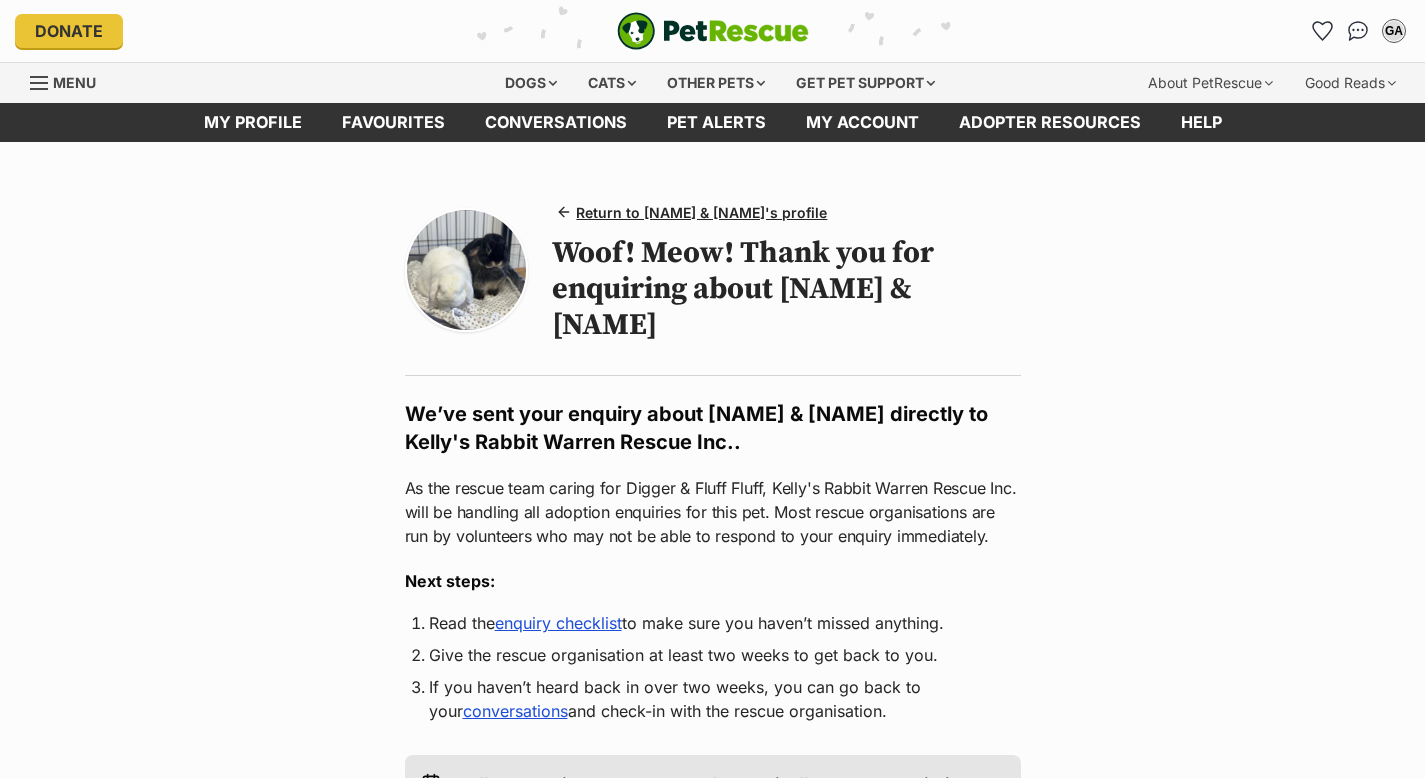 scroll, scrollTop: 0, scrollLeft: 0, axis: both 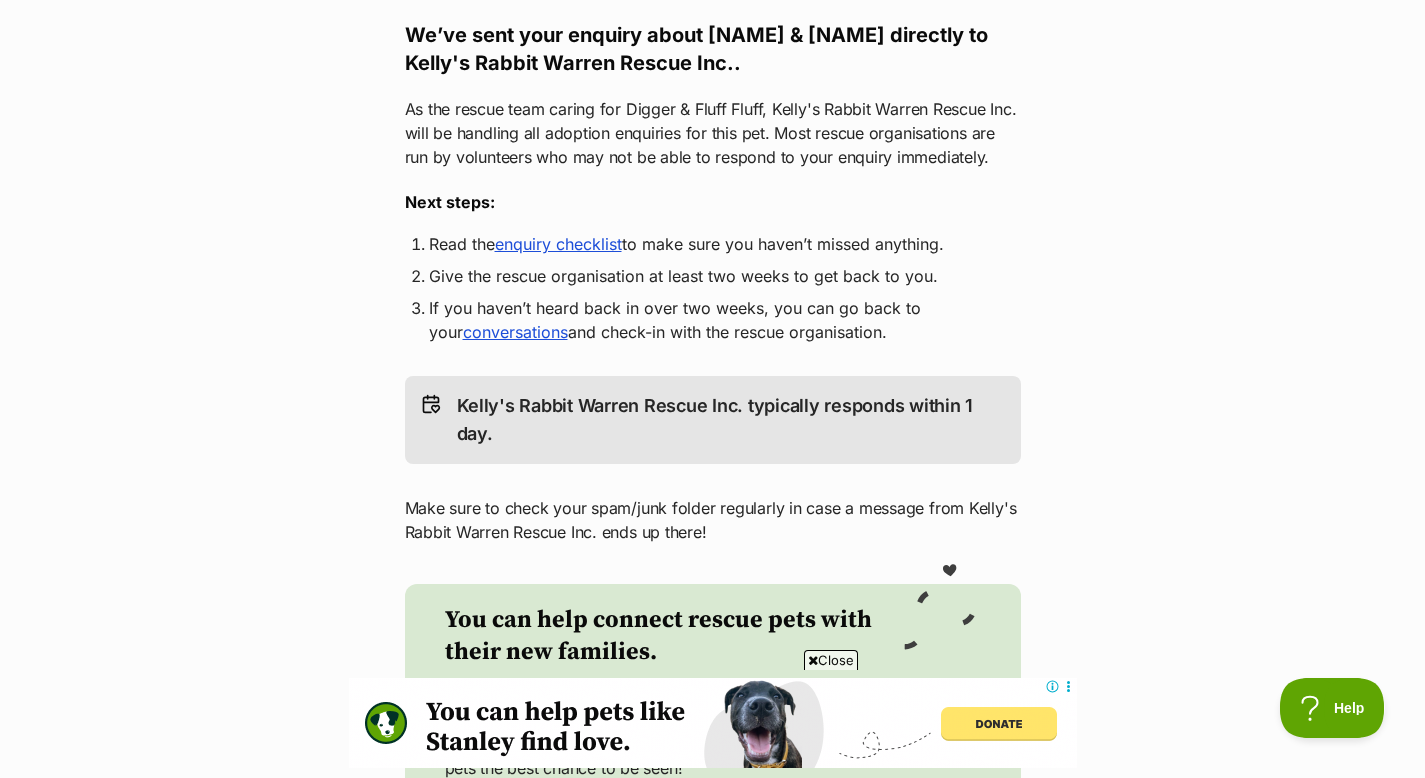 click on "enquiry checklist" at bounding box center [558, 244] 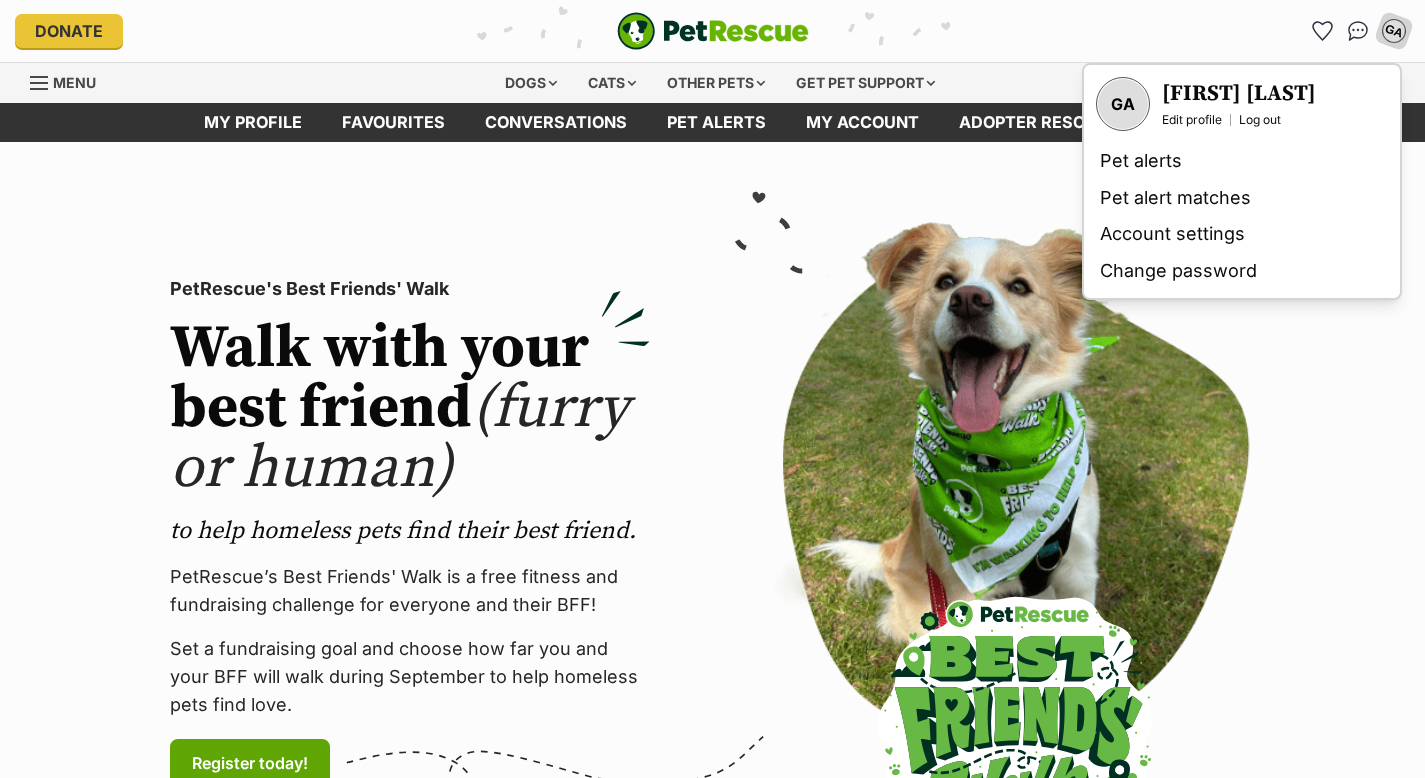 scroll, scrollTop: 0, scrollLeft: 0, axis: both 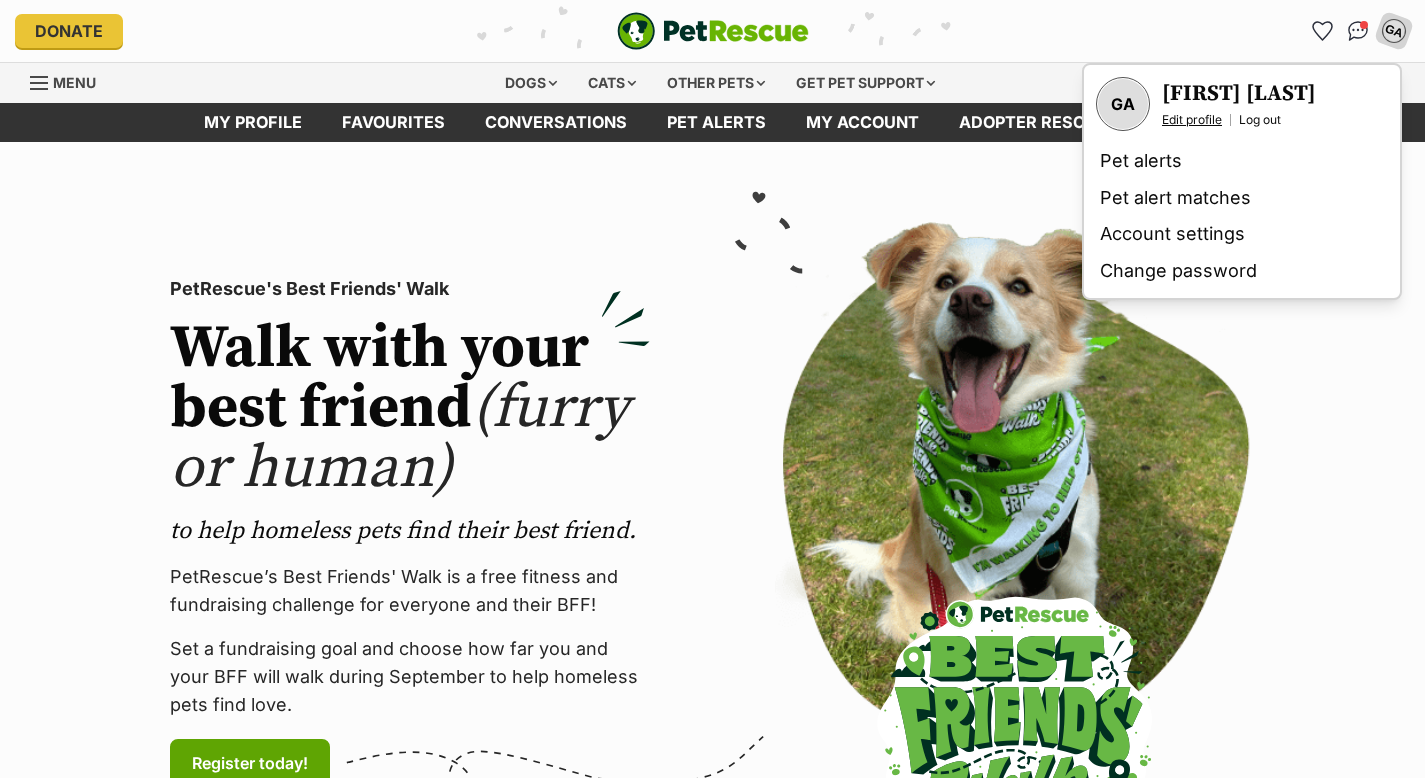 click on "Edit profile" at bounding box center (1192, 120) 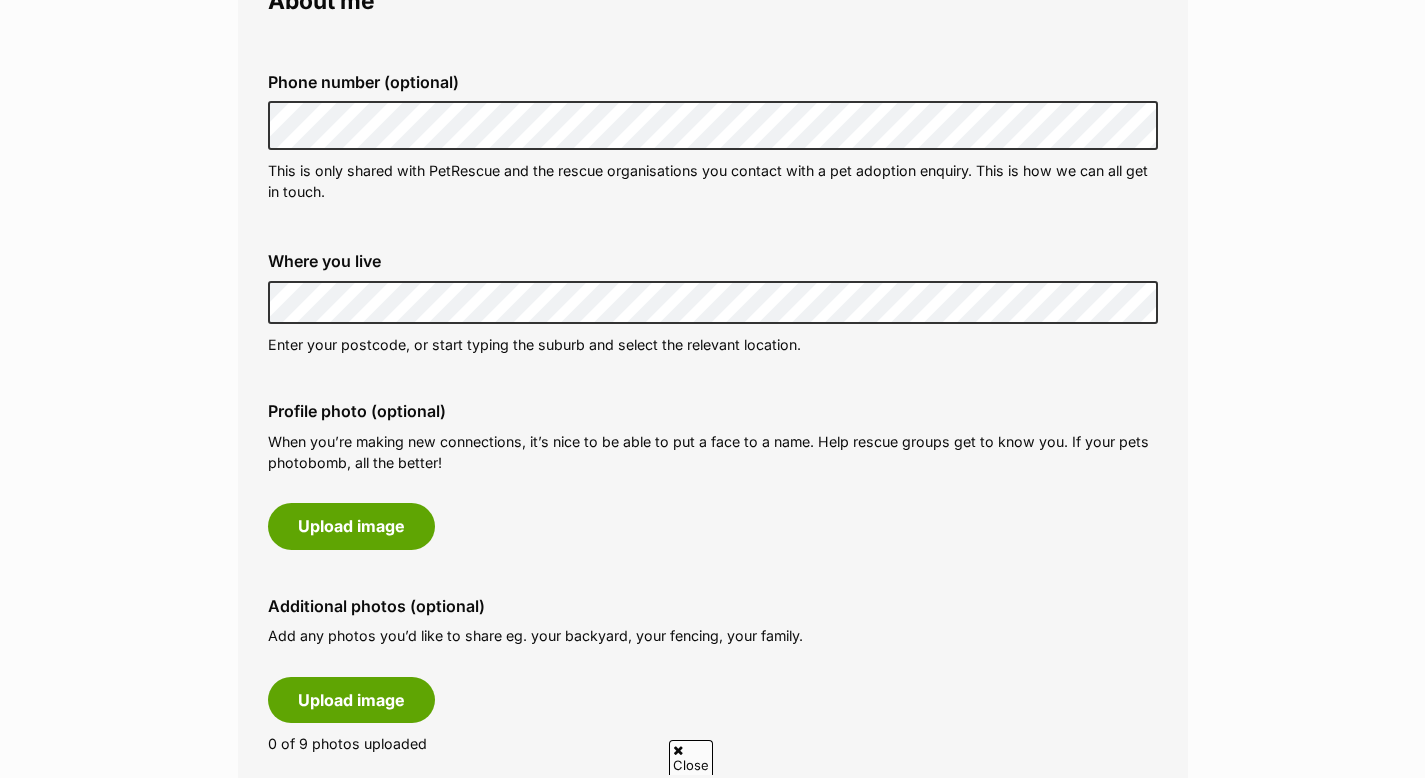 scroll, scrollTop: 832, scrollLeft: 0, axis: vertical 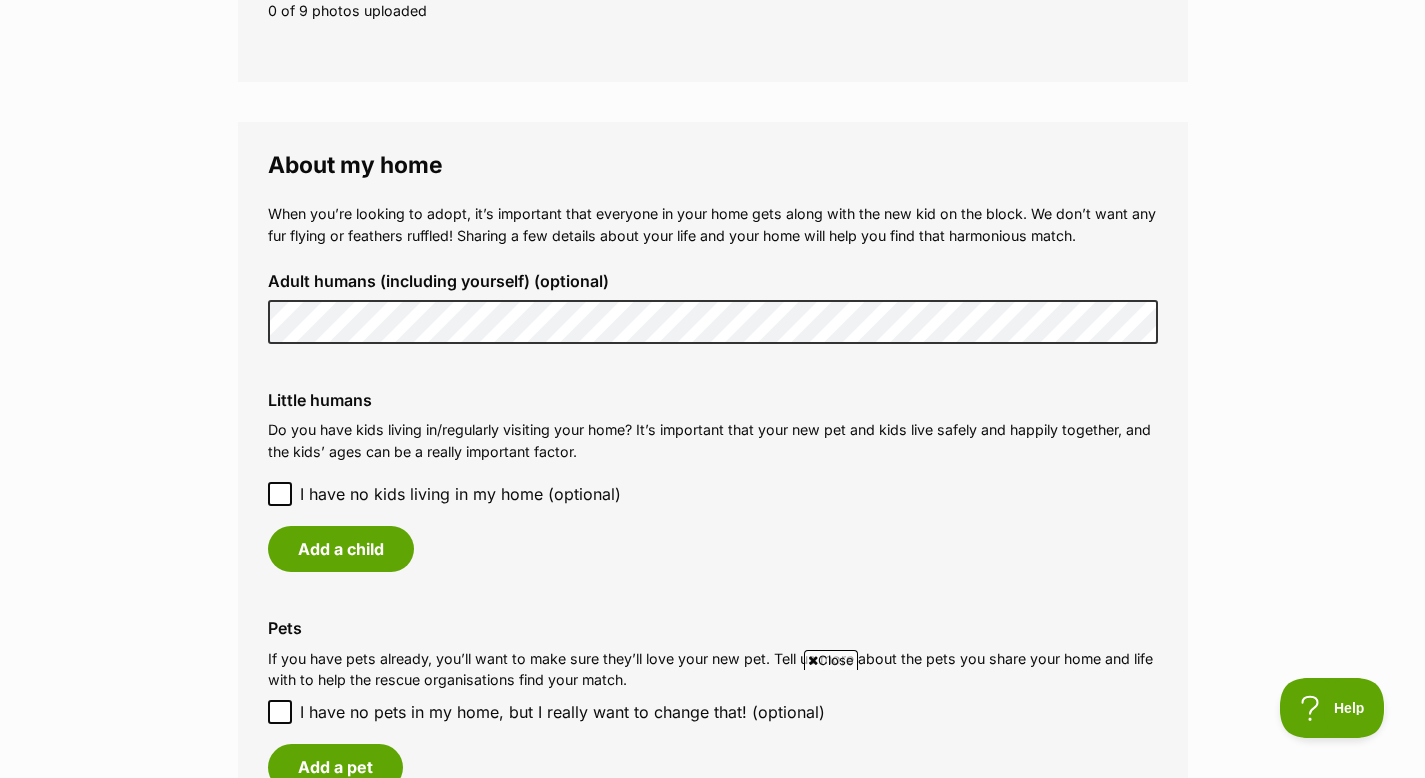 click on "Little humans" at bounding box center [713, 400] 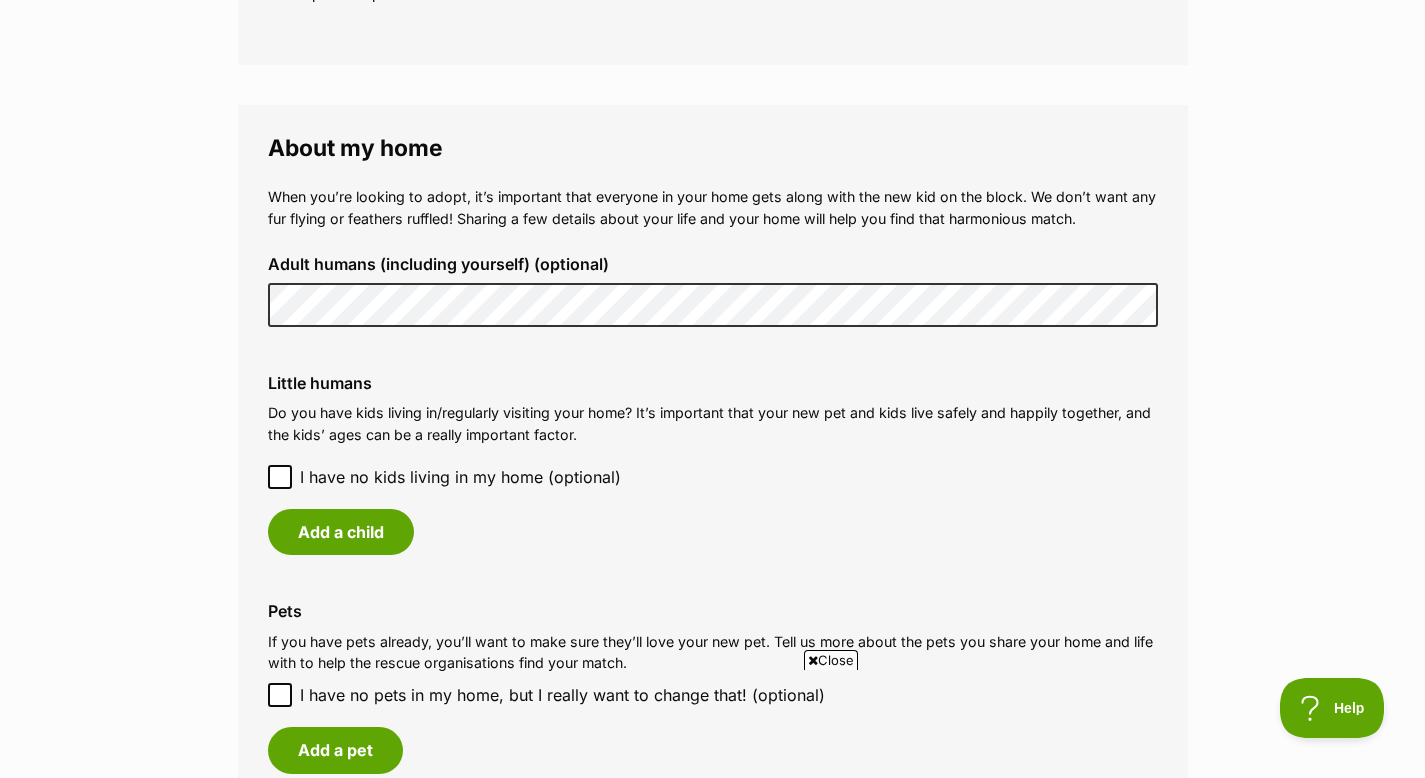 scroll, scrollTop: 1371, scrollLeft: 0, axis: vertical 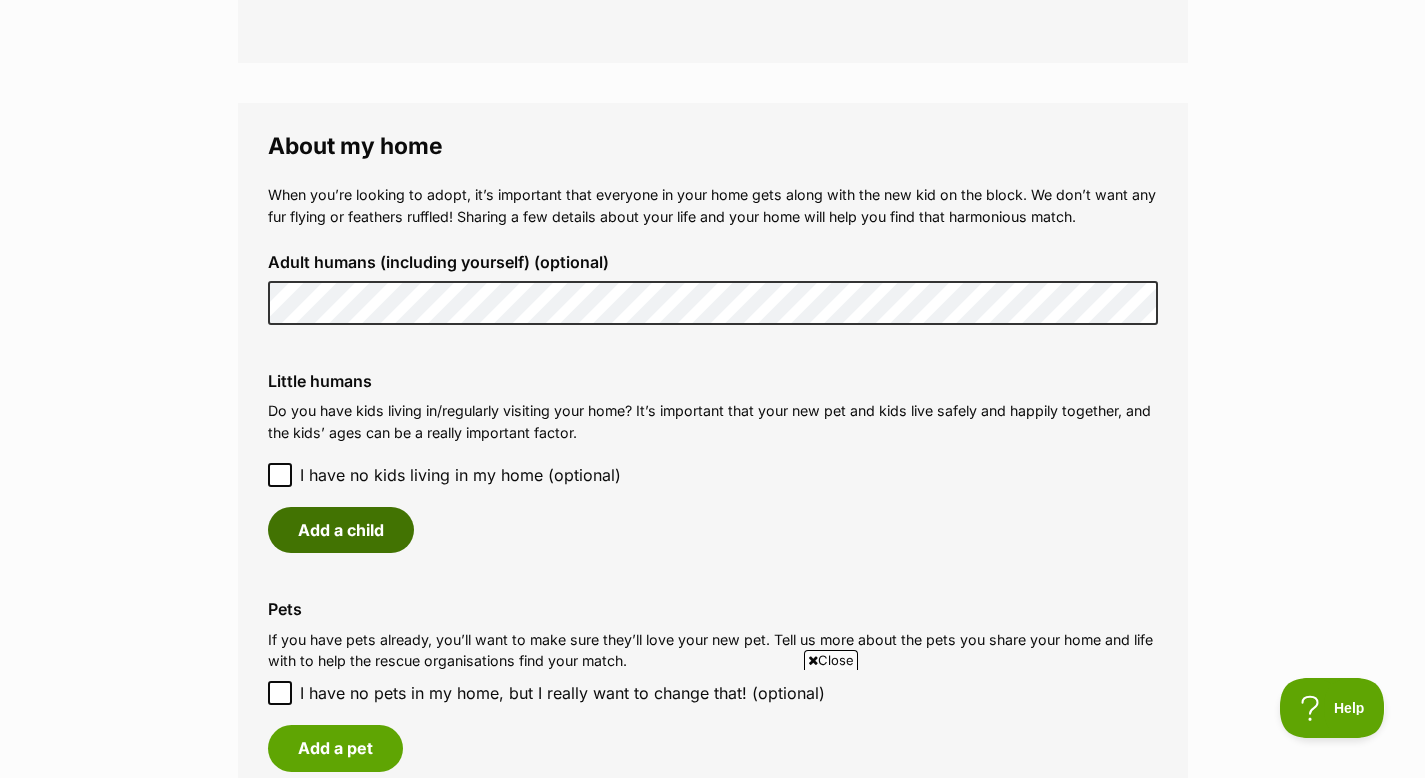 click on "Add a child" at bounding box center (341, 530) 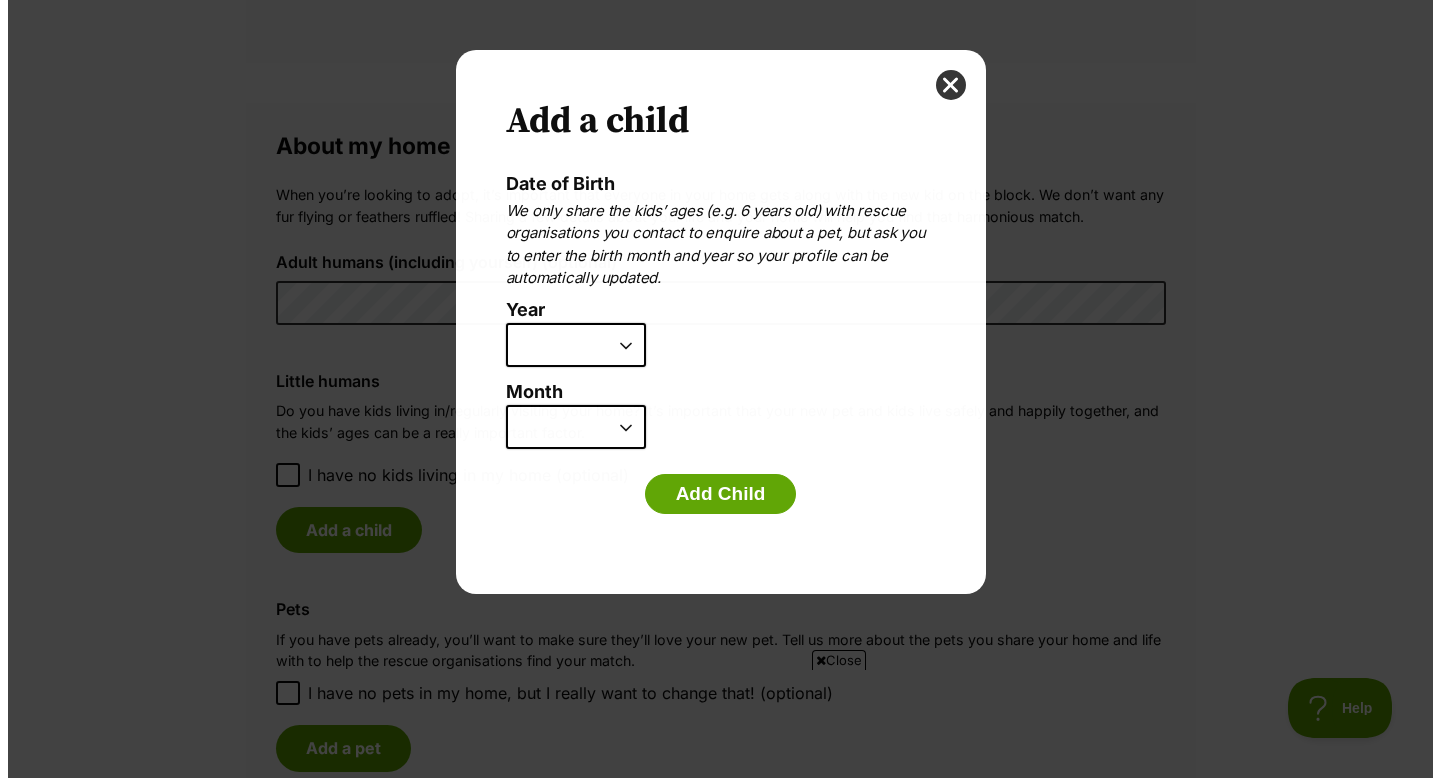 scroll, scrollTop: 0, scrollLeft: 0, axis: both 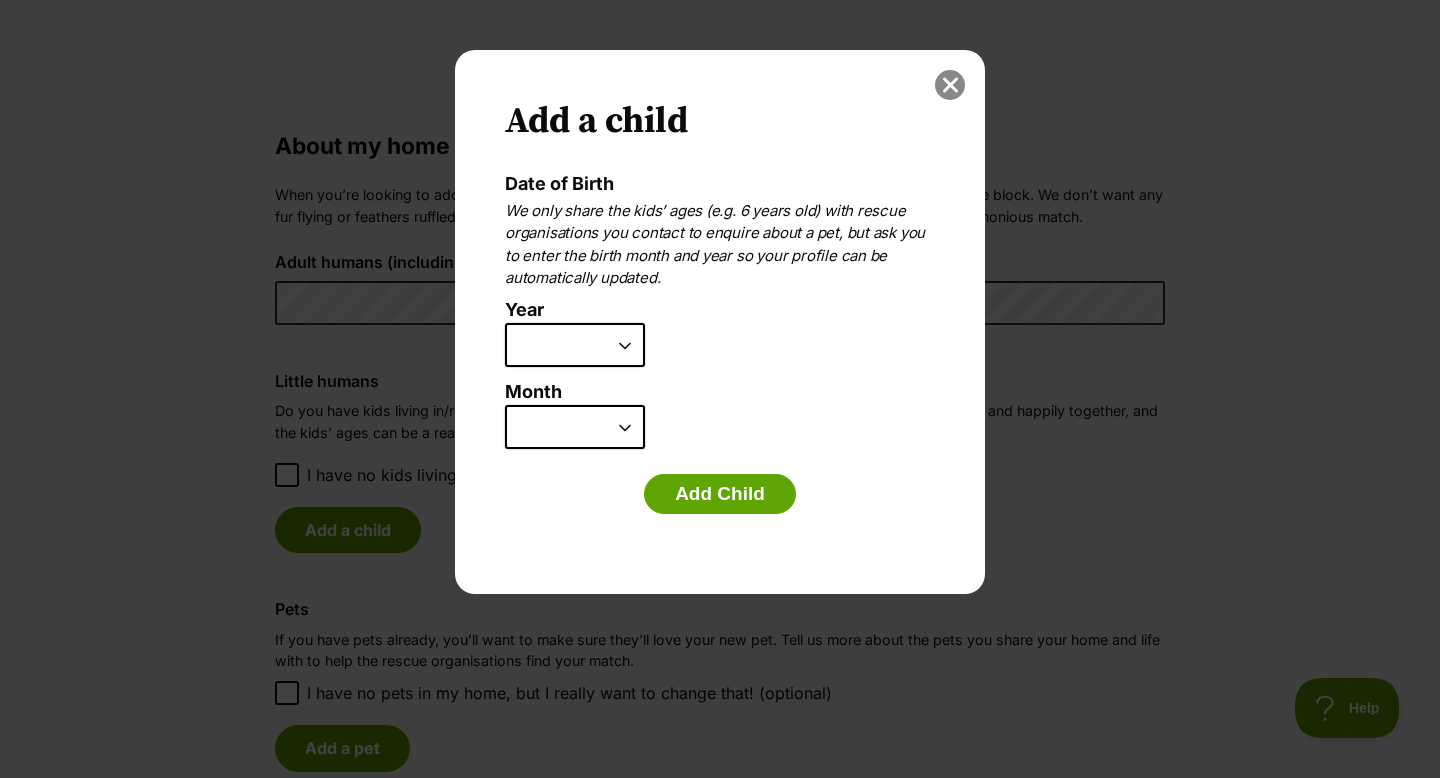 click at bounding box center (950, 85) 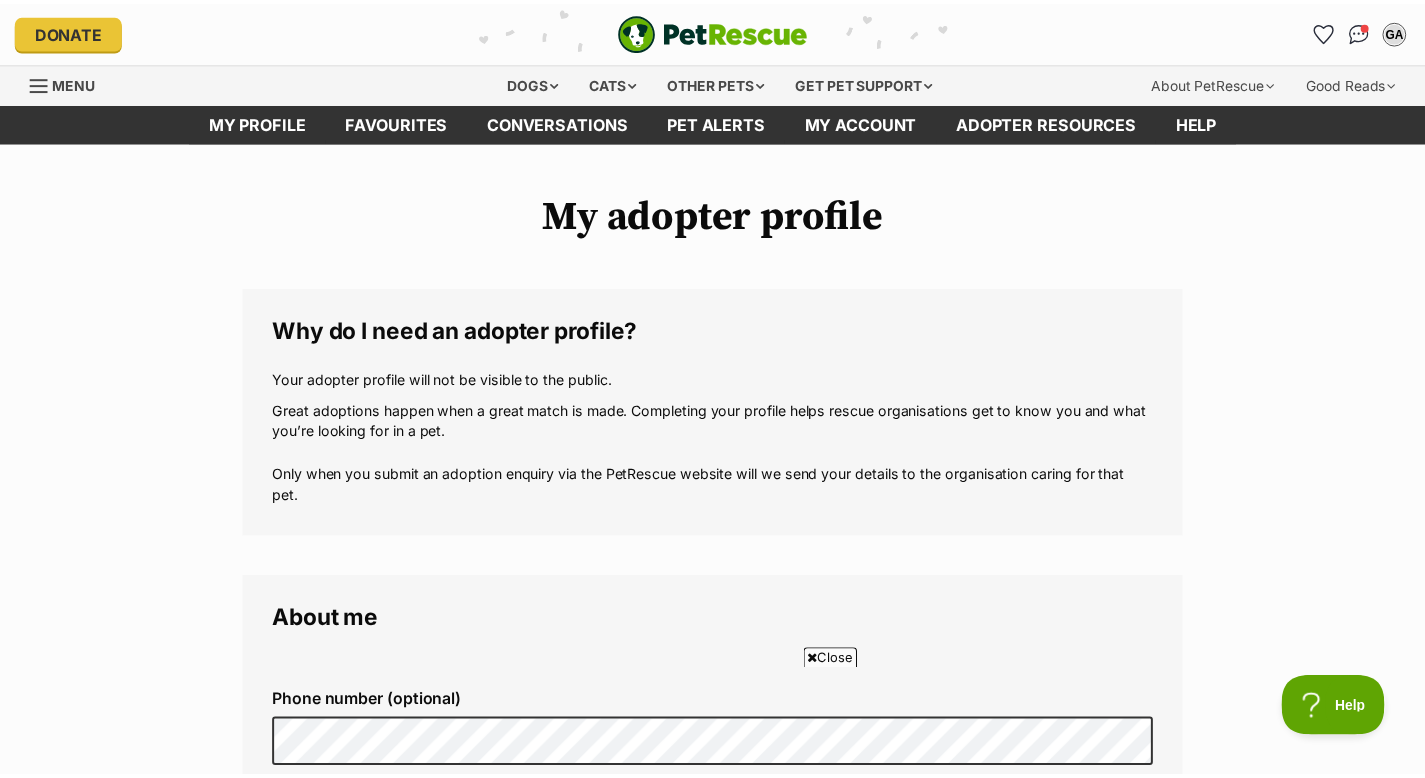 scroll, scrollTop: 1371, scrollLeft: 0, axis: vertical 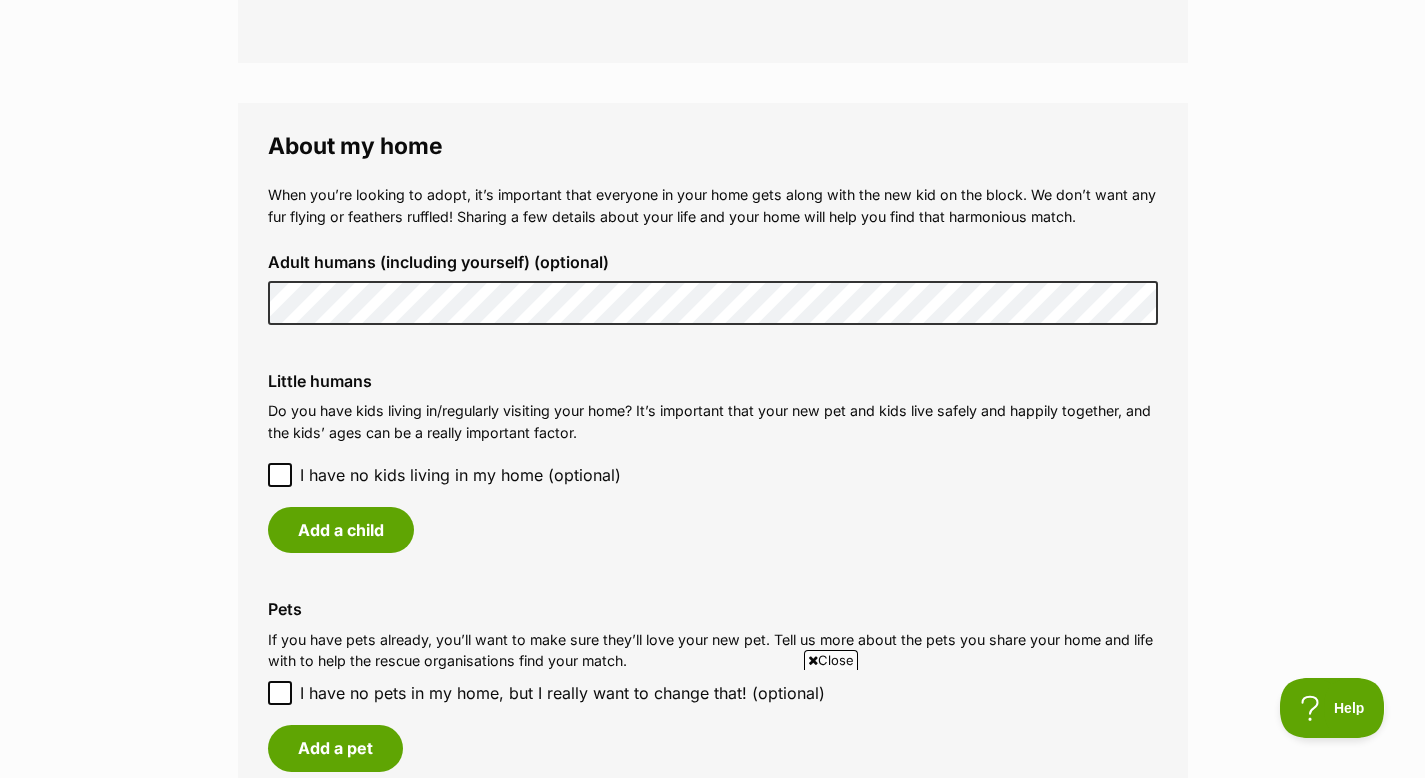 click 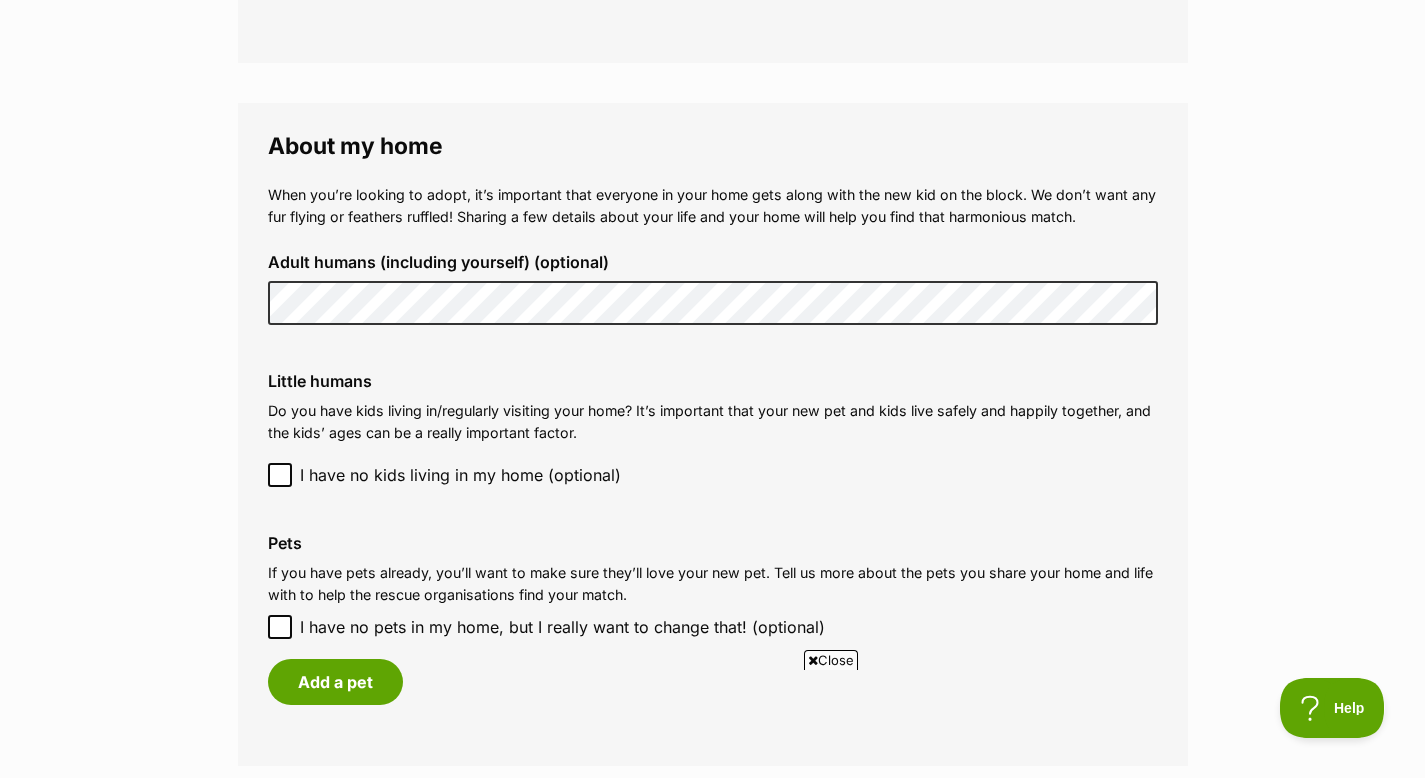 click 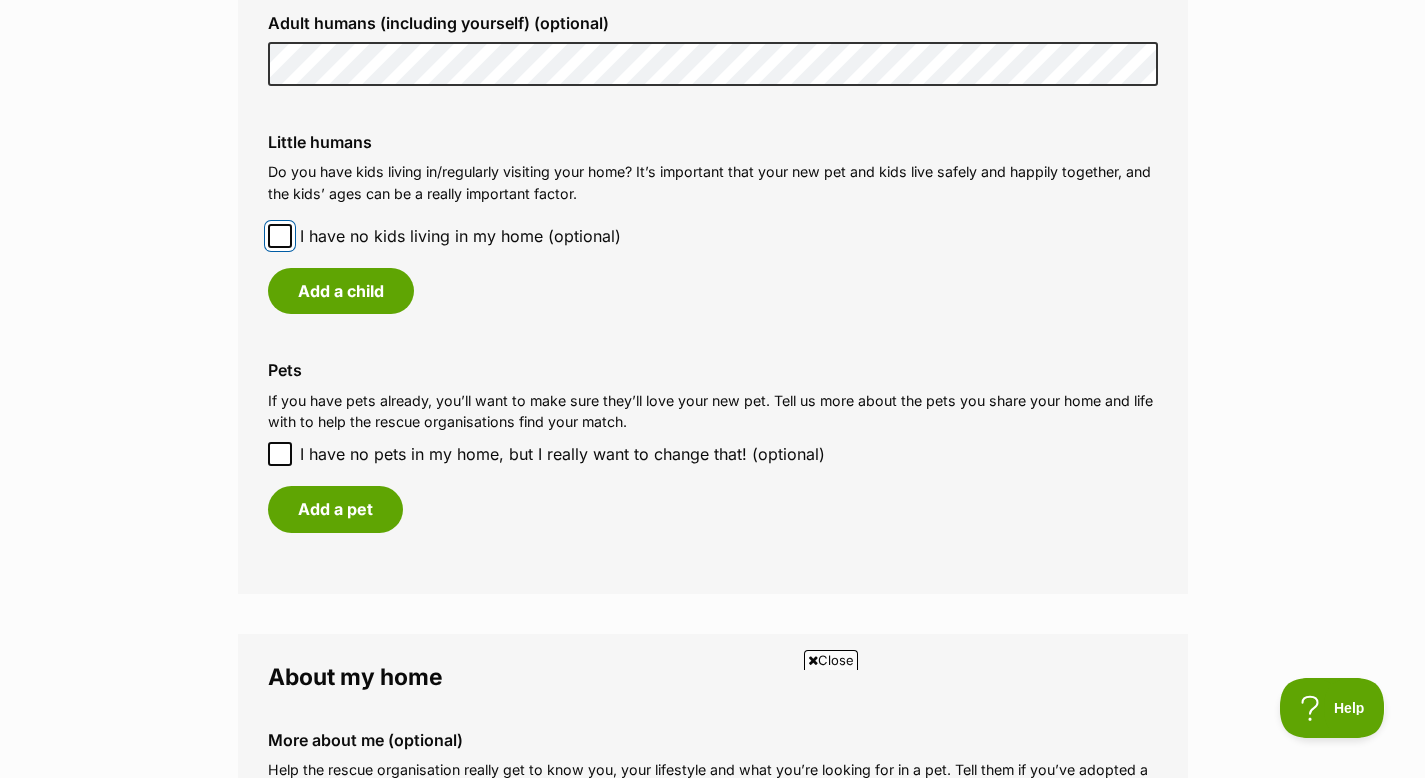 scroll, scrollTop: 1611, scrollLeft: 0, axis: vertical 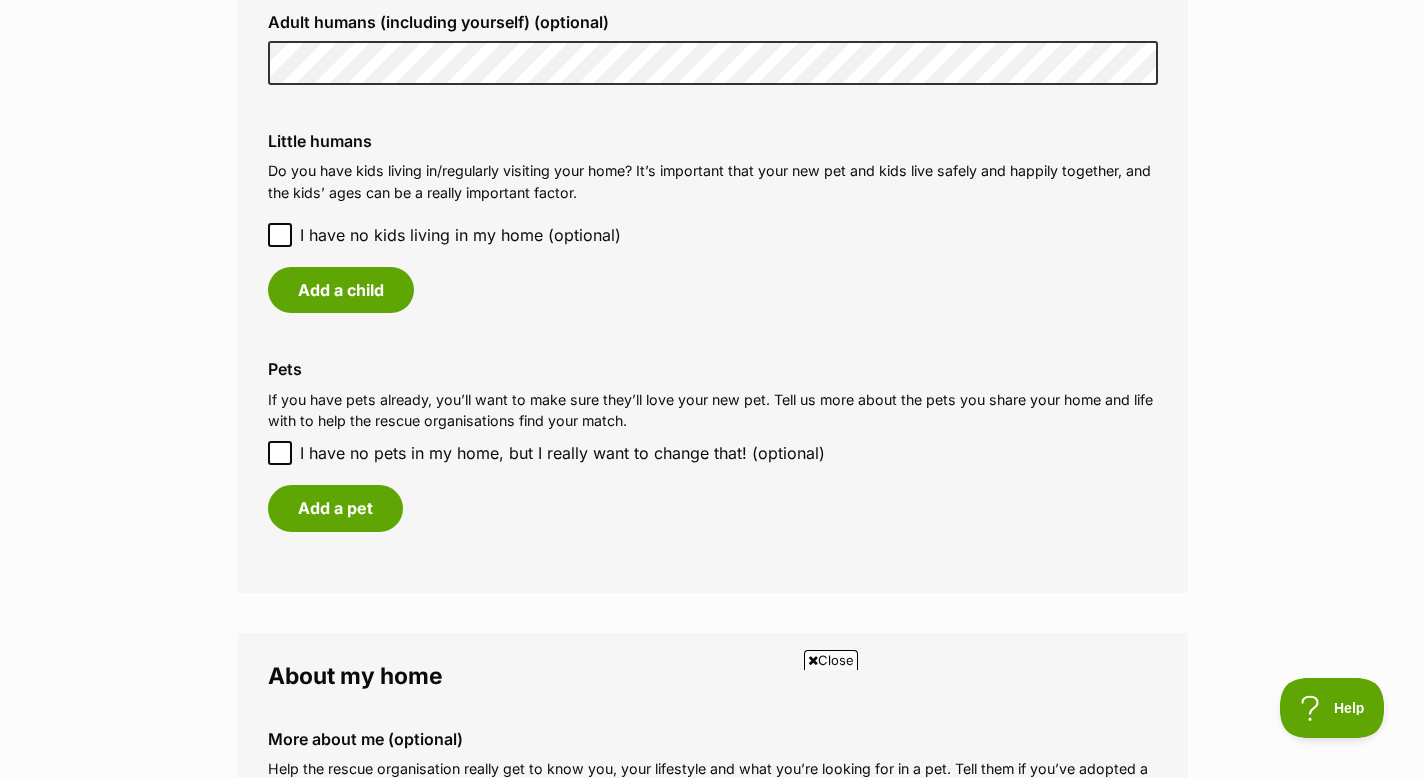 click 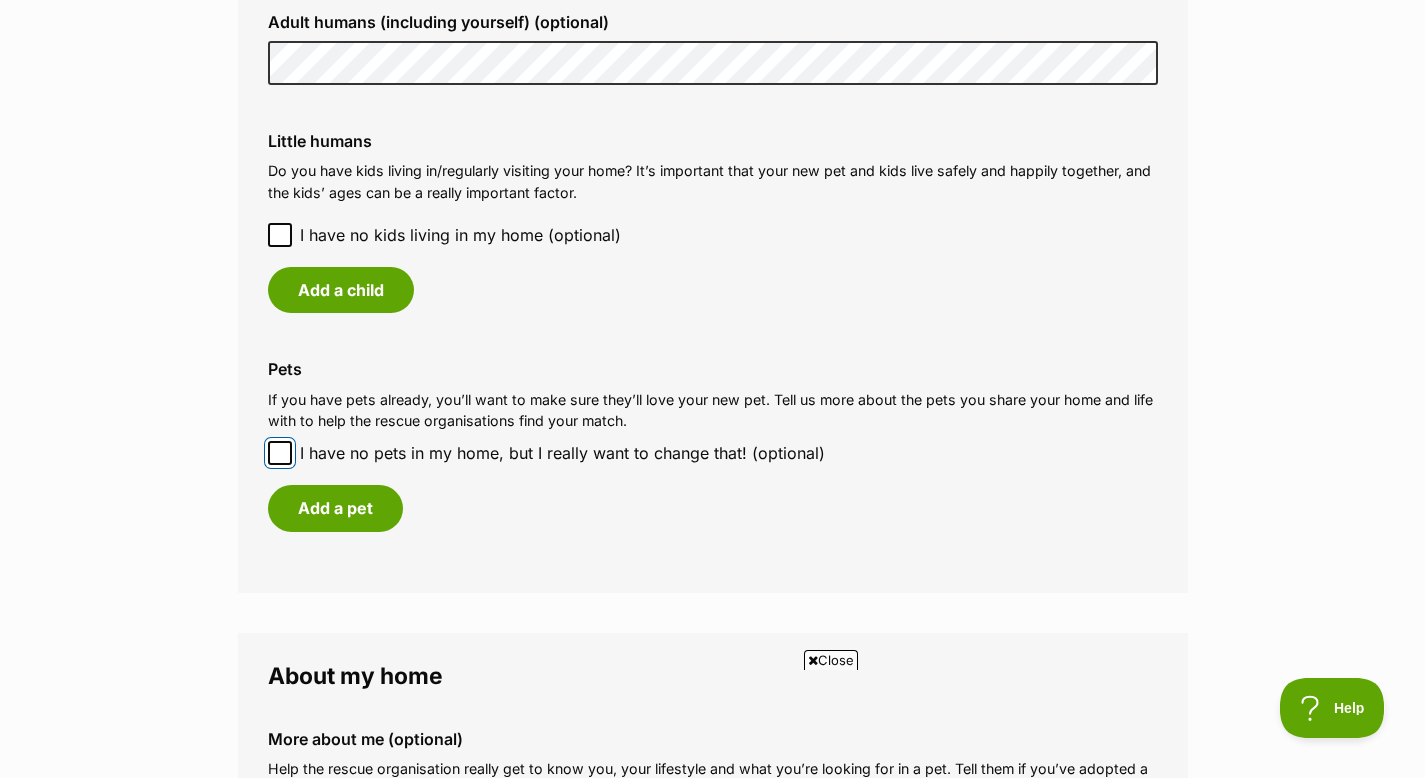 click on "I have no pets in my home, but I really want to change that! (optional)" at bounding box center (280, 453) 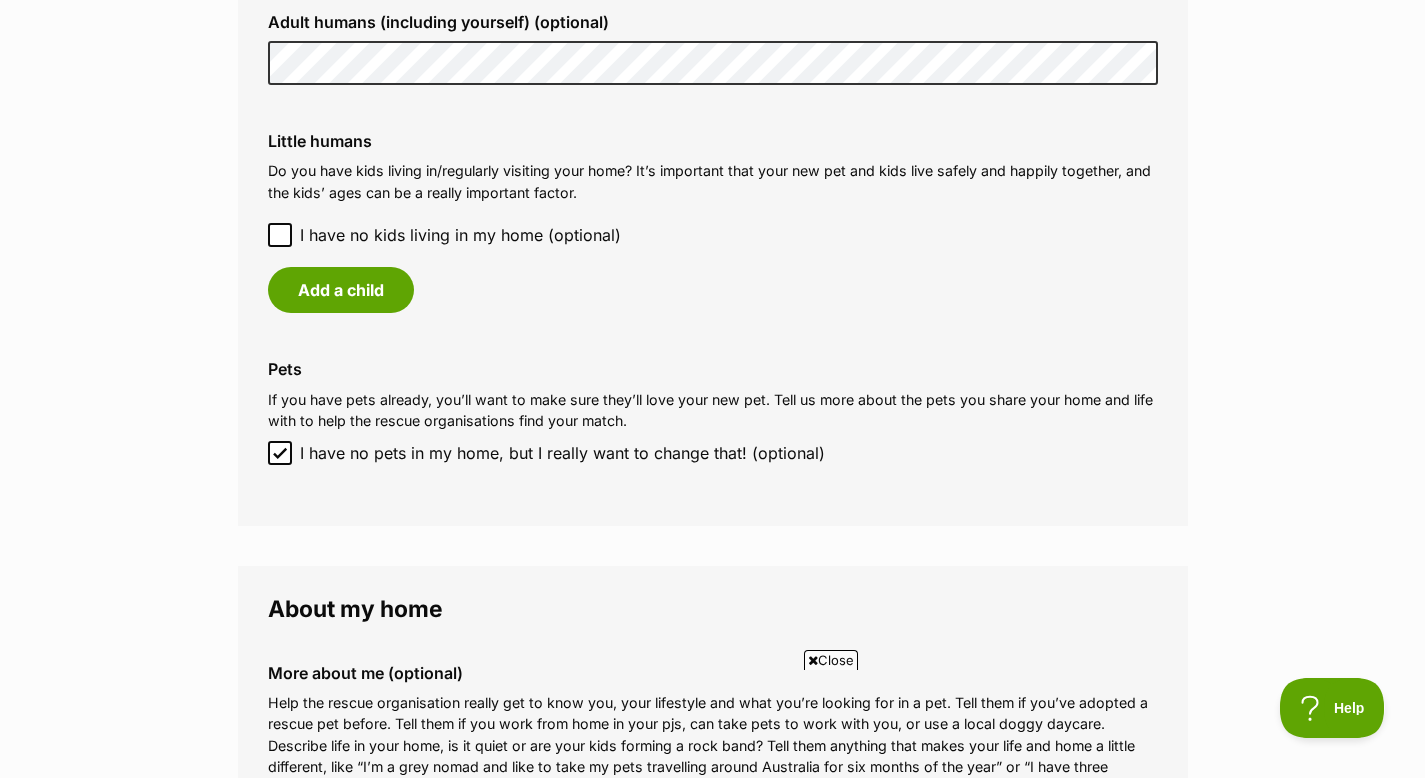 click 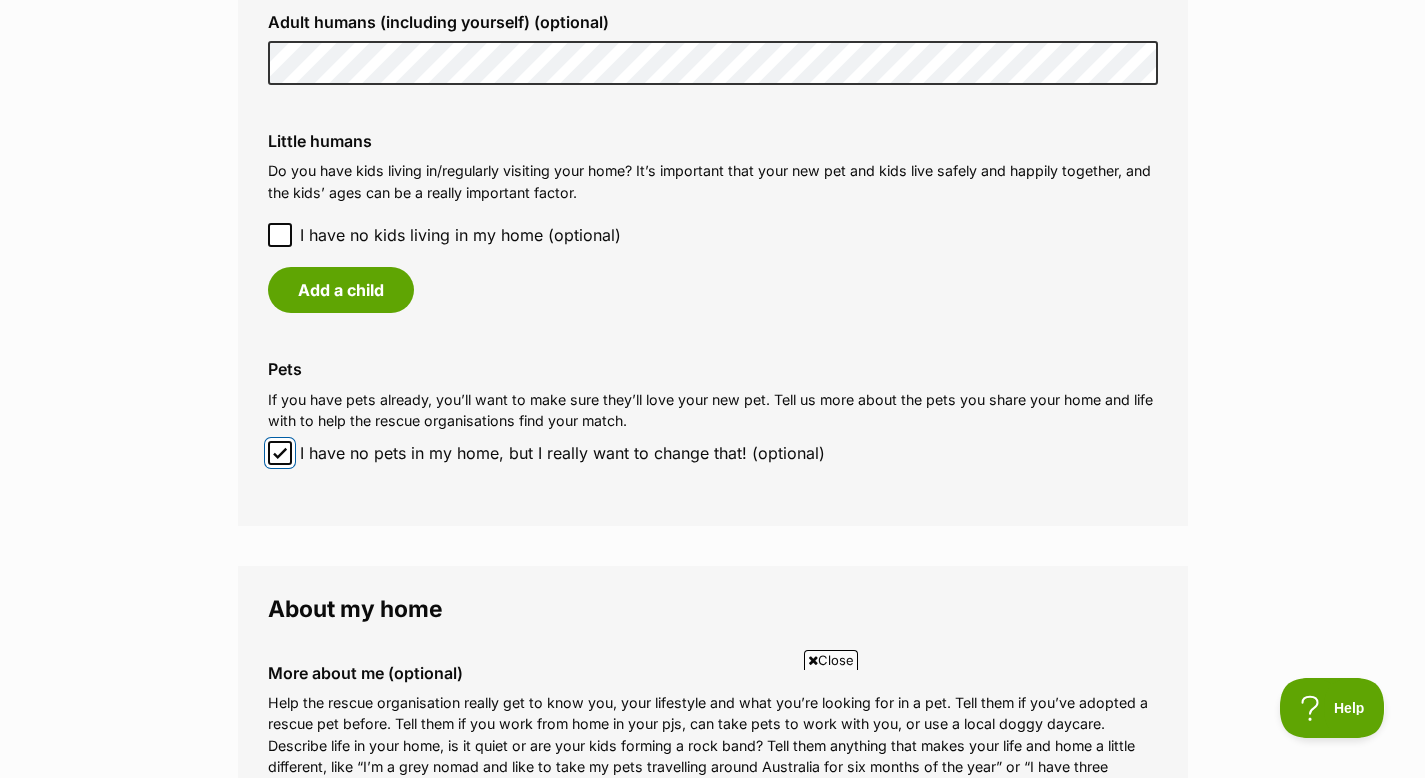 click on "I have no pets in my home, but I really want to change that! (optional)" at bounding box center [280, 453] 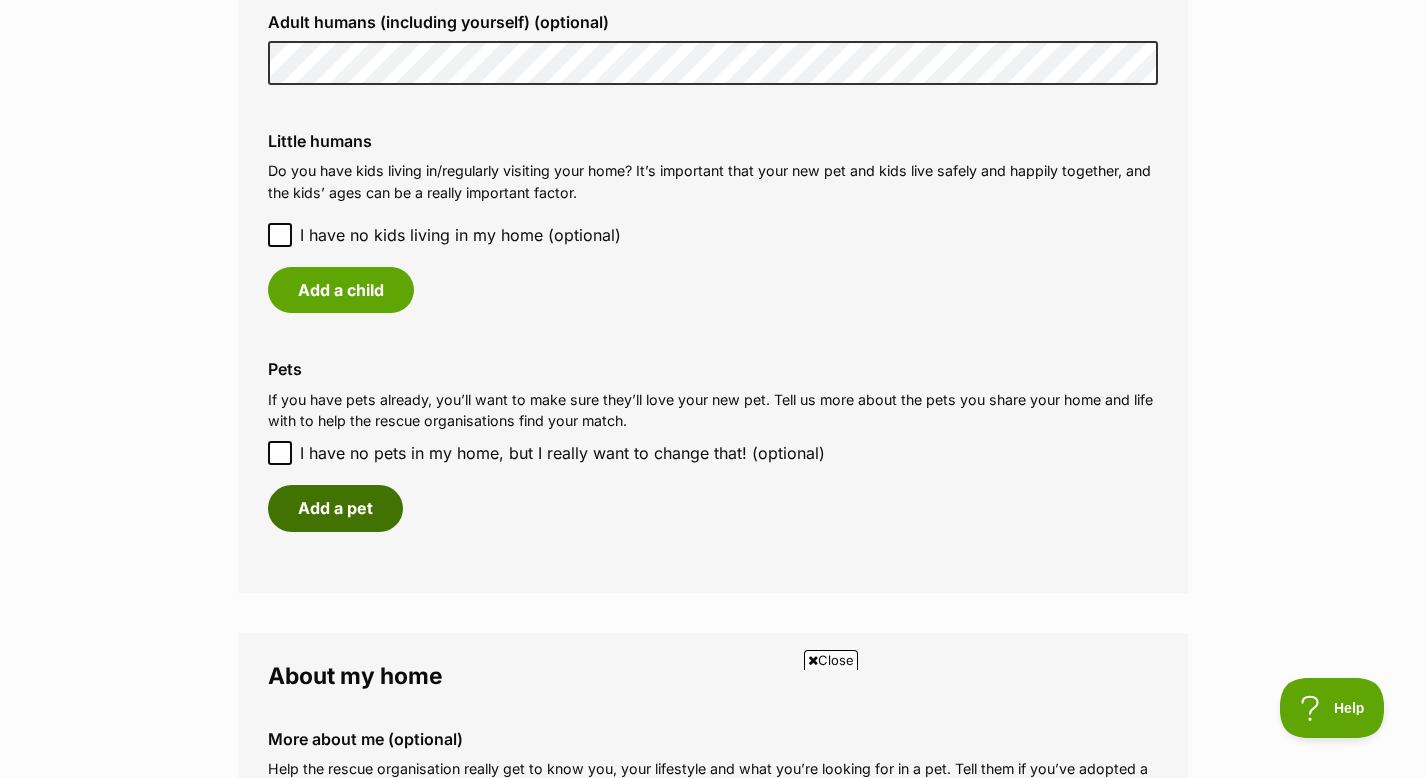 click on "Add a pet" at bounding box center (335, 508) 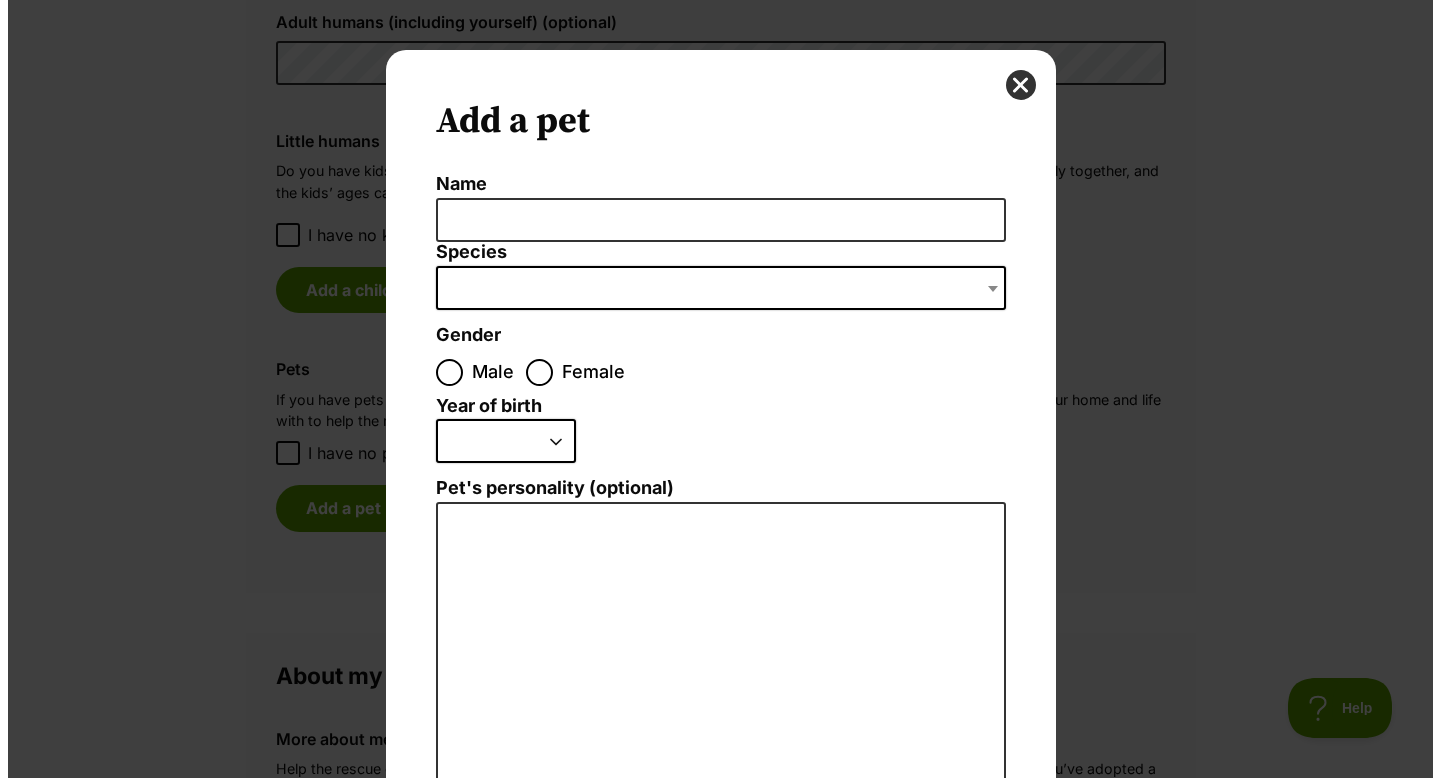 scroll, scrollTop: 0, scrollLeft: 0, axis: both 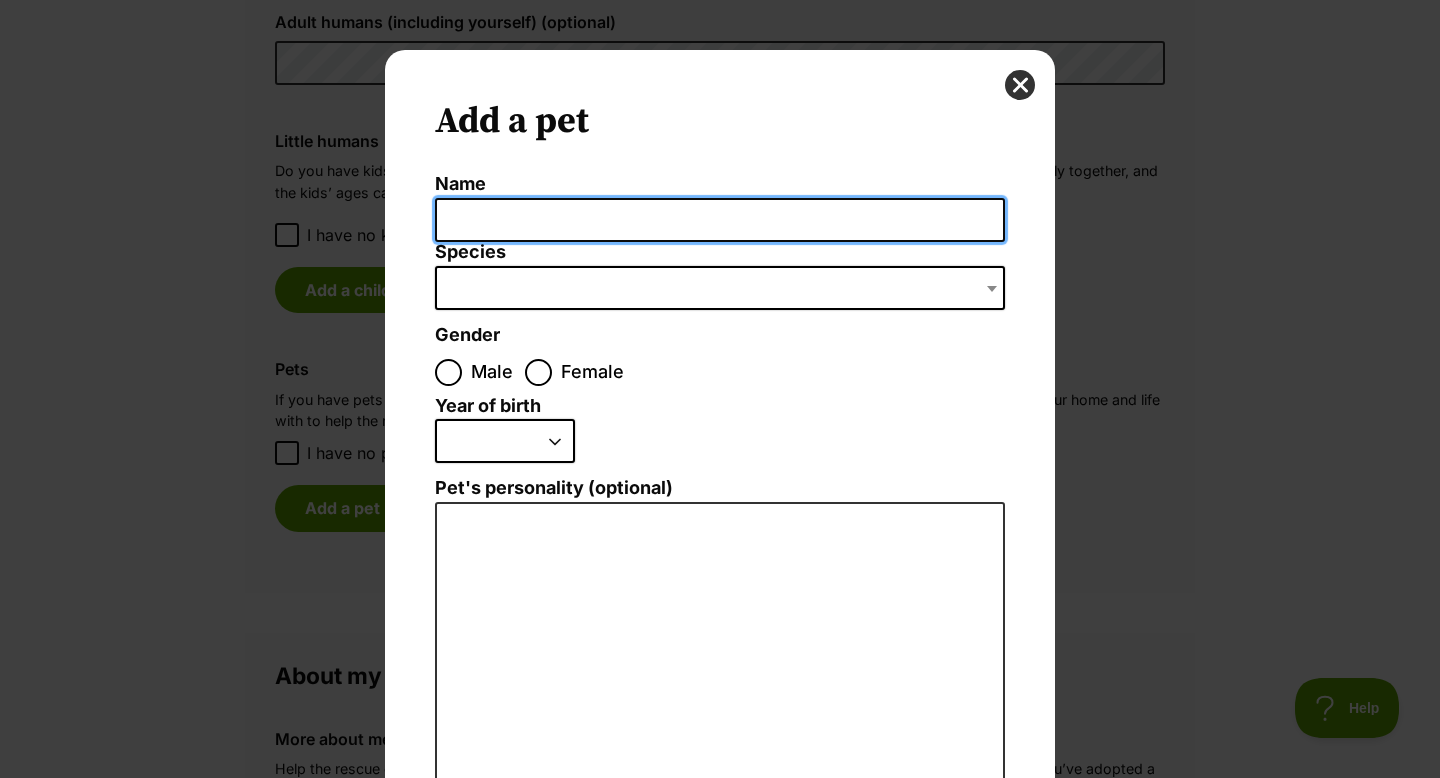click on "Name" at bounding box center [720, 220] 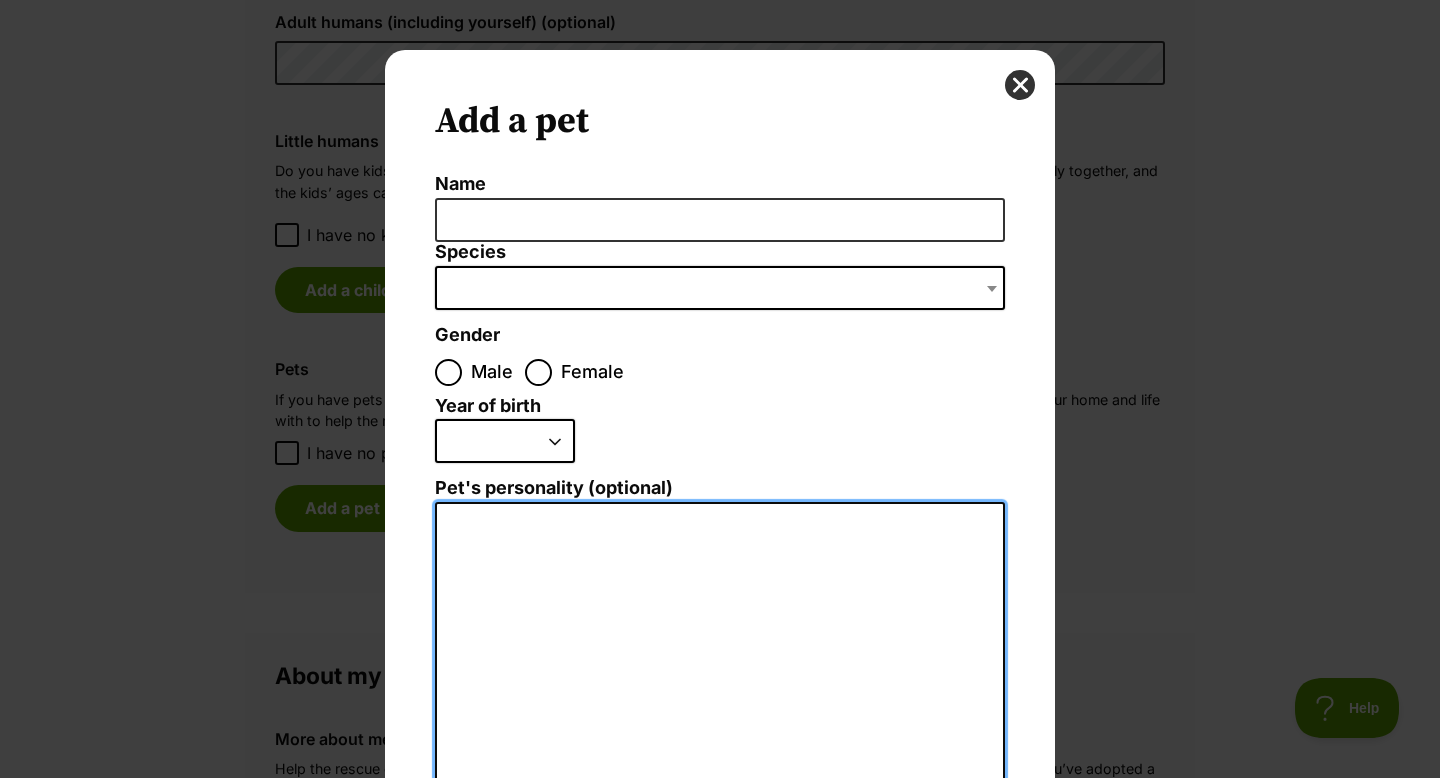 click on "Pet's personality (optional)" at bounding box center [720, 721] 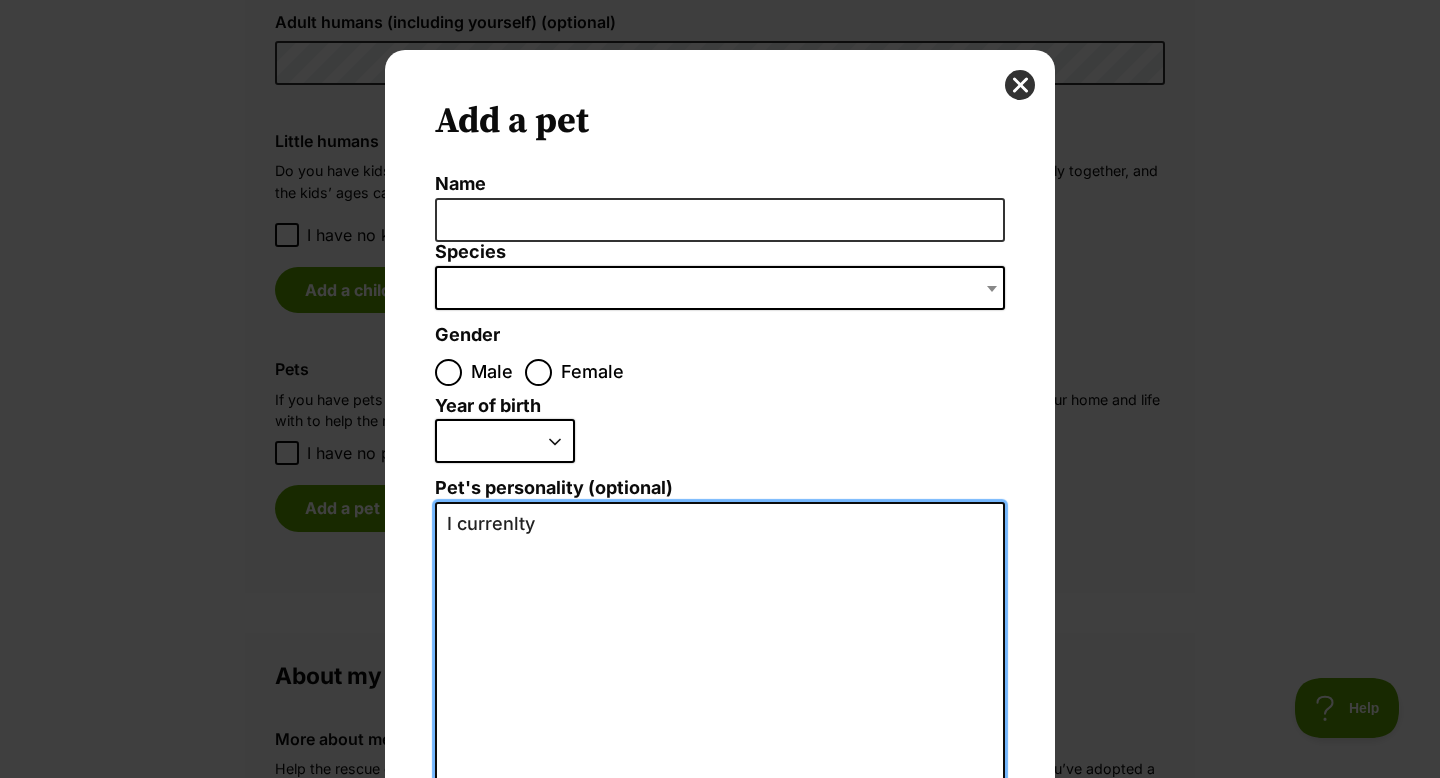 scroll, scrollTop: 0, scrollLeft: 0, axis: both 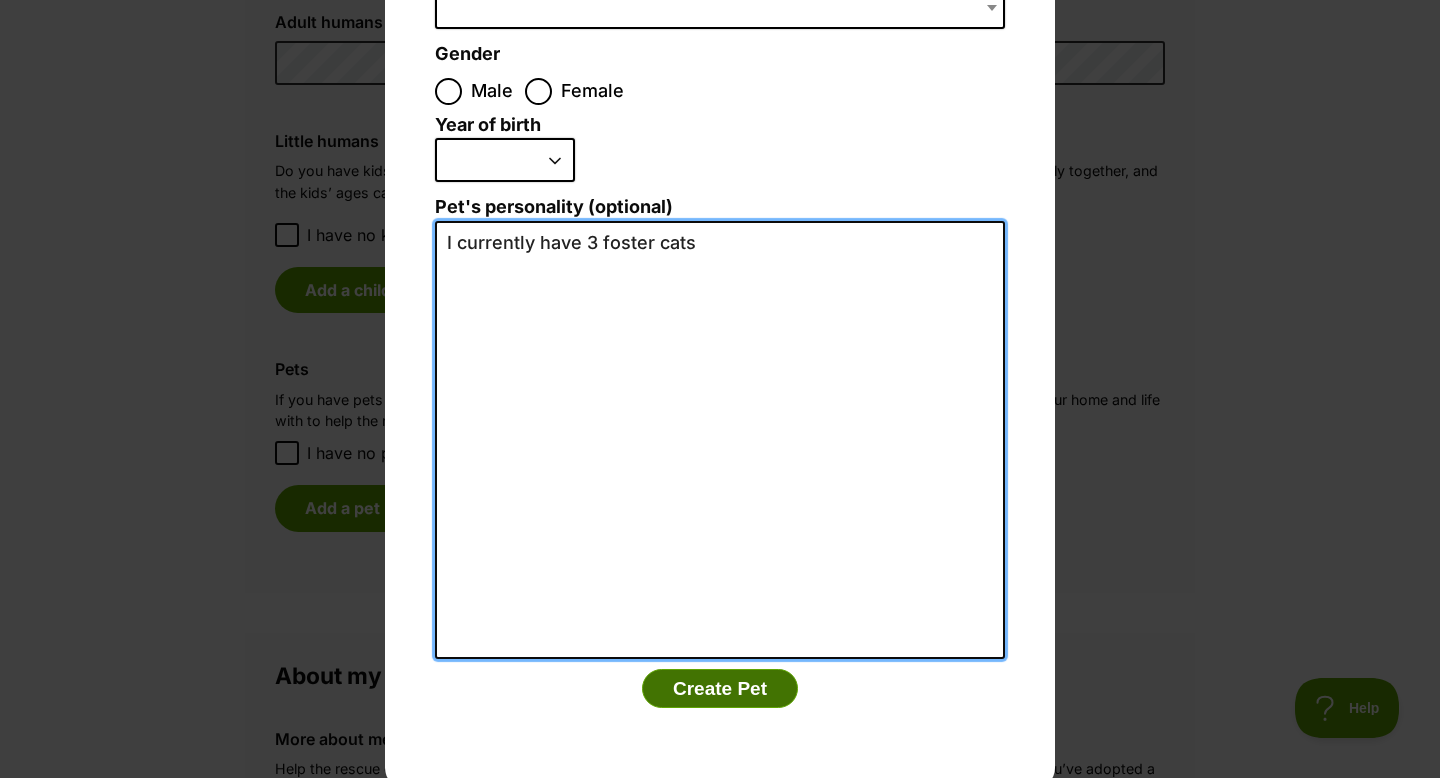 type on "I currently have 3 foster cats" 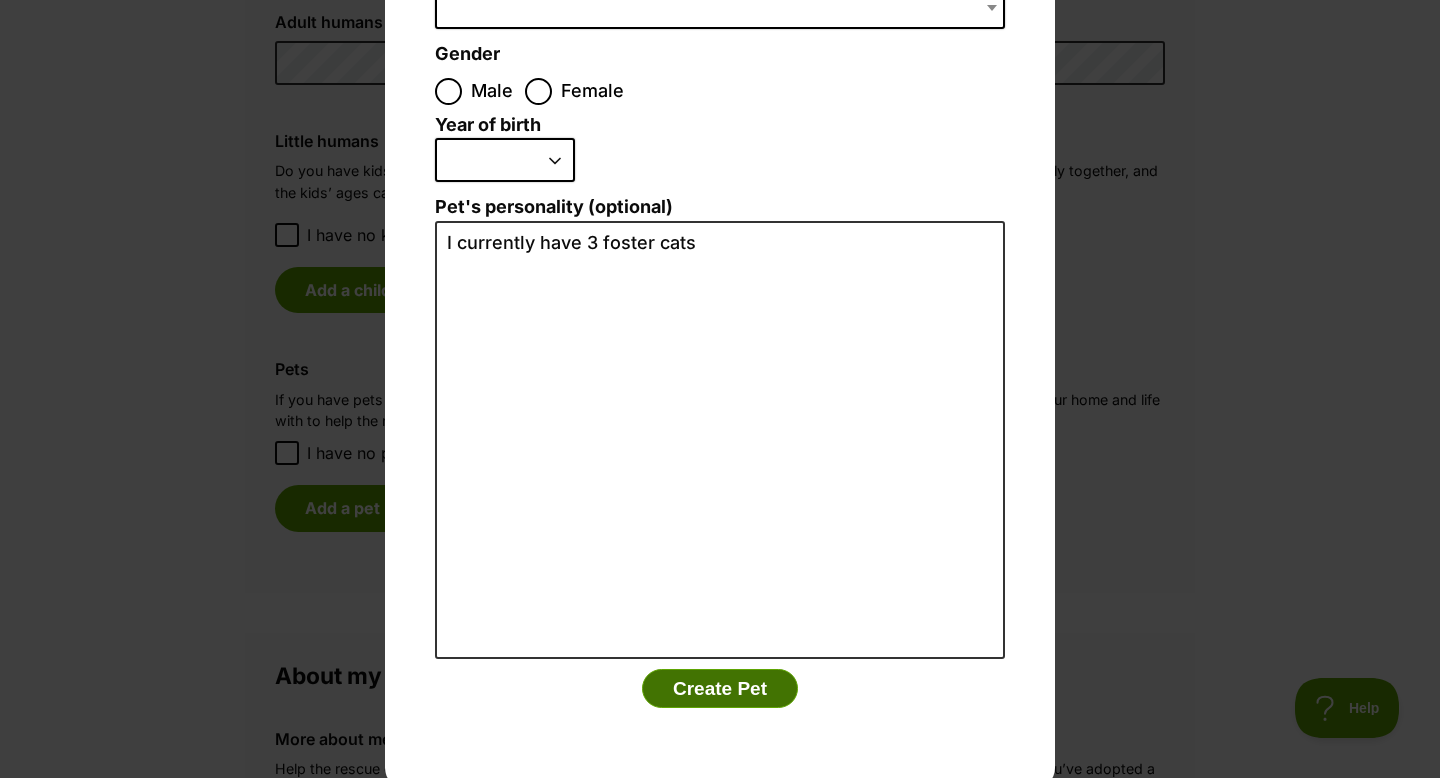 click on "Create Pet" at bounding box center (720, 689) 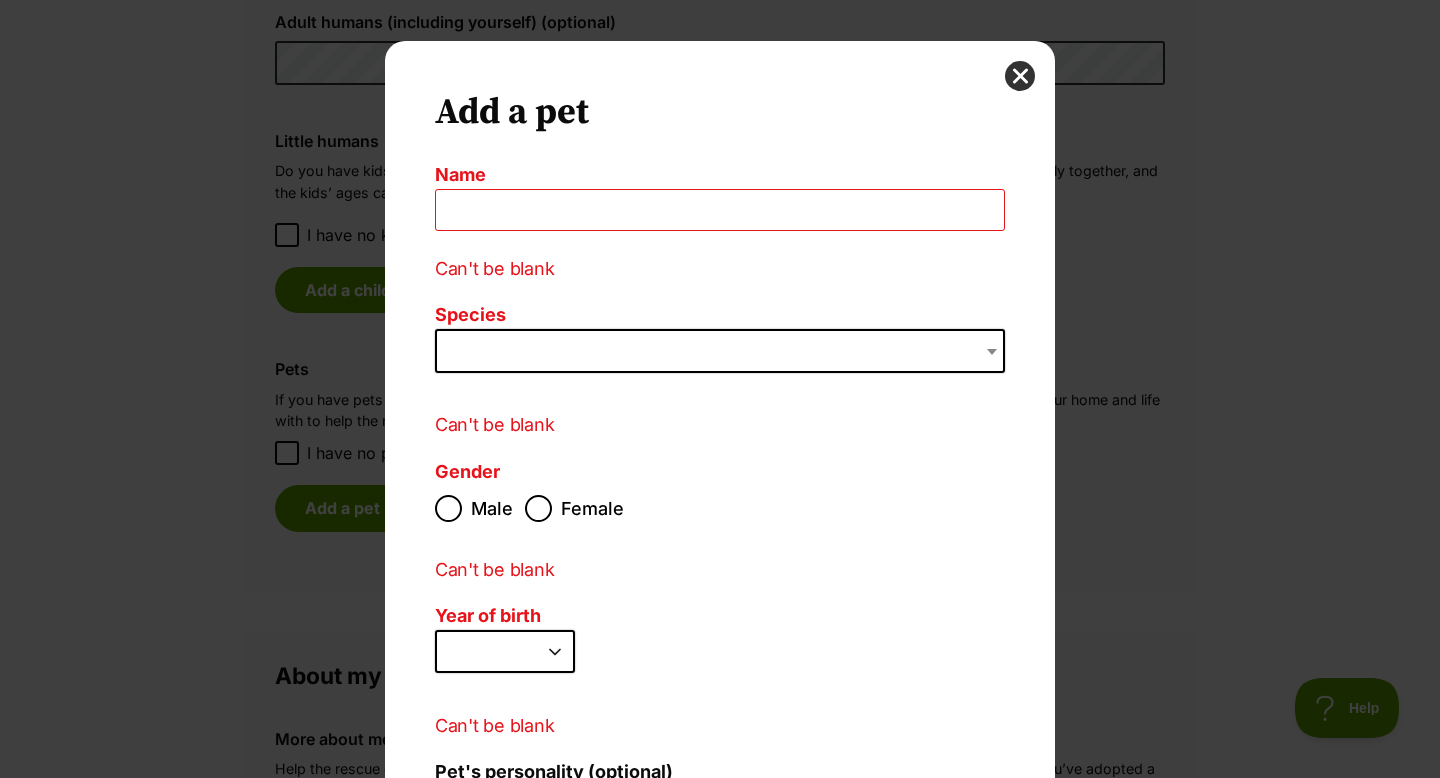 scroll, scrollTop: 0, scrollLeft: 0, axis: both 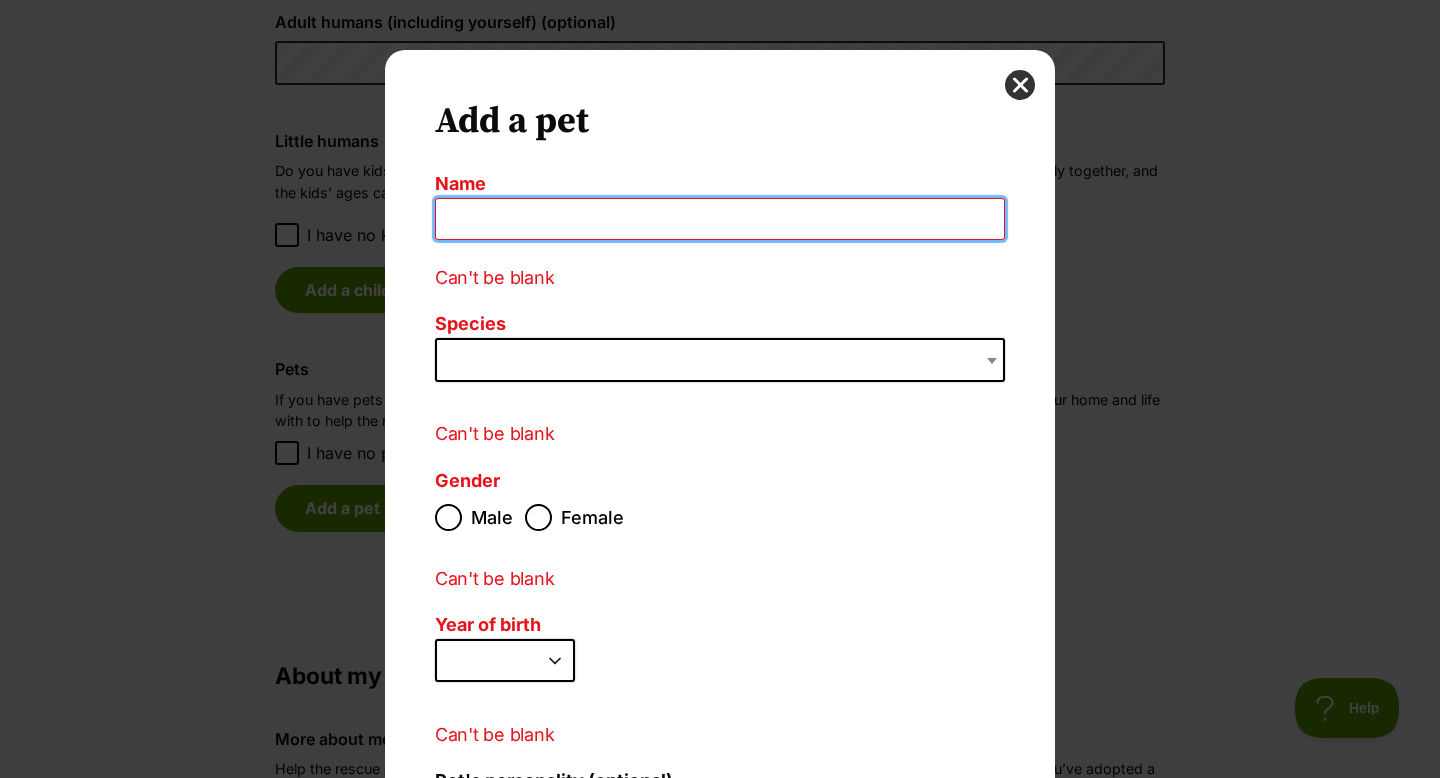 click on "Name" at bounding box center (720, 219) 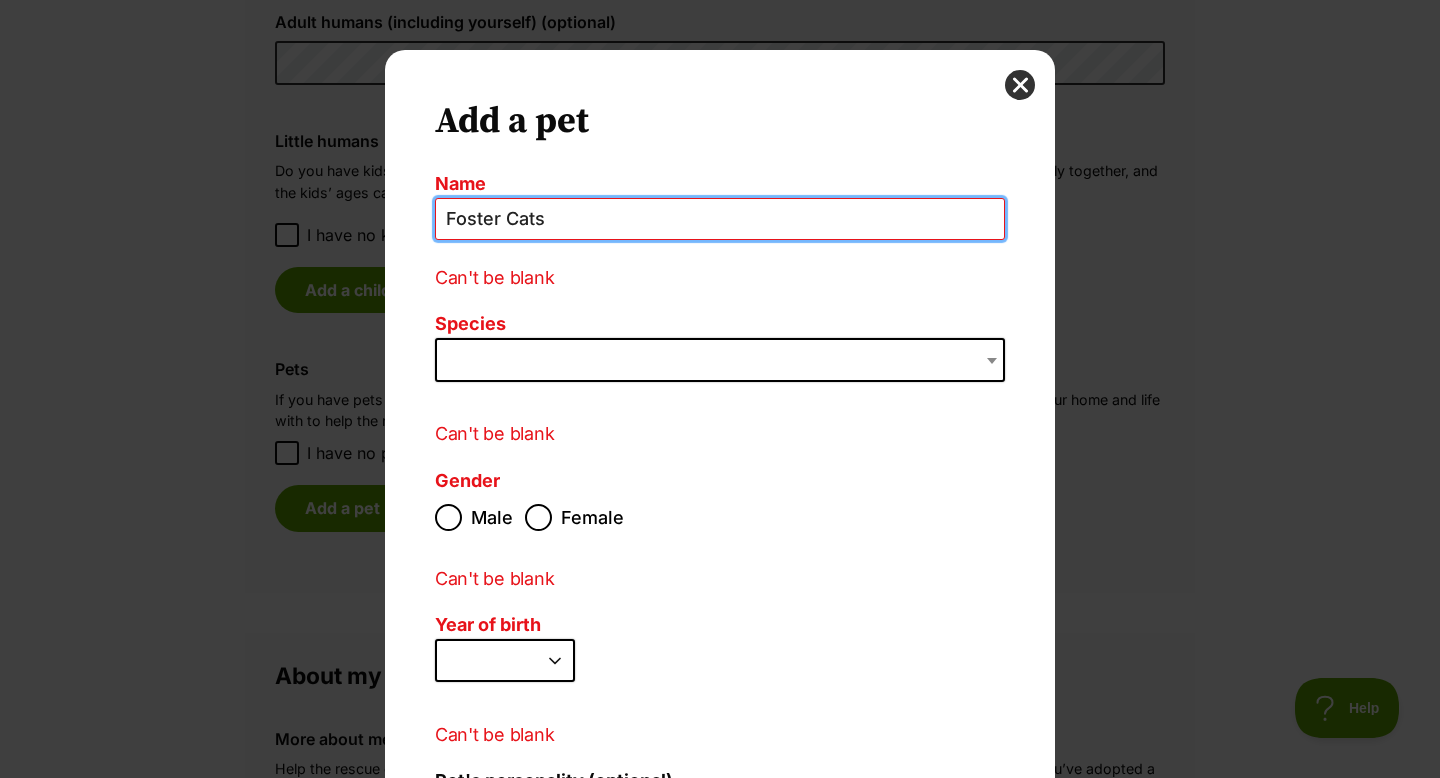 type on "Foster Cats" 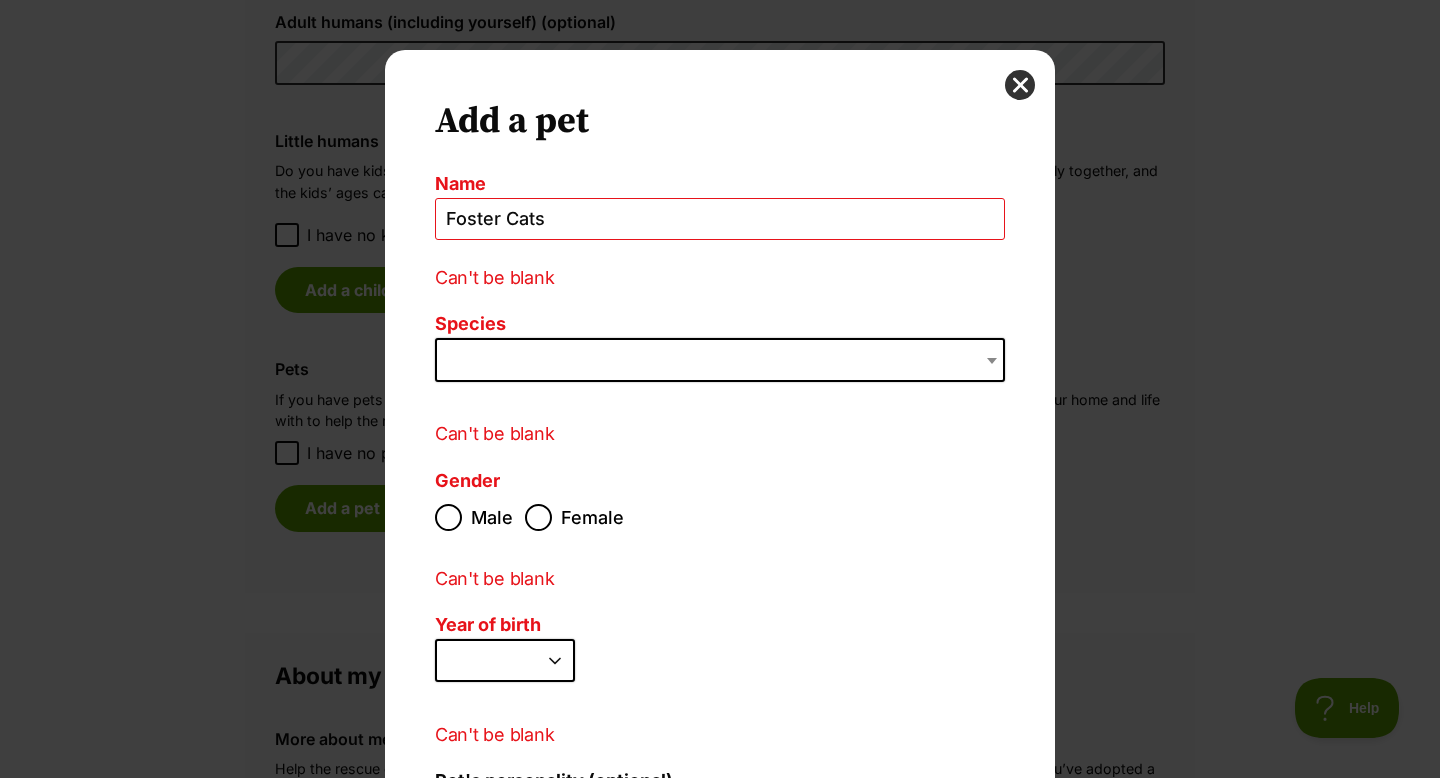 click at bounding box center (720, 360) 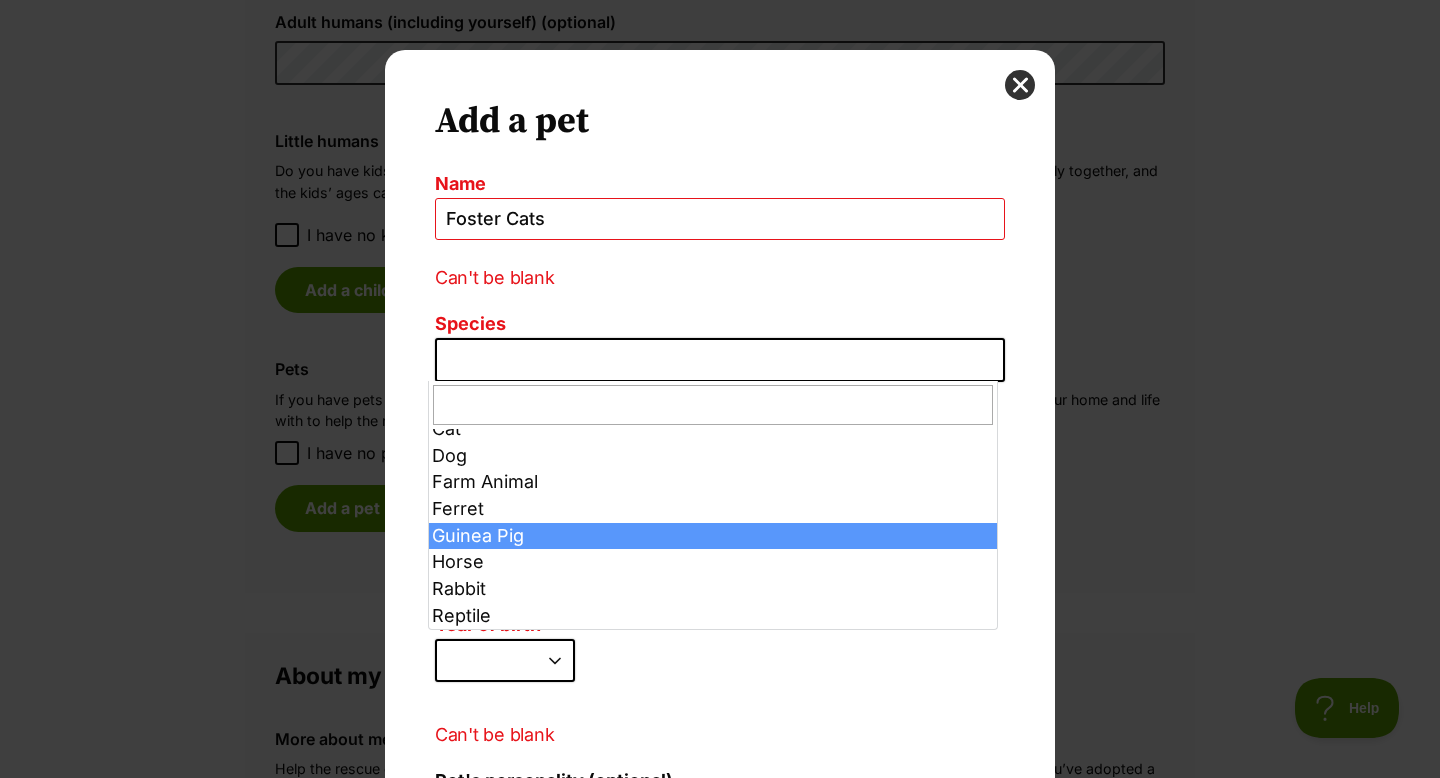 scroll, scrollTop: 0, scrollLeft: 0, axis: both 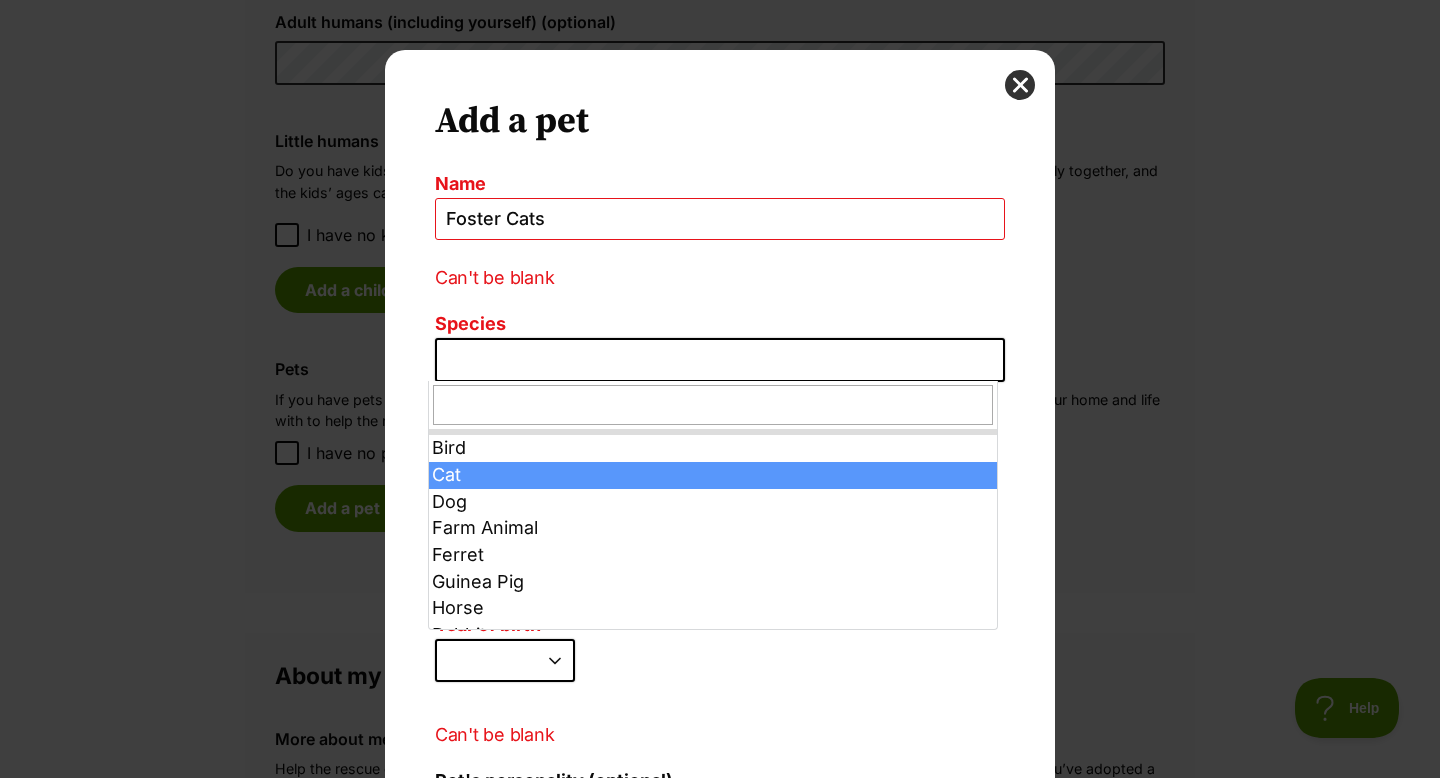 select on "2" 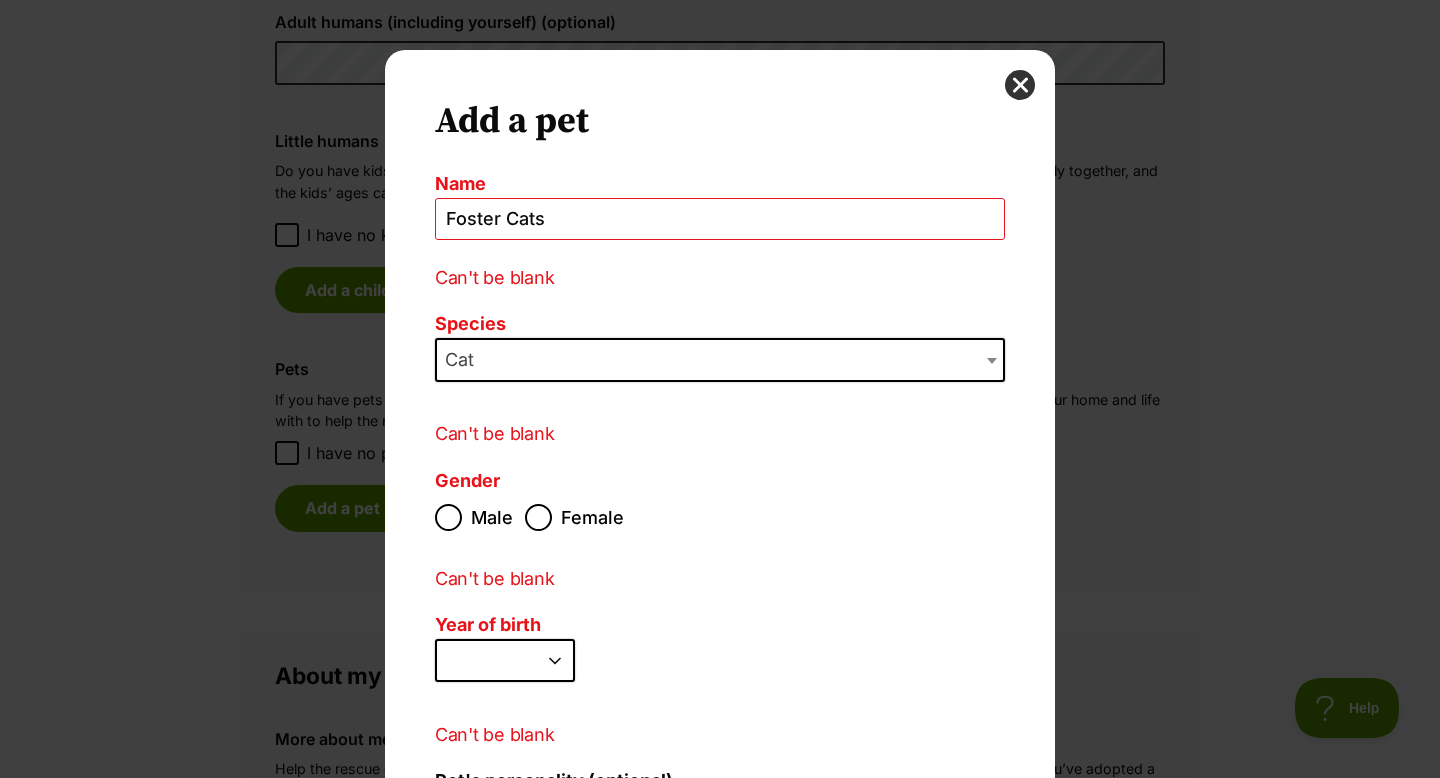 click on "Gender
Male
Female" at bounding box center (572, 506) 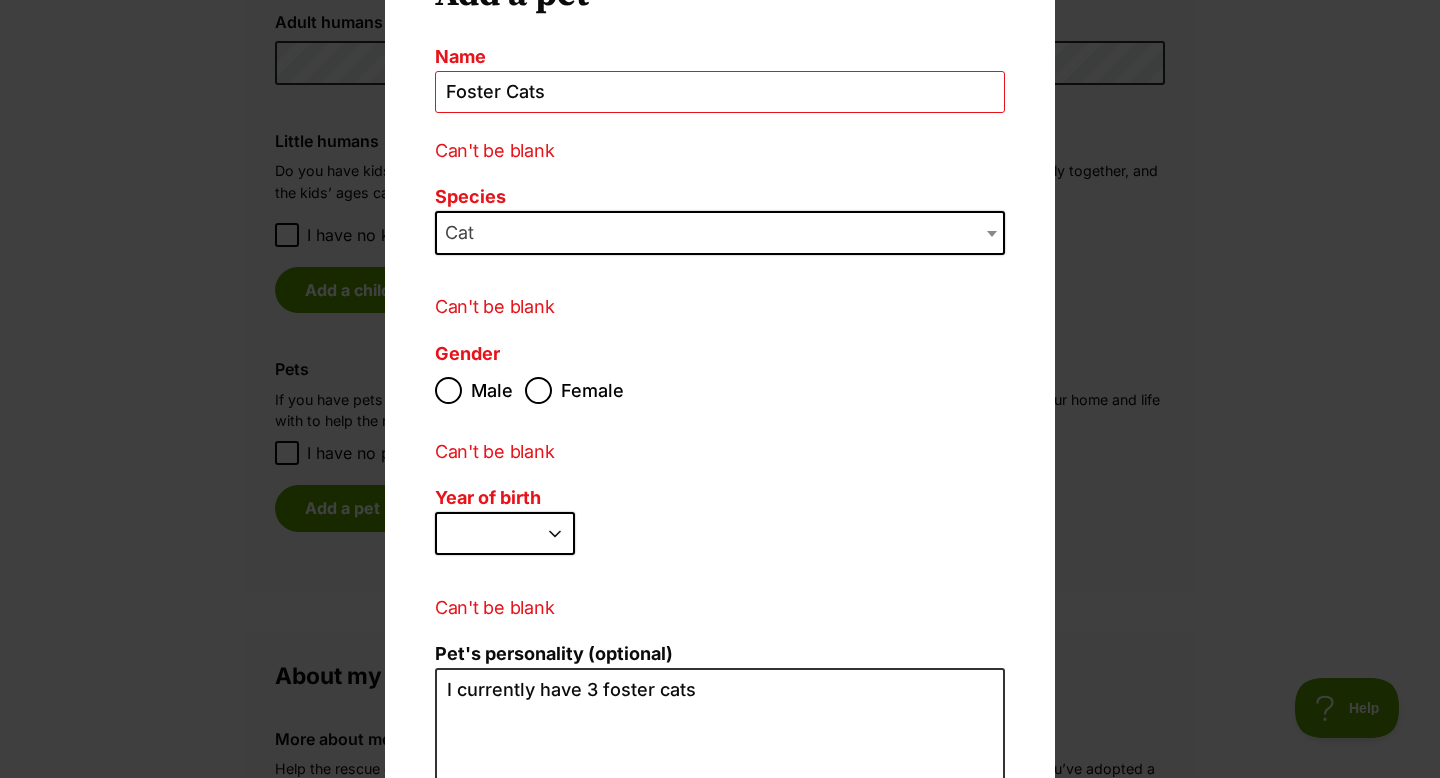 scroll, scrollTop: 128, scrollLeft: 0, axis: vertical 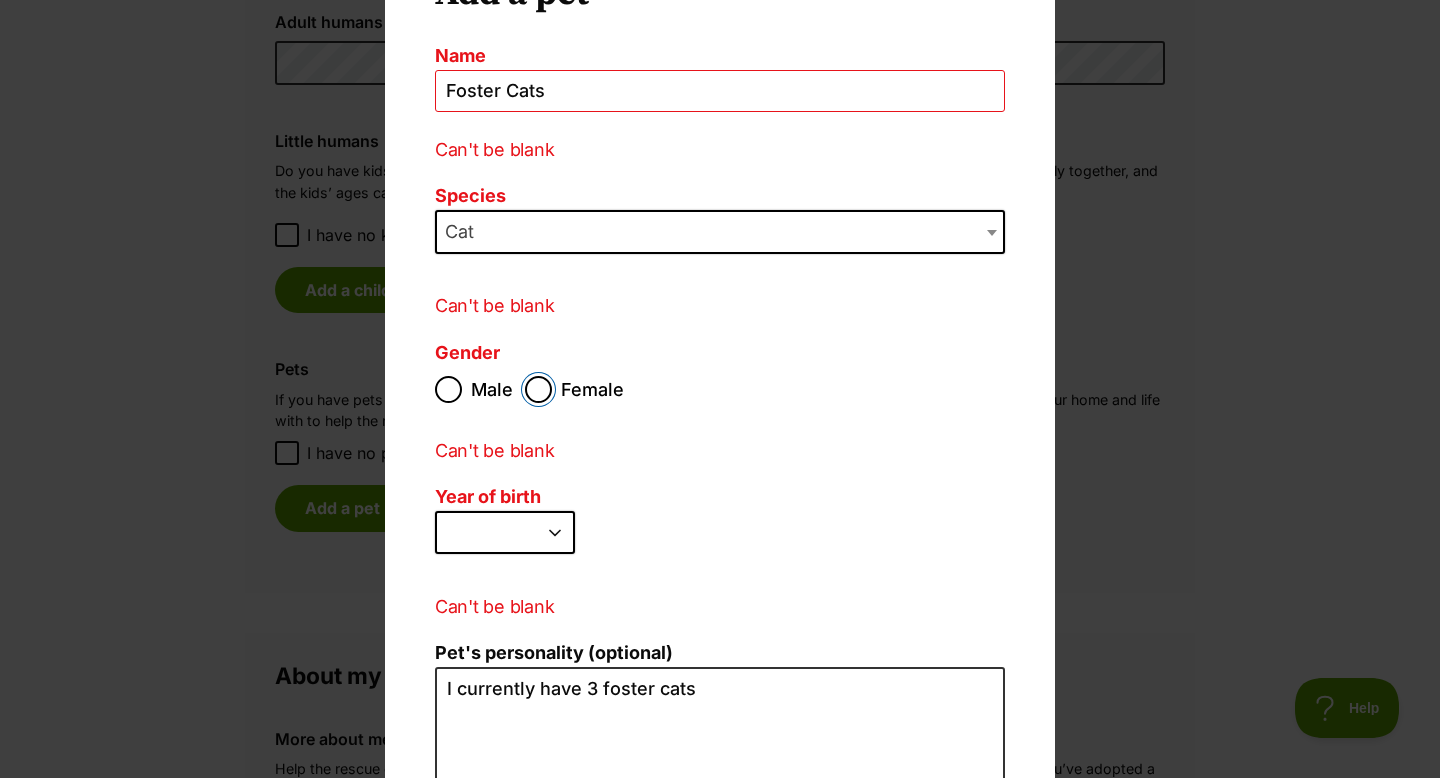 click on "Female" at bounding box center [538, 389] 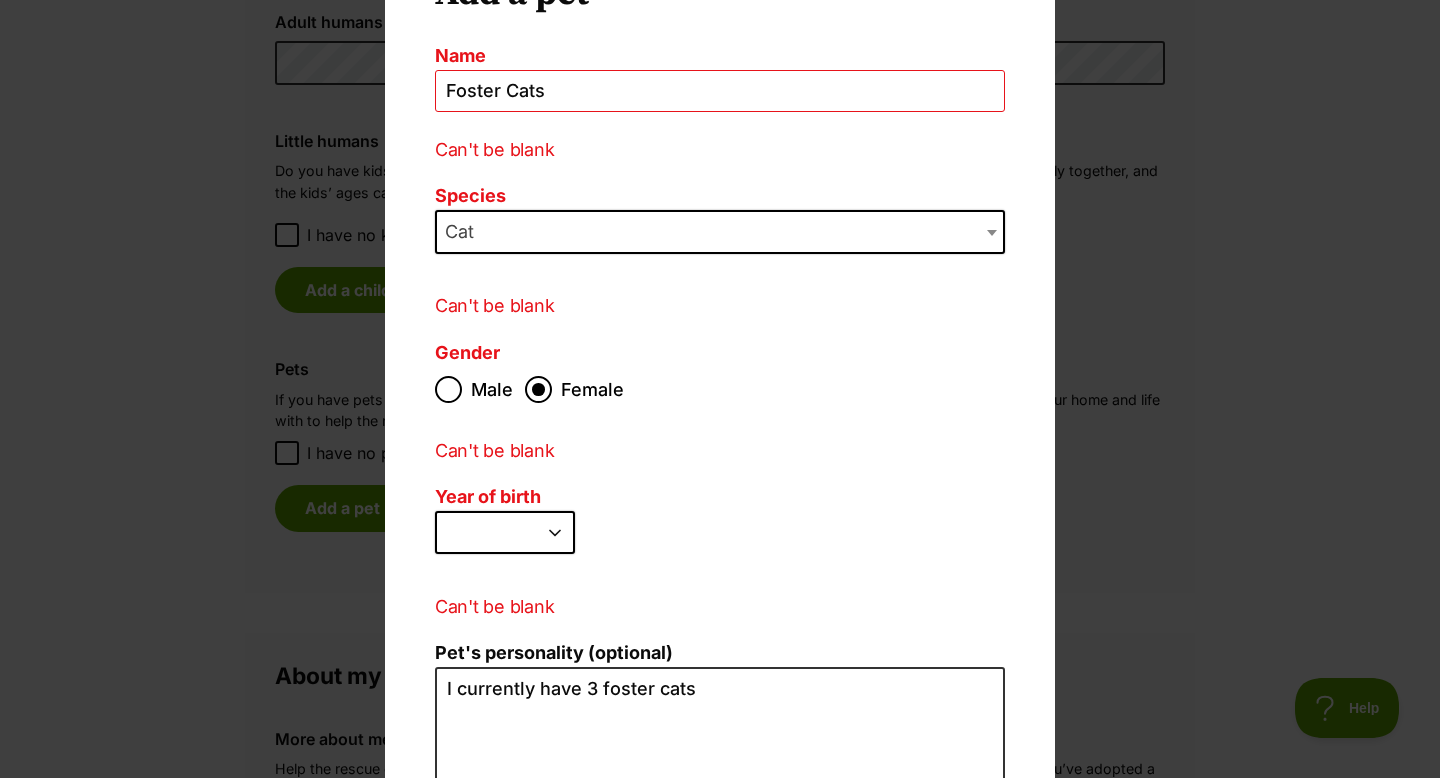 click on "2025
2024
2023
2022
2021
2020
2019
2018
2017
2016
2015
2014
2013
2012
2011
2010
2009
2008
2007
2006
2005
2004
2003
2002
2001
2000
1999
1998
1997
1996
1995" at bounding box center (505, 533) 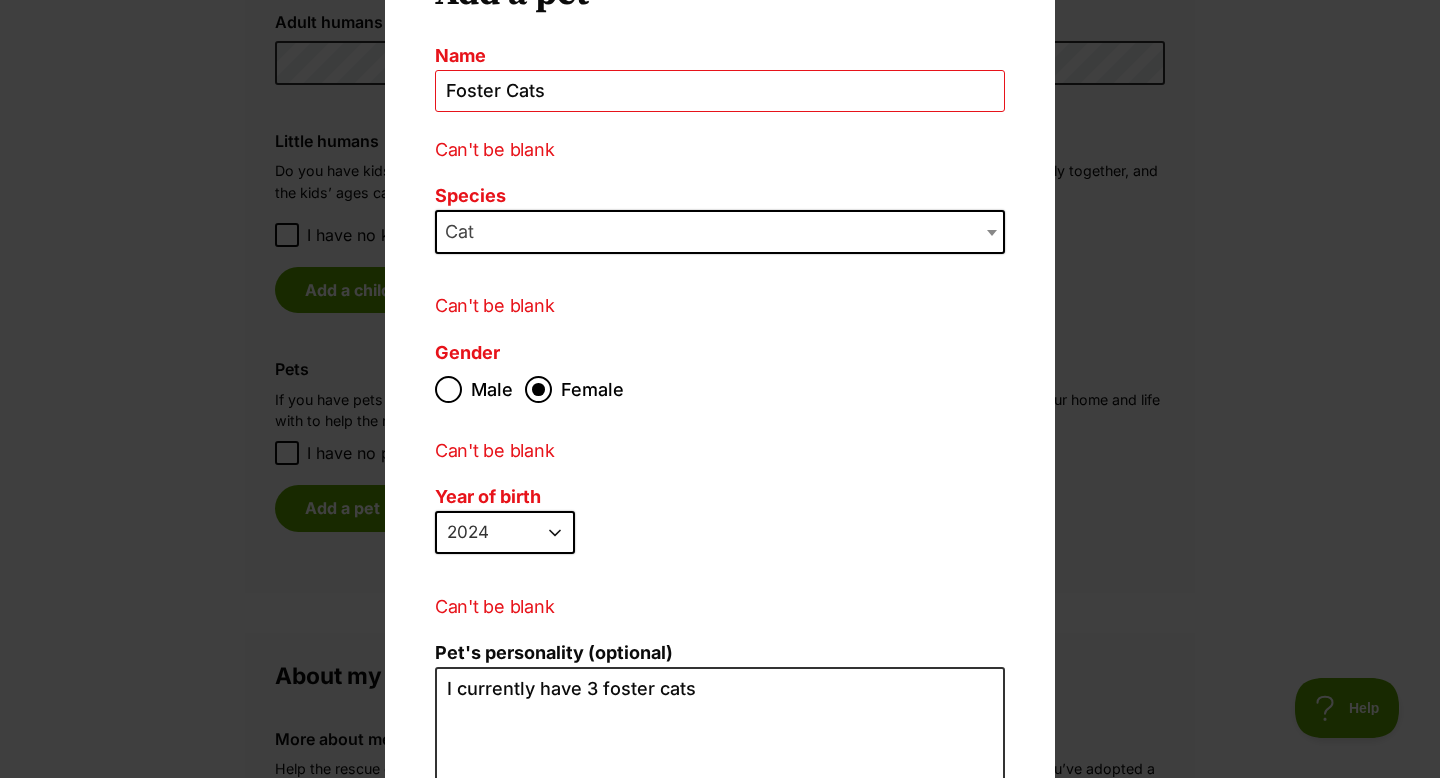 click on "Name Foster Cats
Can't be blank
Species
Bird
Cat
Dog
Farm Animal
Ferret
Guinea Pig
Horse
Rabbit
Reptile Cat
Can't be blank
Gender
Male
Female
Can't be blank
Size (optional)
Small
Medium
Large
Year of birth
2025
2024
2023
2022
2021
2020
2019
2018
2017
2016
2015
2014
2013
2012
2011
2010
2009
2008
2007
2006
2005
2004
2003
2002
2001
2000
1999
1998
1997
1996
1995
Can't be blank
Pet's personality (optional) I currently have 3 foster cats" at bounding box center (720, 575) 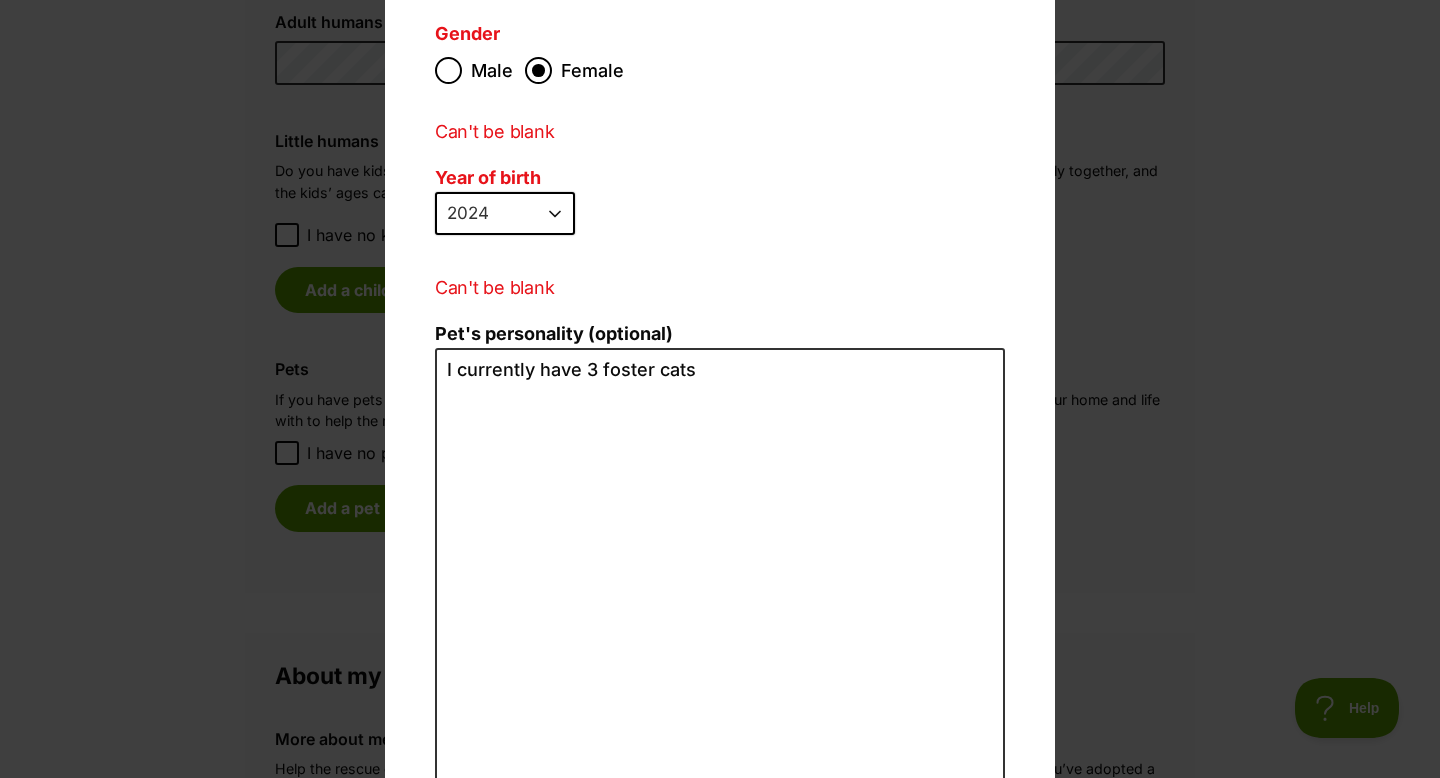 scroll, scrollTop: 584, scrollLeft: 0, axis: vertical 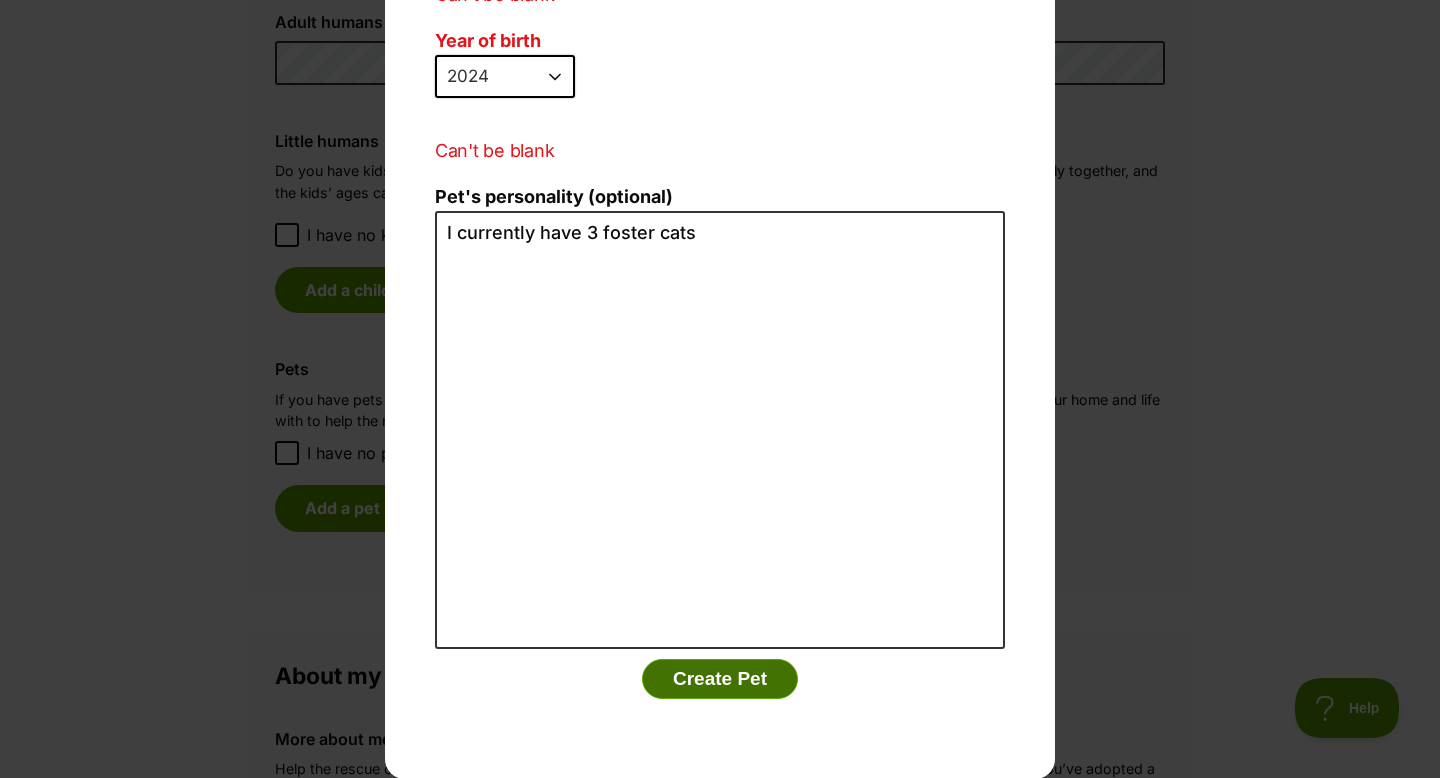 click on "Create Pet" at bounding box center [720, 679] 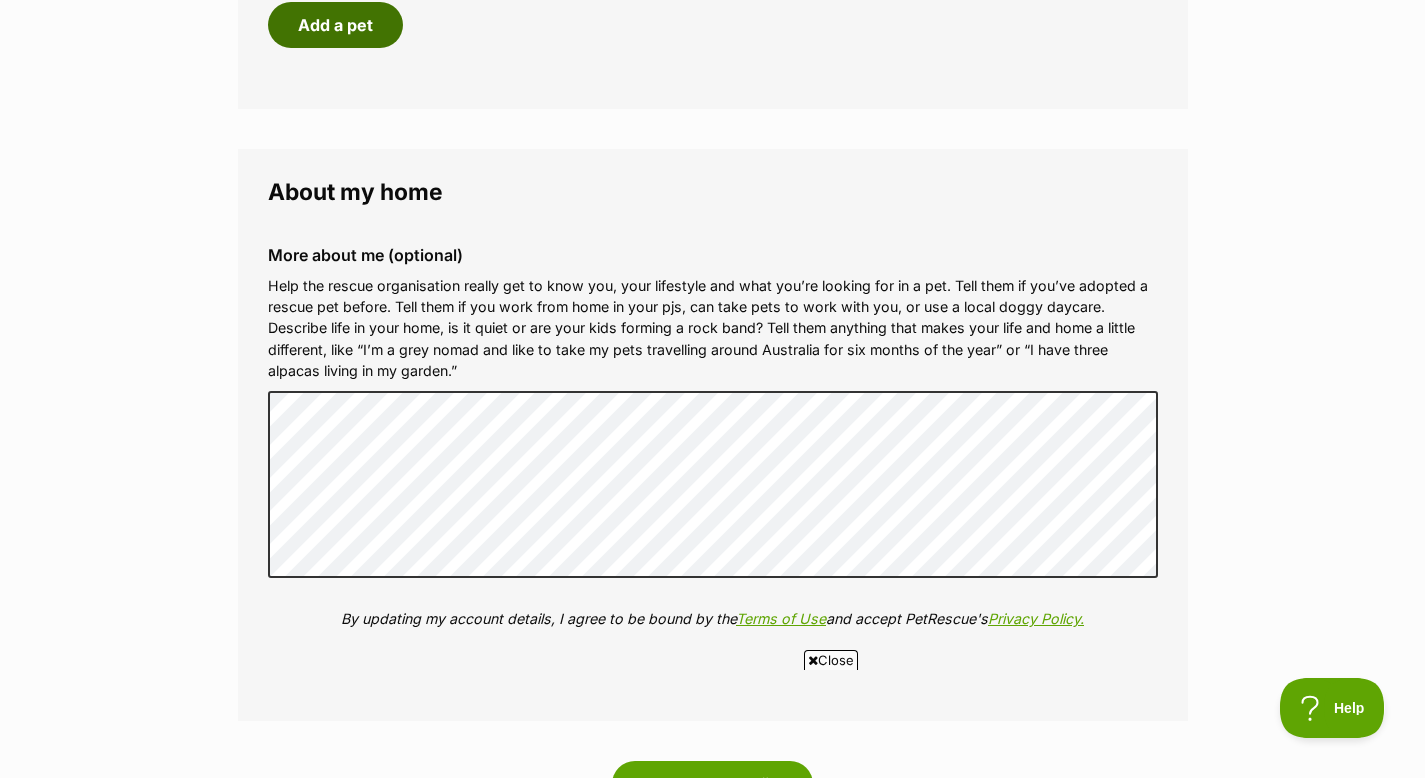 scroll, scrollTop: 2274, scrollLeft: 0, axis: vertical 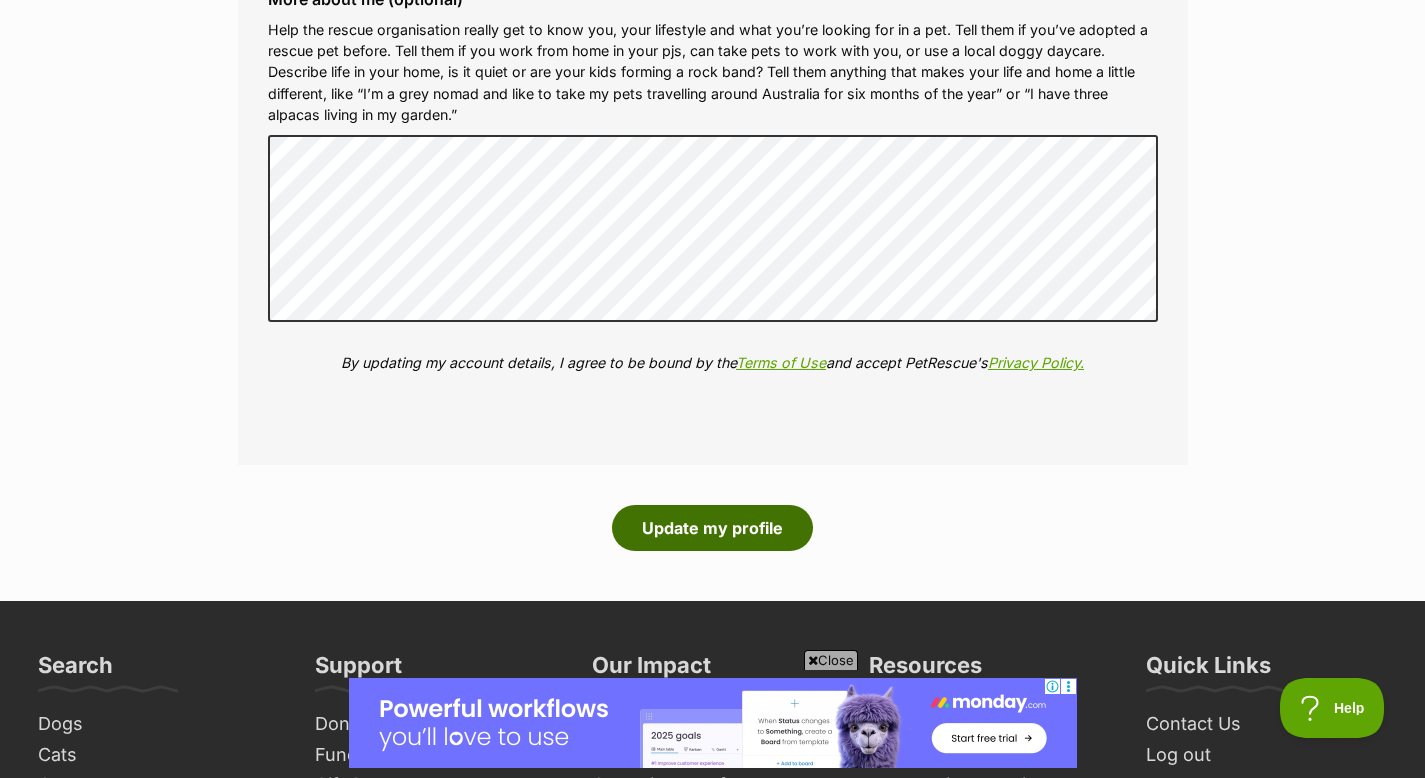 click on "Update my profile" at bounding box center (712, 528) 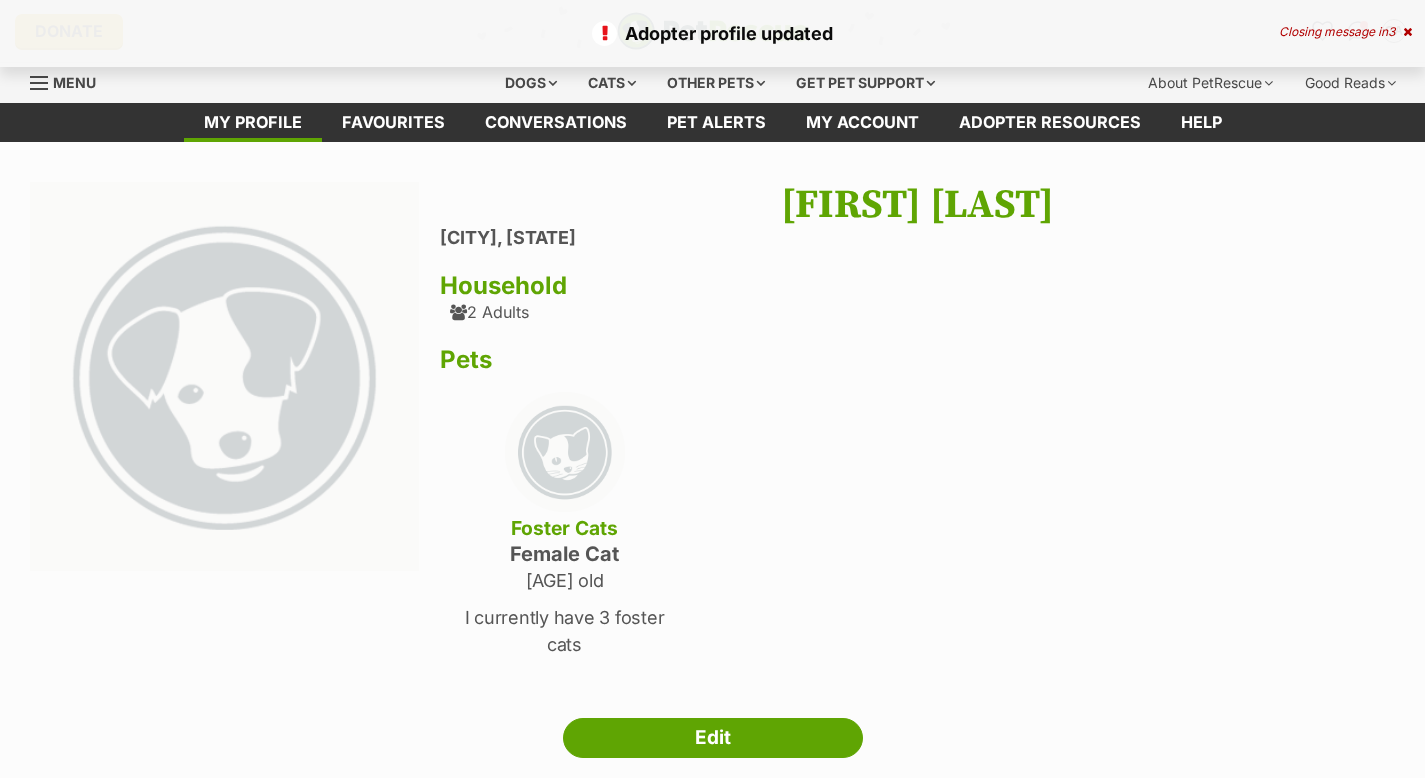 scroll, scrollTop: 0, scrollLeft: 0, axis: both 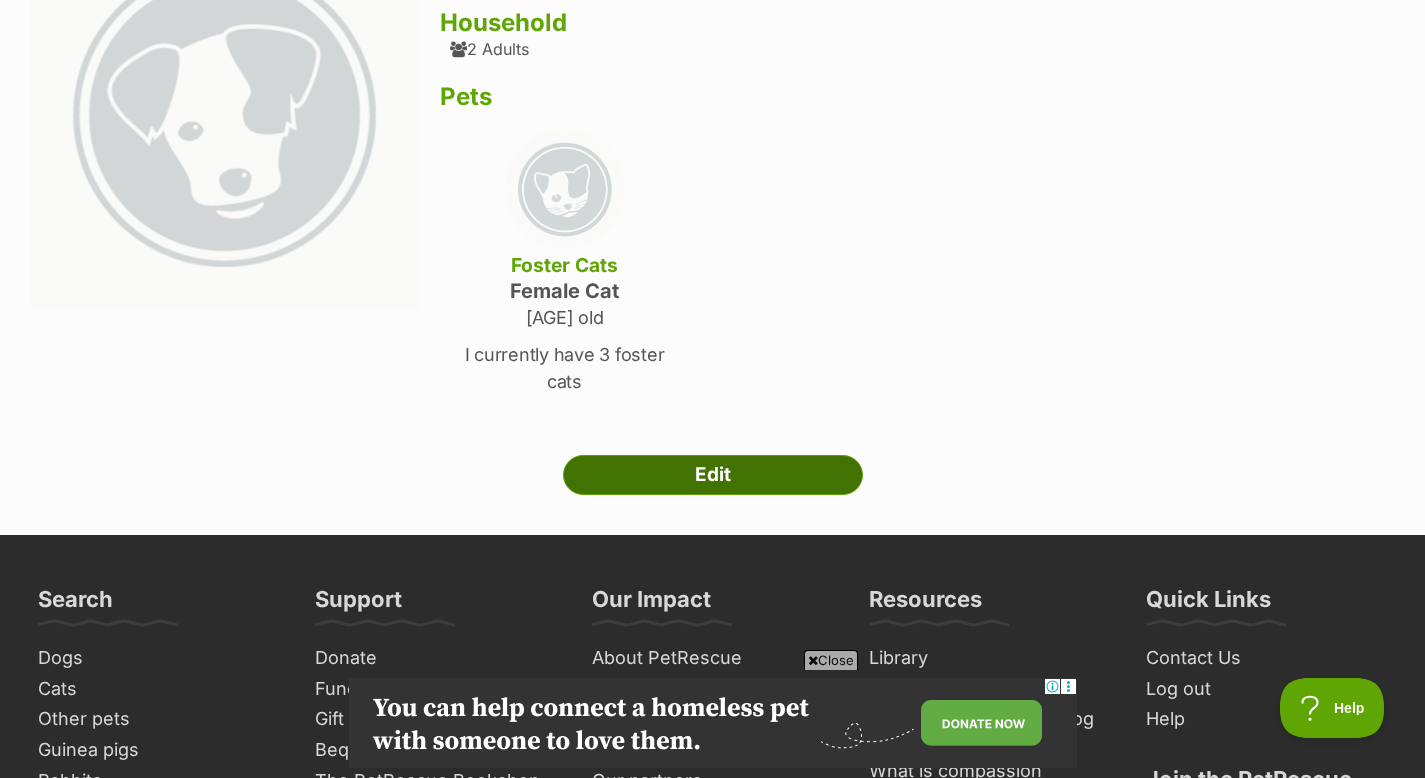 click on "Edit" at bounding box center [713, 475] 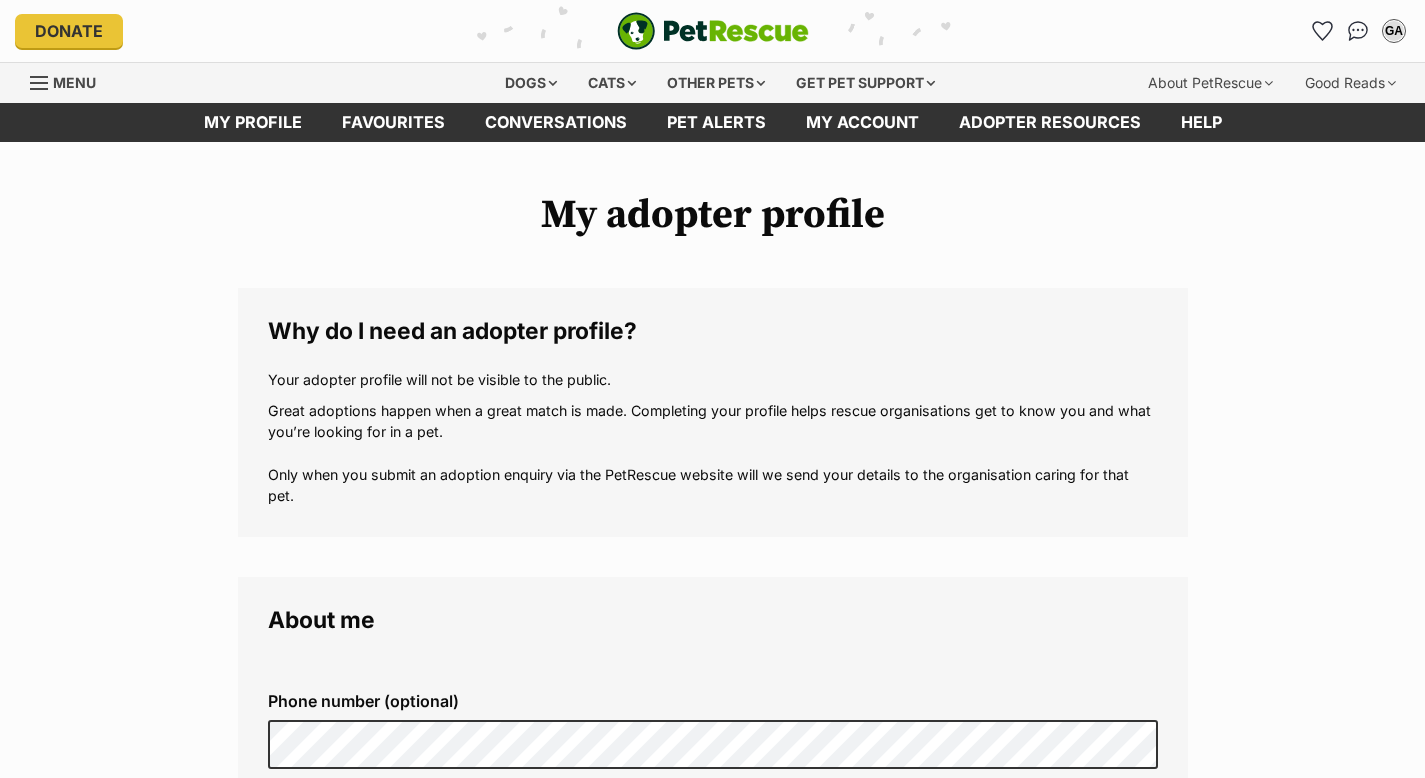 scroll, scrollTop: 0, scrollLeft: 0, axis: both 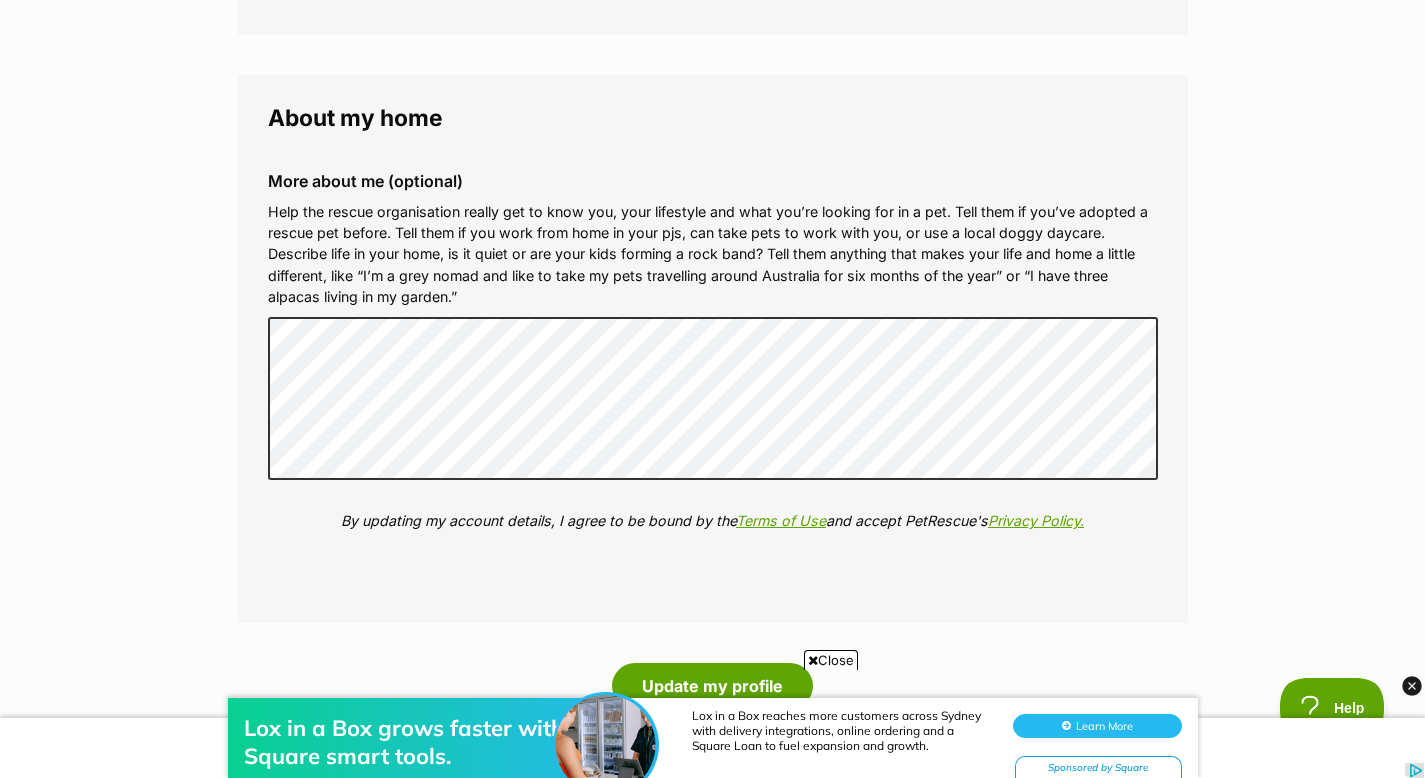 click on "My adopter profile
Why do I need an adopter profile?
Your adopter profile will not be visible to the public.
Great adoptions happen when a great match is made. Completing your profile helps rescue organisations get to know you and what you’re looking for in a pet. Only when you submit an adoption enquiry via the PetRescue website will we send your details to the organisation caring for that pet.
About me
Phone number (optional)
This is only shared with PetRescue and the rescue organisations you contact with a pet adoption enquiry. This is how we can all get in touch.
Where you live
Address line 1 (optional)
Address line 2 (optional)
Suburb (optional)
State Victoria
Postcode
Enter your postcode, or start typing the suburb and select the relevant location.
Profile photo (optional)
Upload image
Remove profile image (optional)
Additional photos (optional)" at bounding box center [712, -733] 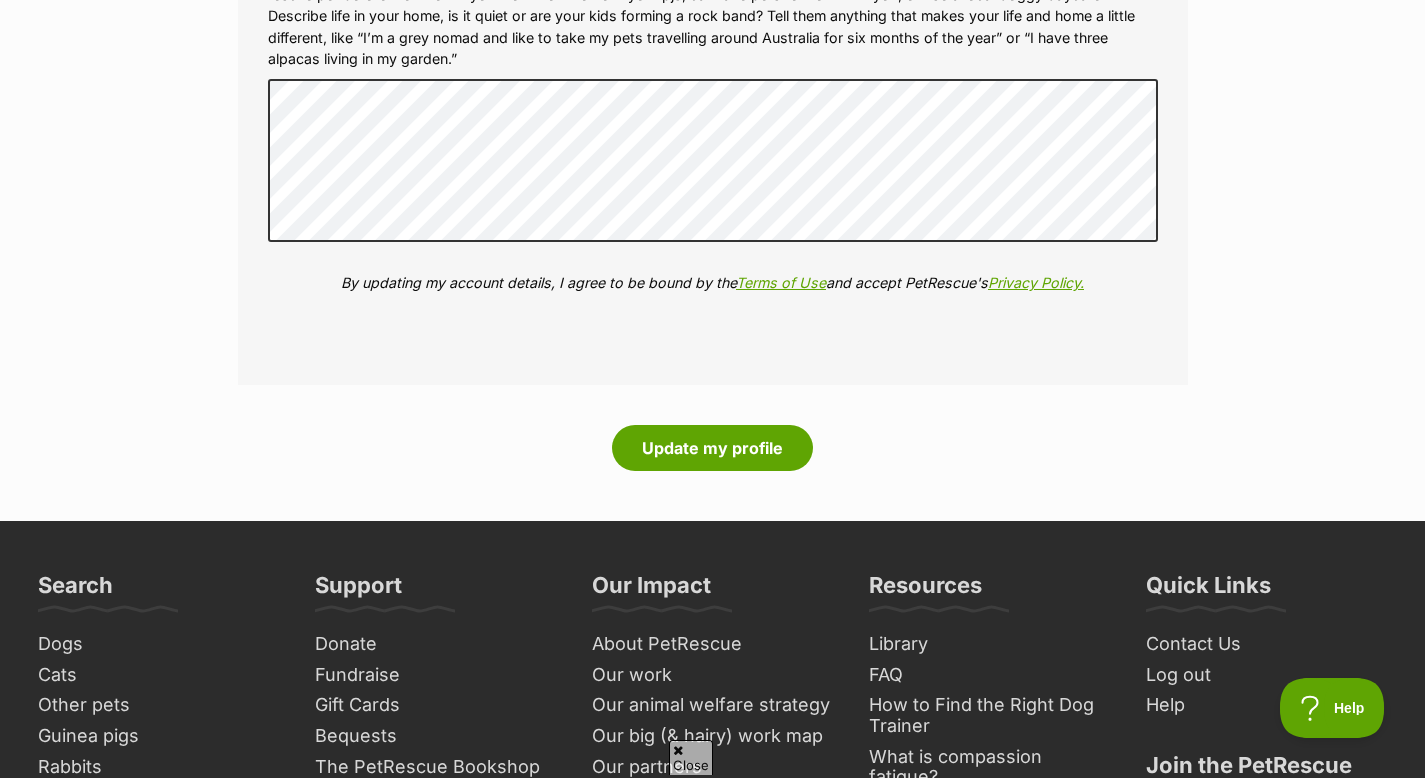 scroll, scrollTop: 2605, scrollLeft: 0, axis: vertical 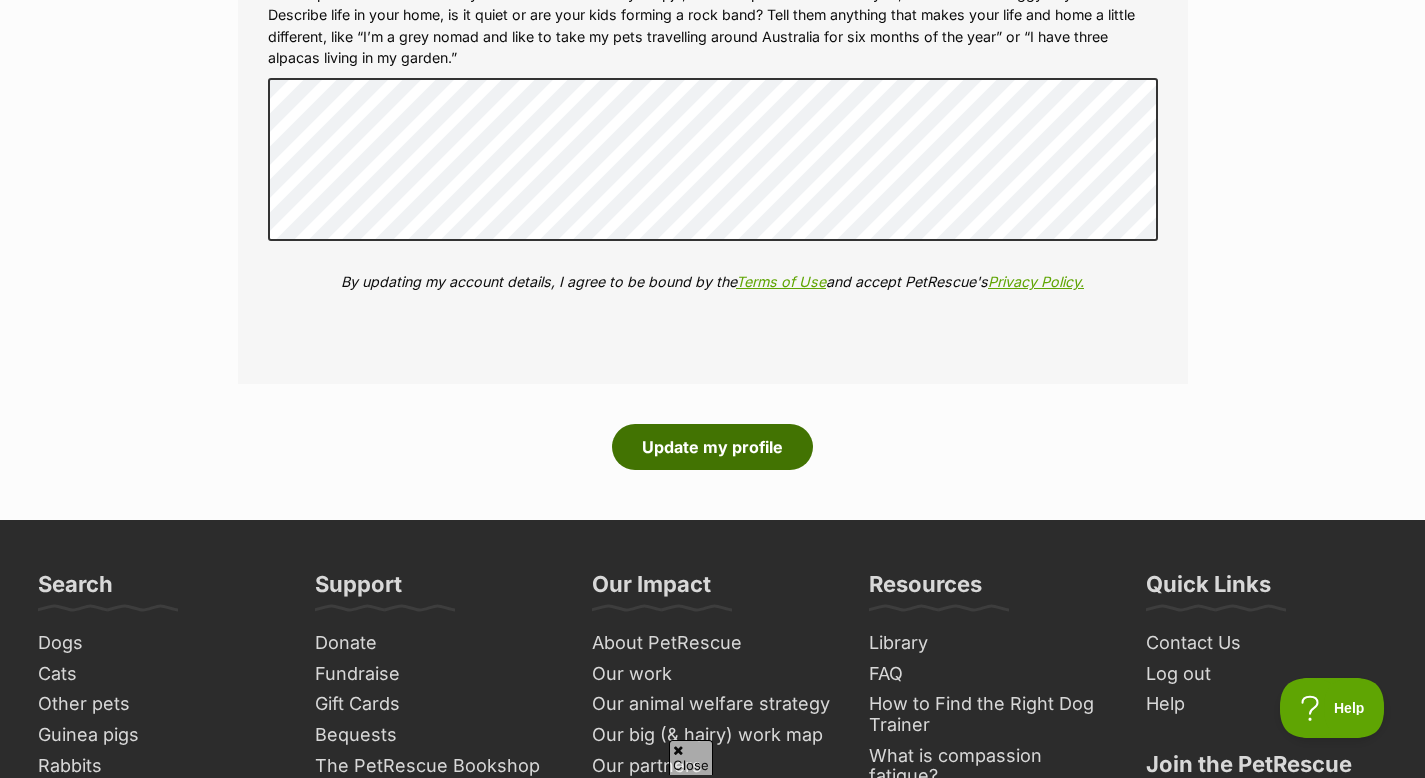 click on "Update my profile" at bounding box center [712, 447] 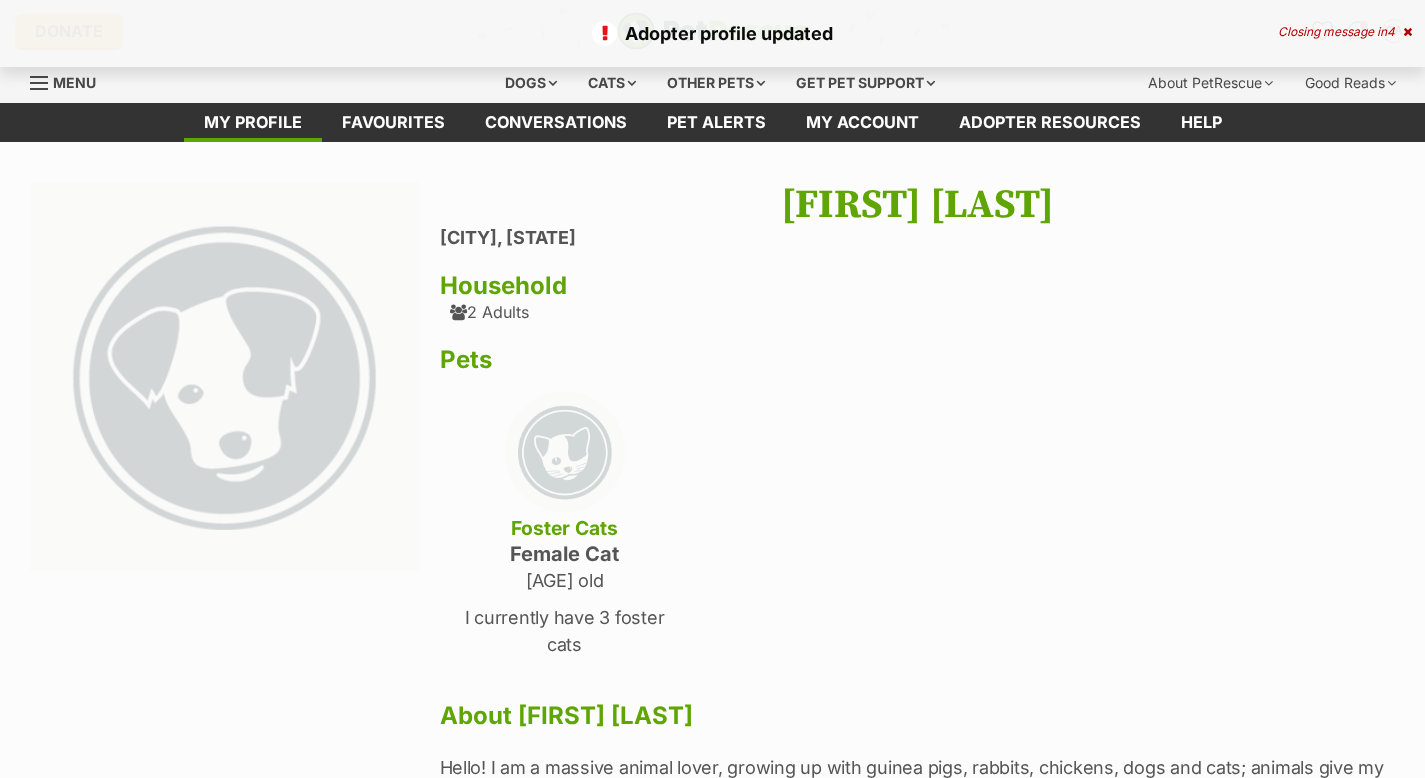 scroll, scrollTop: 0, scrollLeft: 0, axis: both 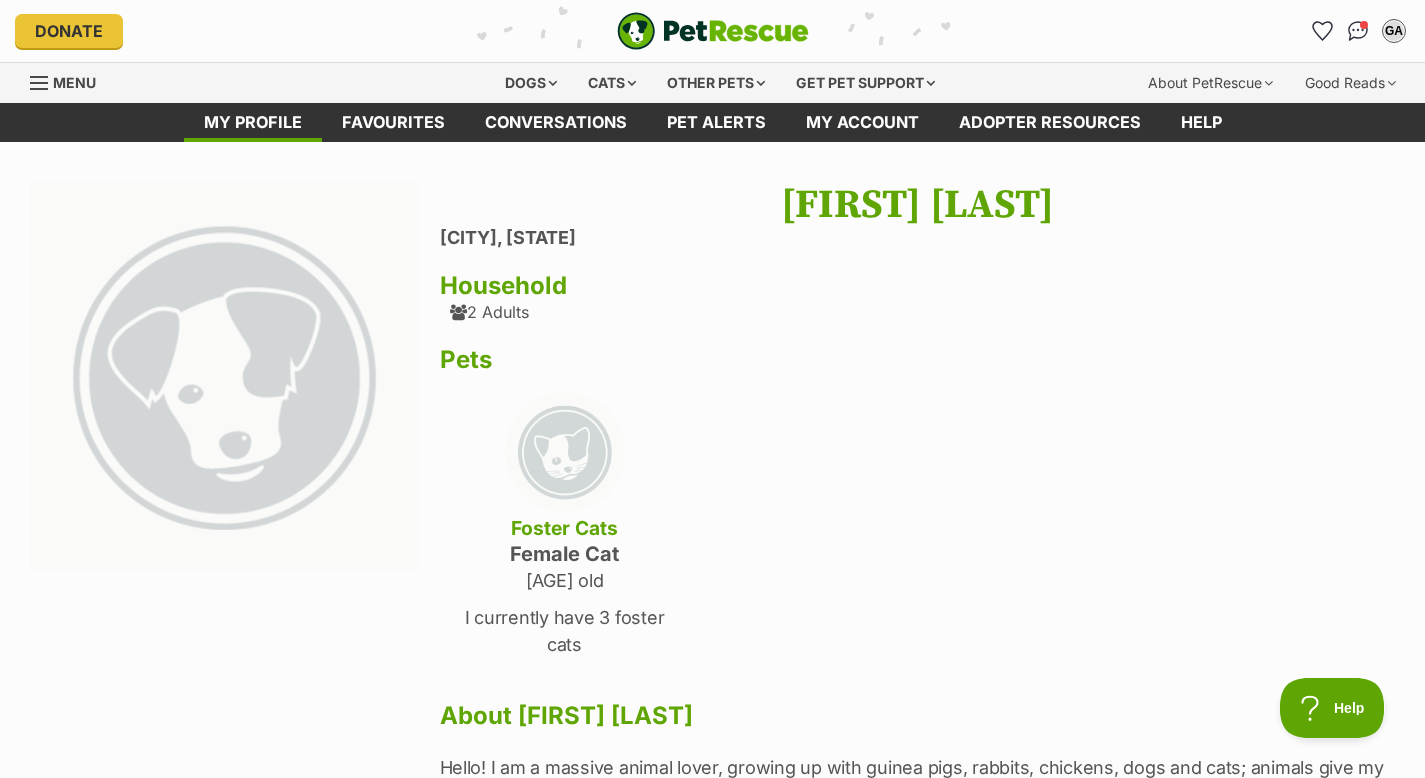 click at bounding box center [713, 31] 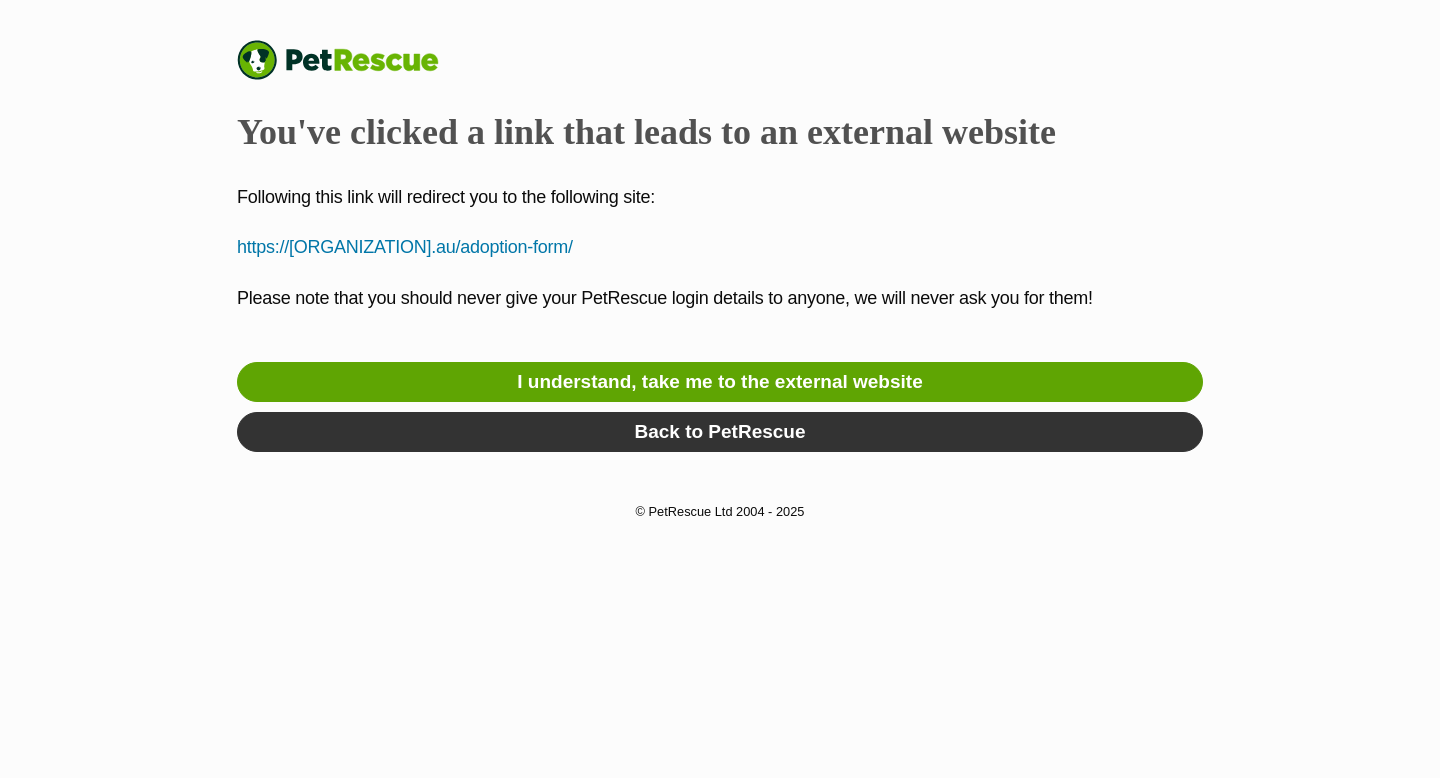 scroll, scrollTop: 0, scrollLeft: 0, axis: both 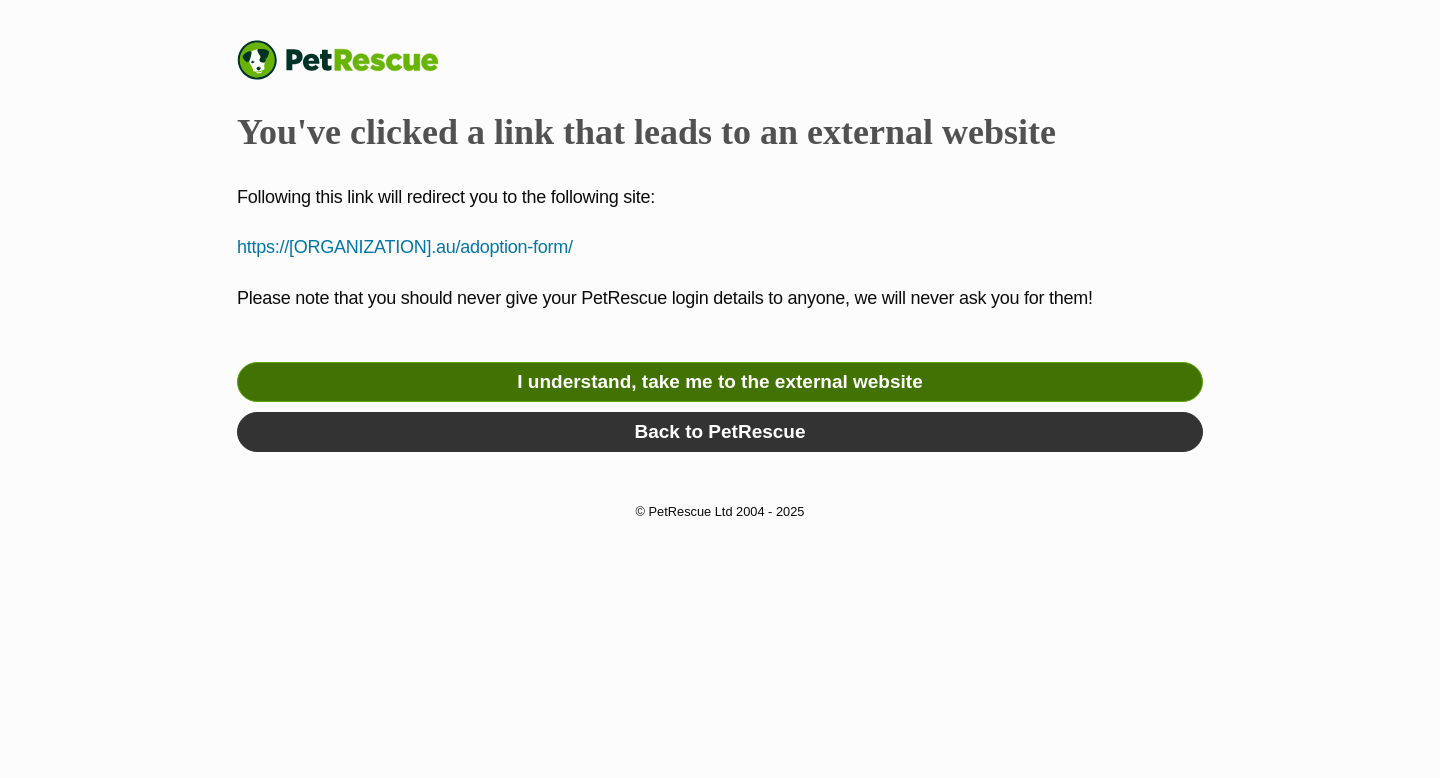 click on "I understand, take me to the external website" at bounding box center (720, 382) 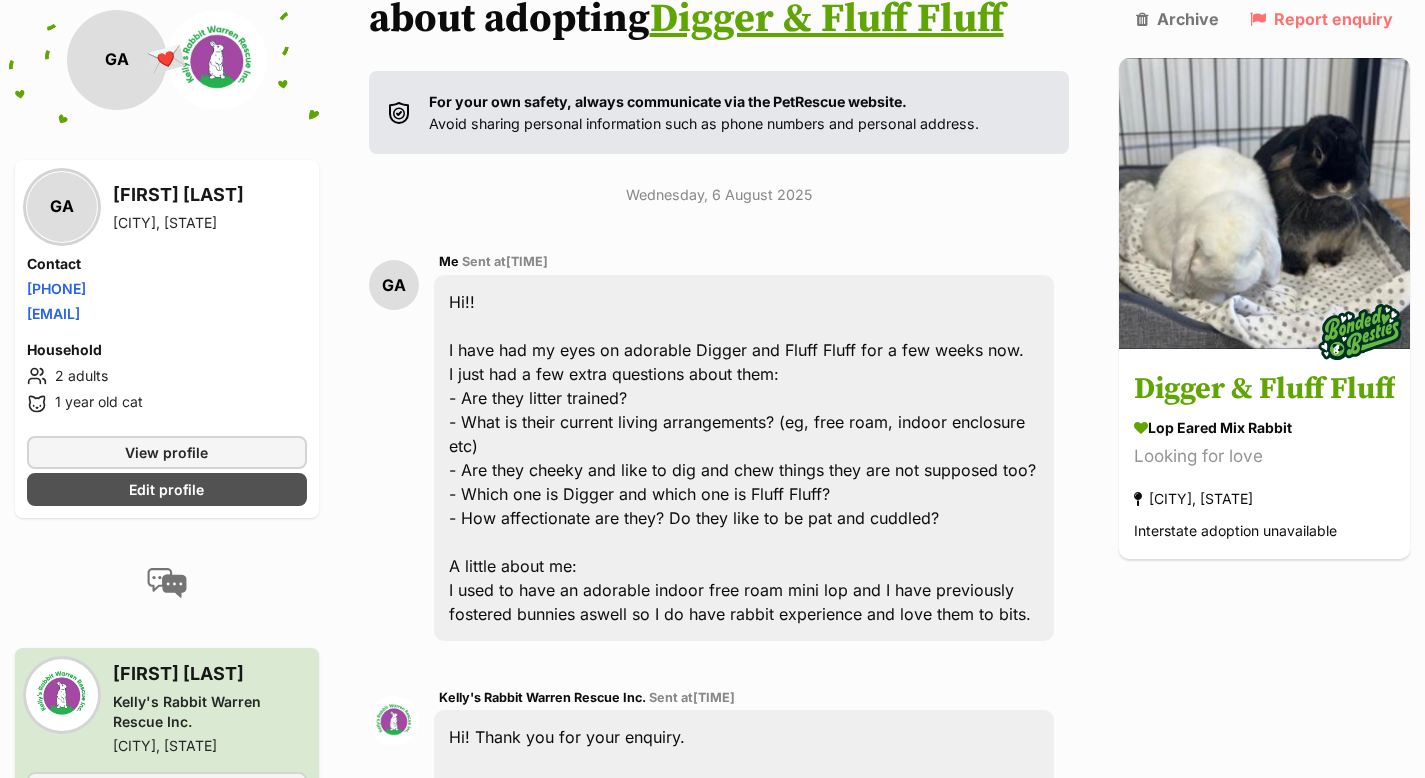 scroll, scrollTop: 0, scrollLeft: 0, axis: both 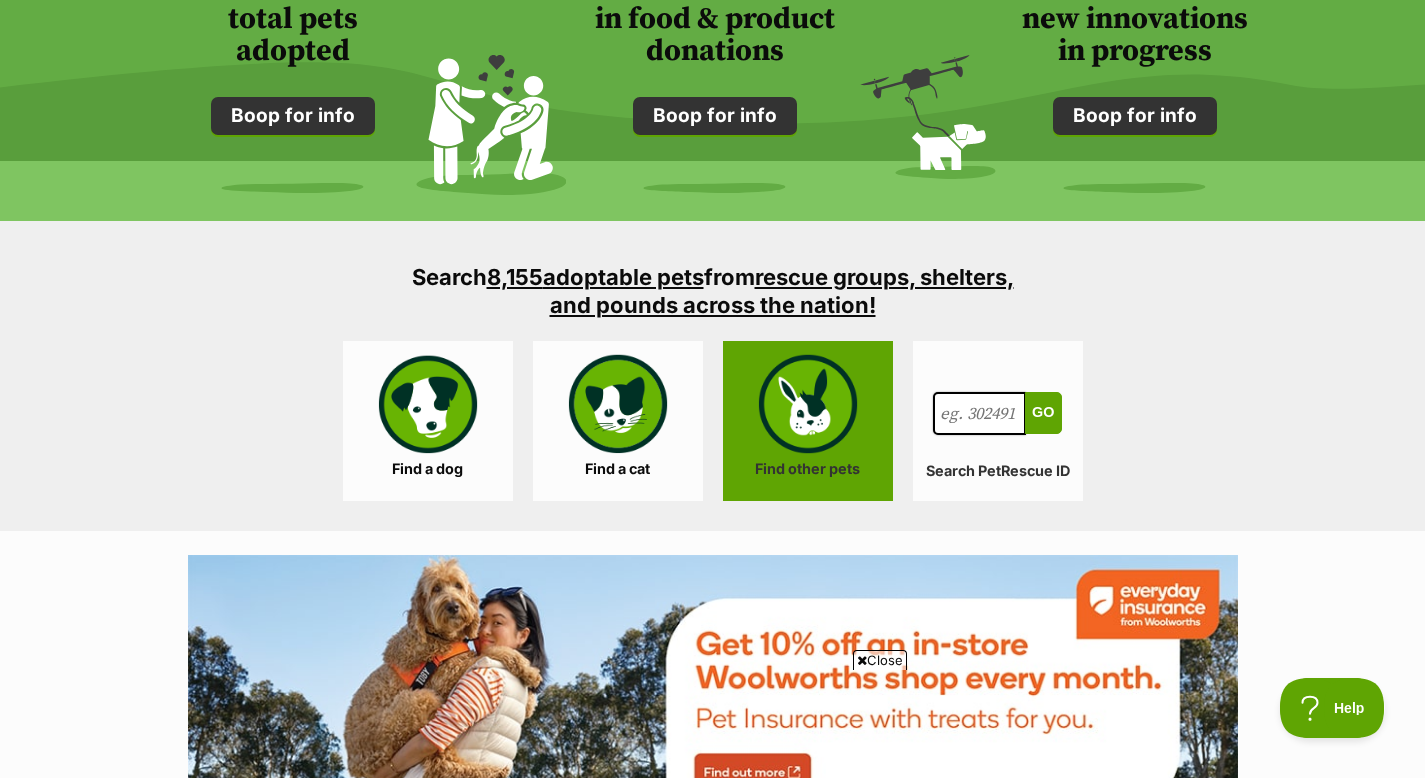 click on "Find other pets" at bounding box center [808, 421] 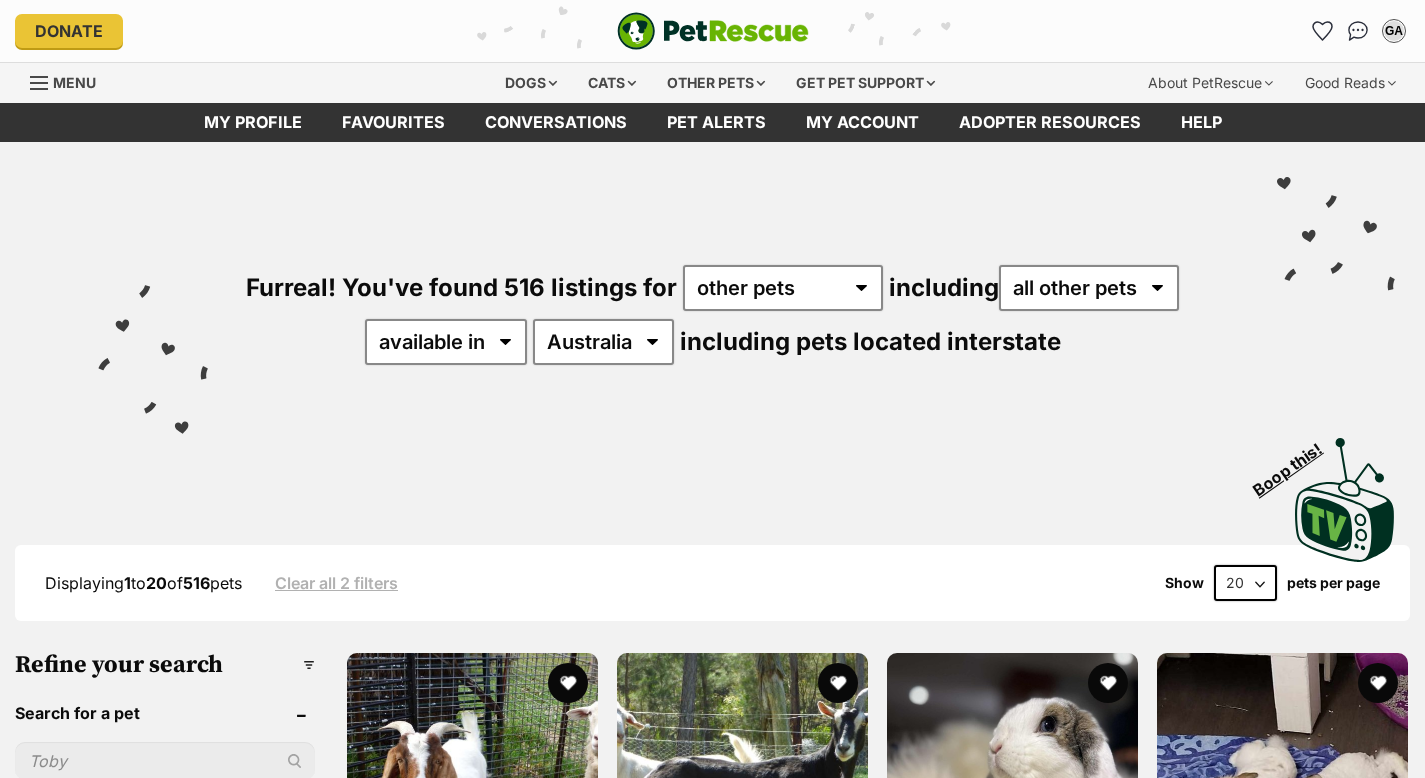 scroll, scrollTop: 0, scrollLeft: 0, axis: both 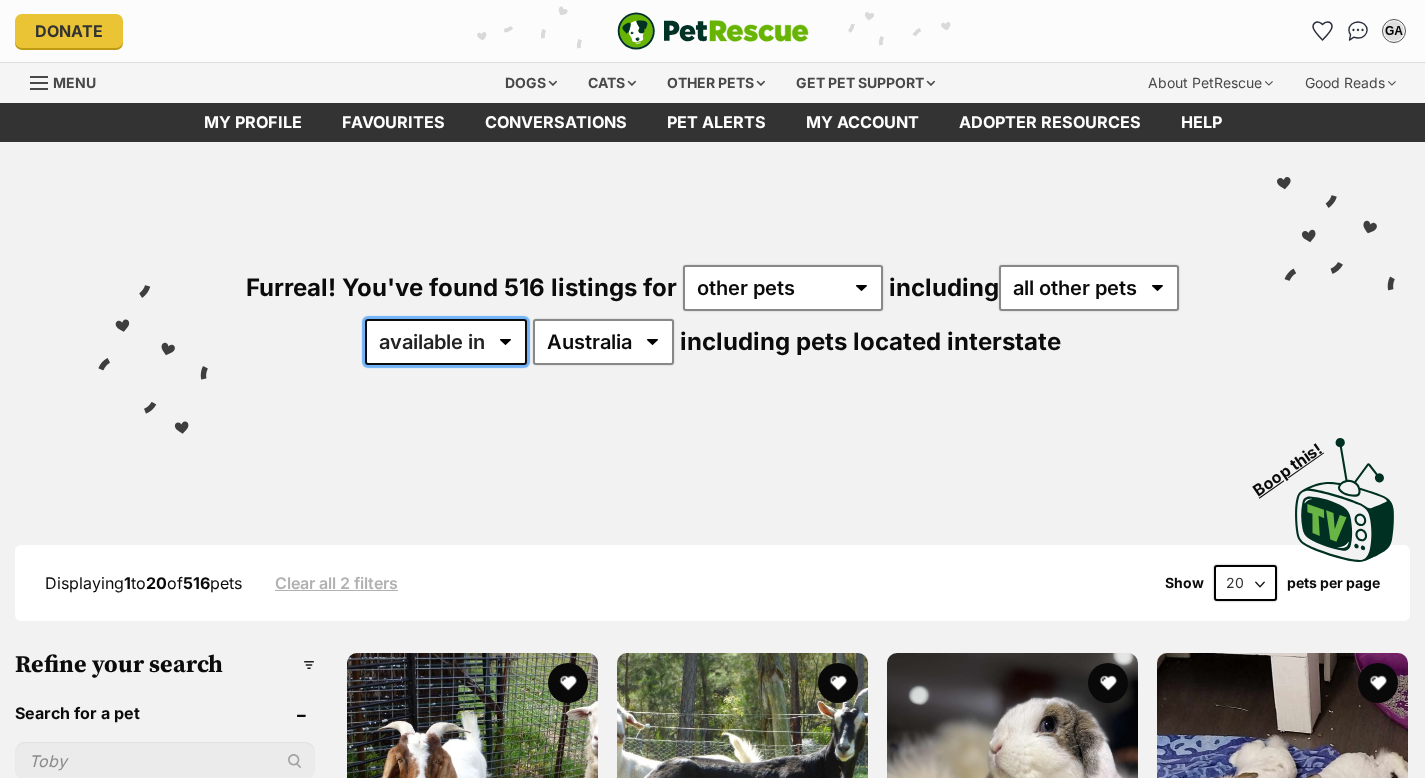 click on "available in
located in" at bounding box center (446, 342) 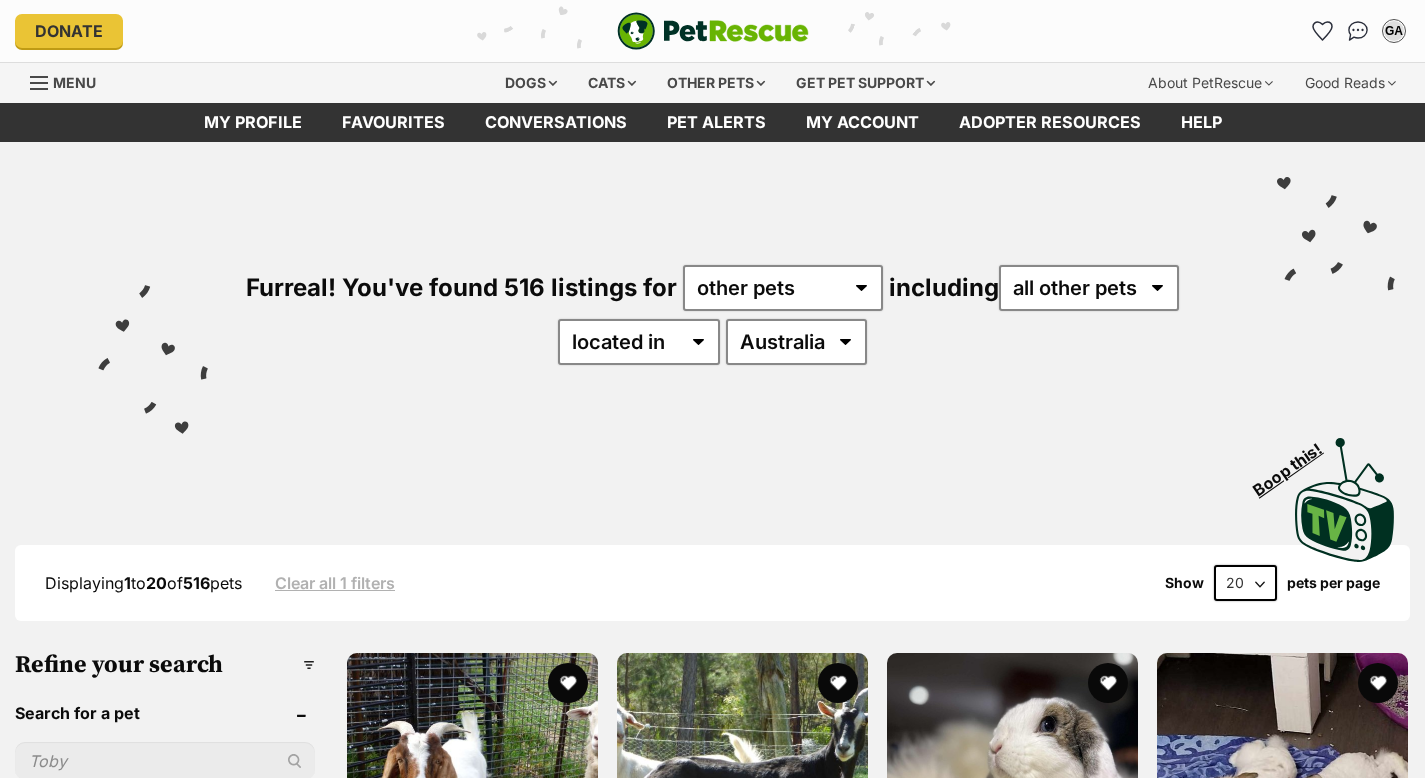 scroll, scrollTop: 0, scrollLeft: 0, axis: both 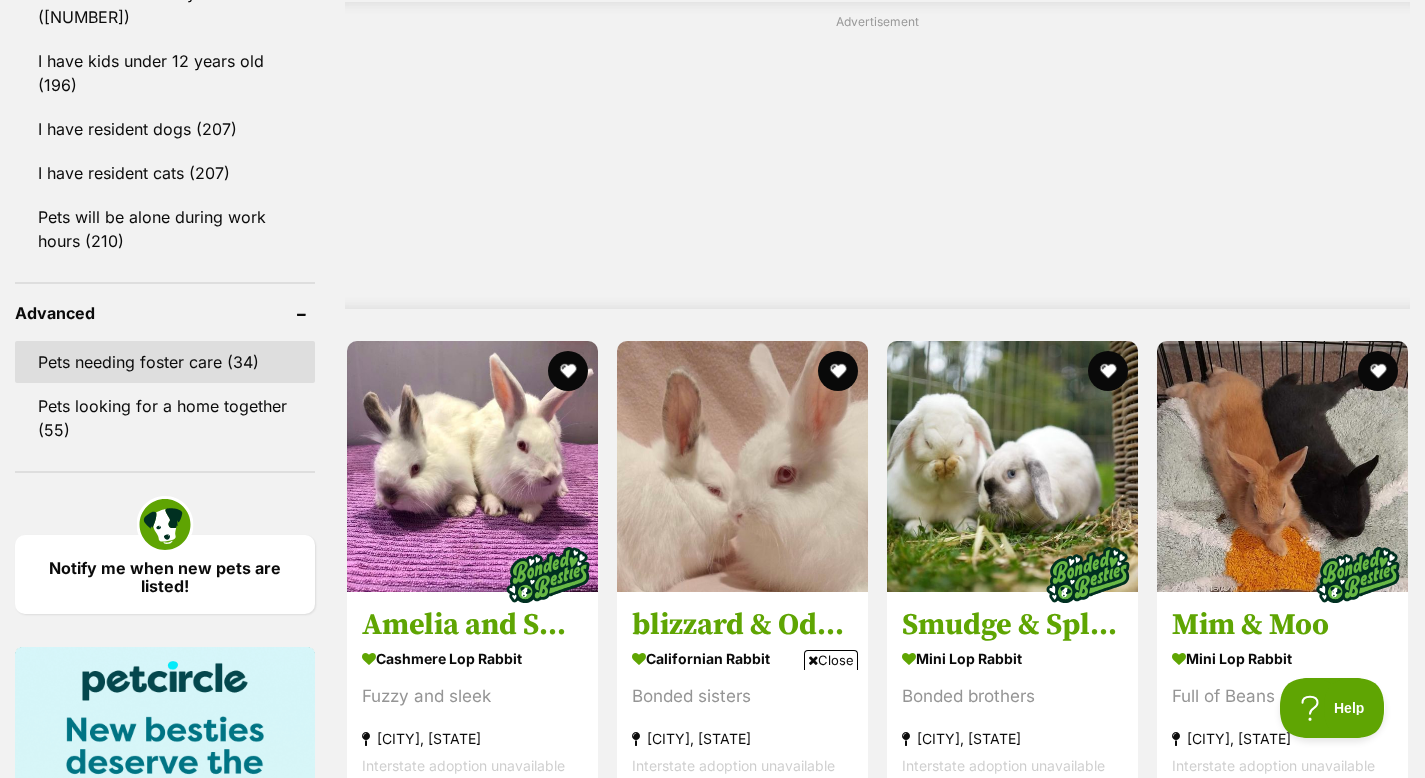 click on "Pets needing foster care (34)" at bounding box center (165, 362) 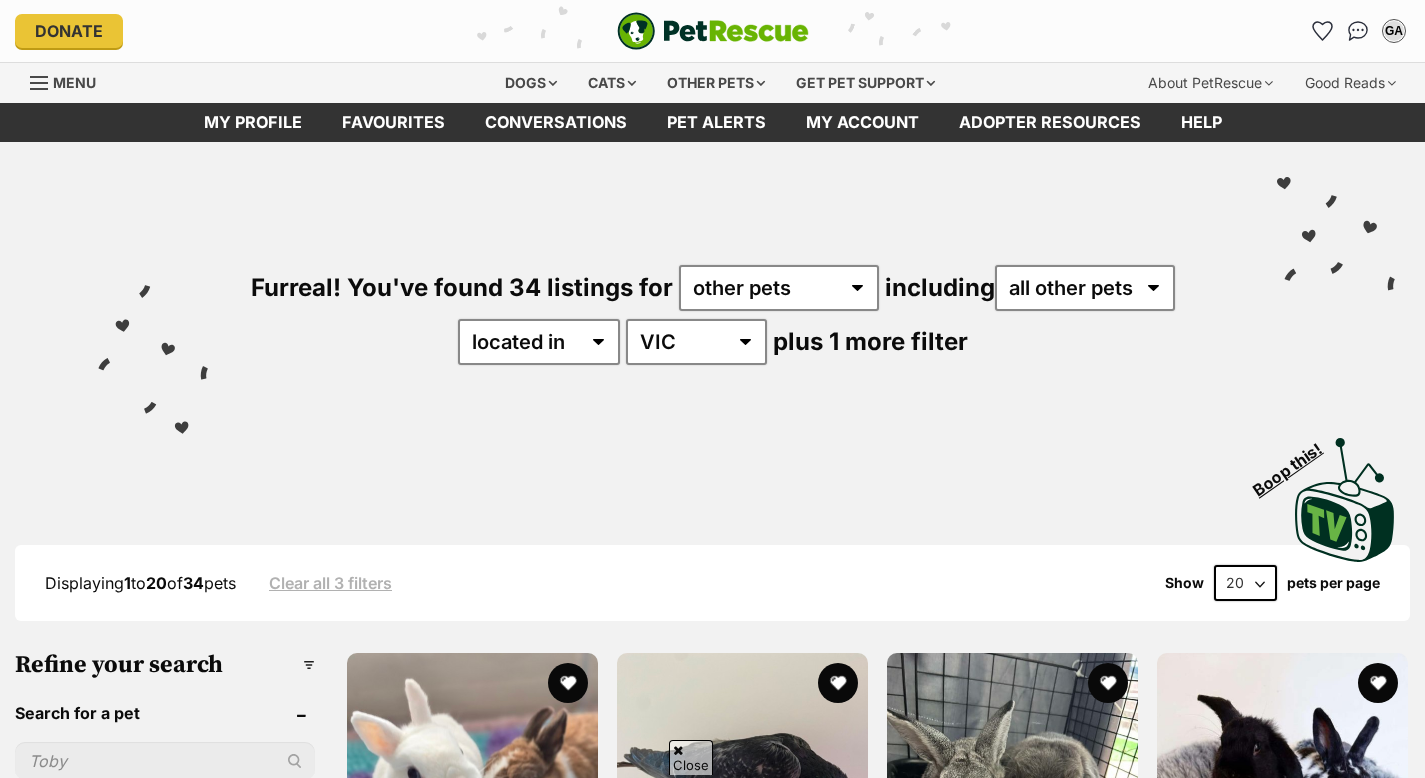 scroll, scrollTop: 315, scrollLeft: 0, axis: vertical 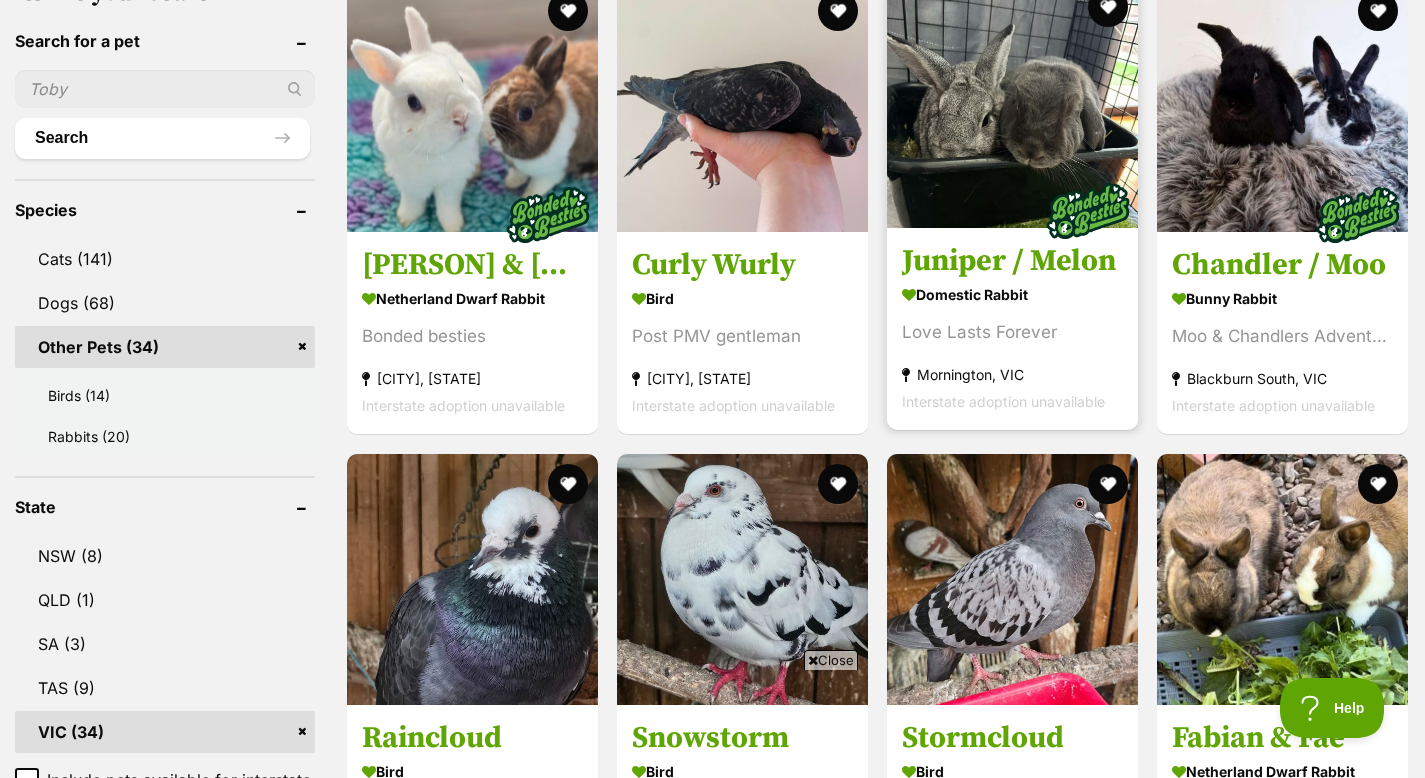click on "Juniper / Melon" at bounding box center [1012, 262] 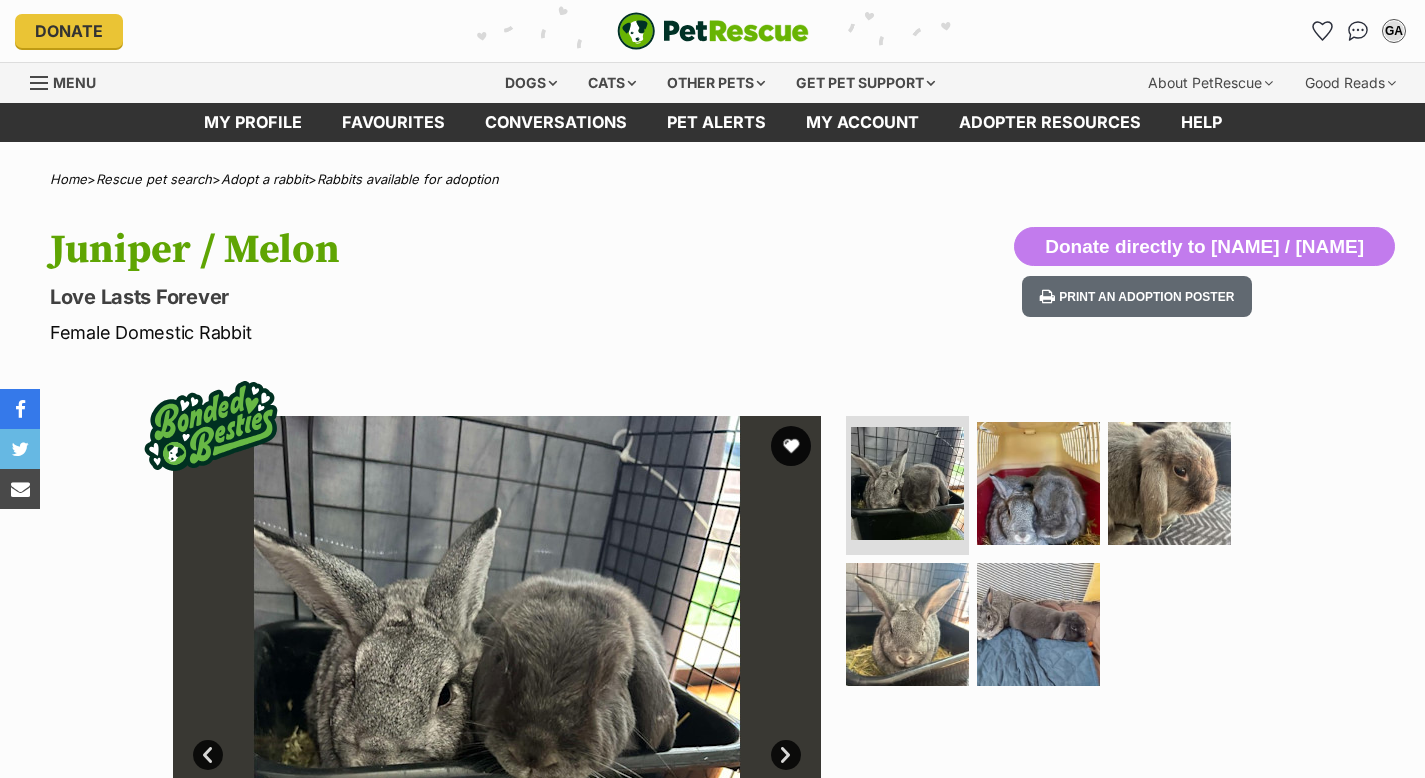 scroll, scrollTop: 0, scrollLeft: 0, axis: both 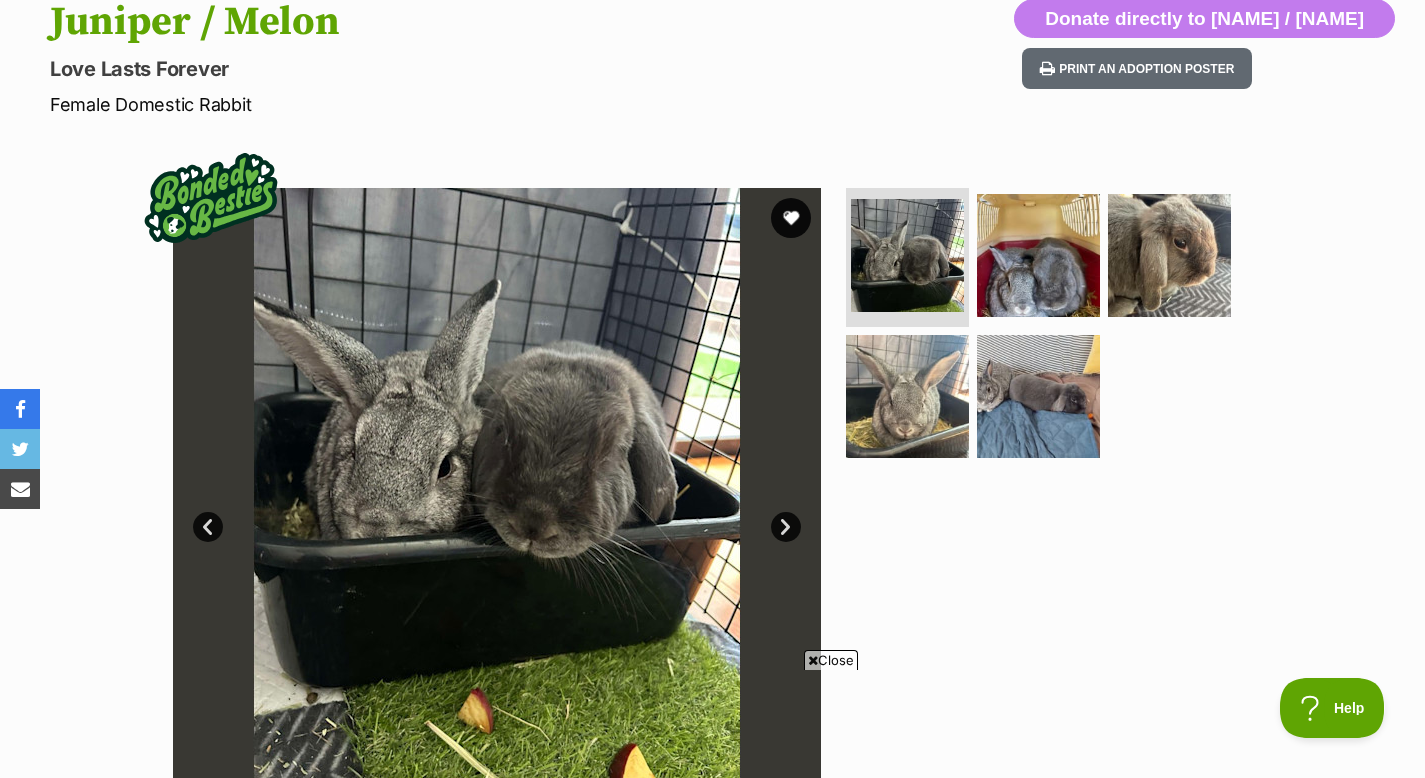 click on "Next" at bounding box center (786, 527) 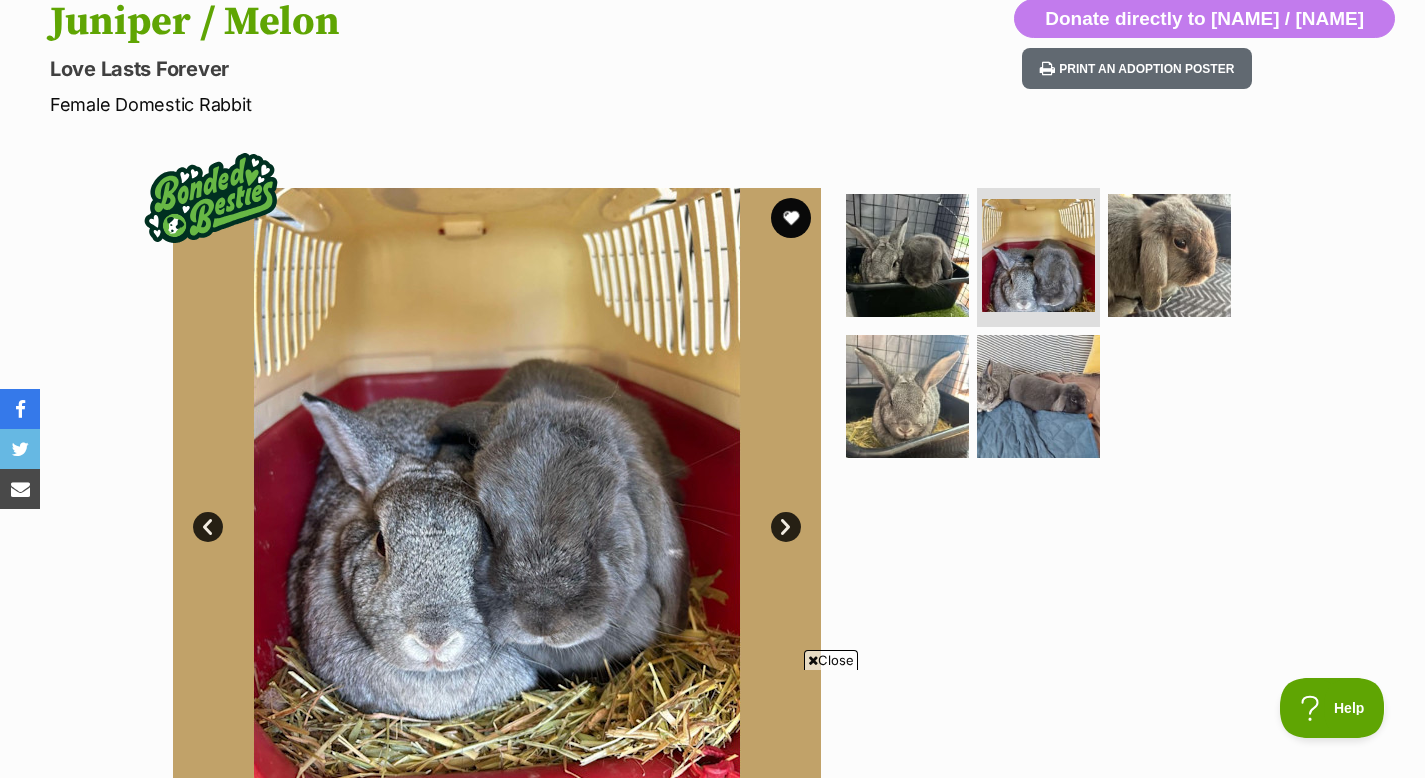 click on "Next" at bounding box center (786, 527) 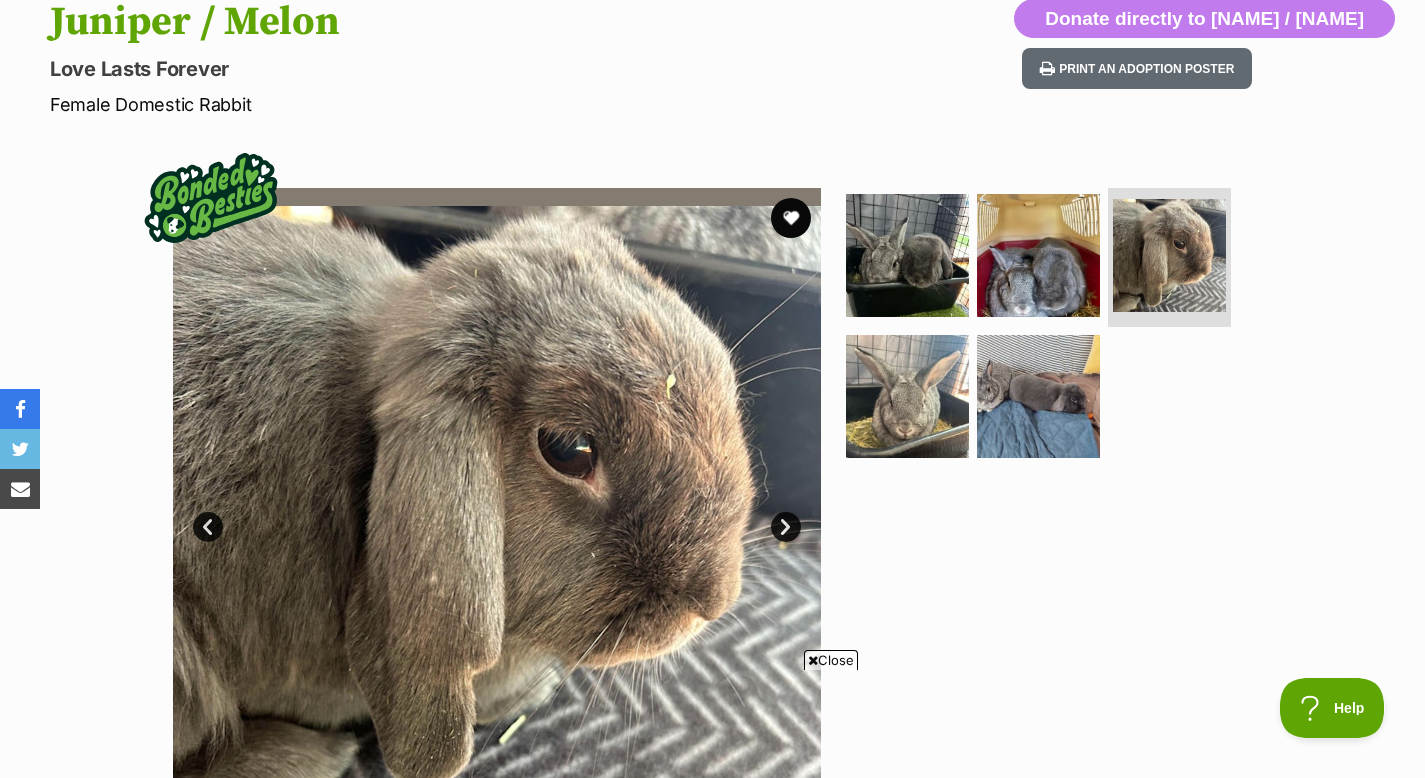 click on "Next" at bounding box center (786, 527) 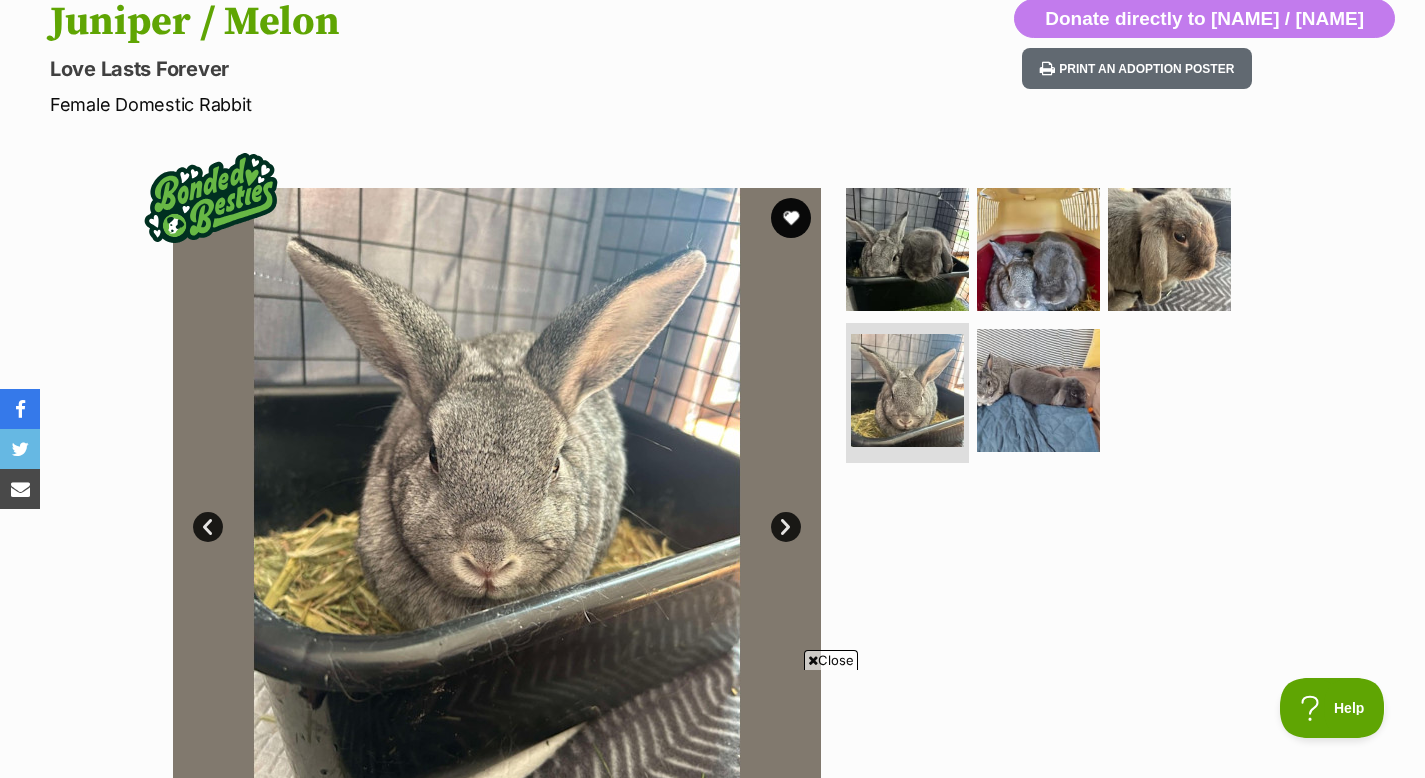 click on "Next" at bounding box center (786, 527) 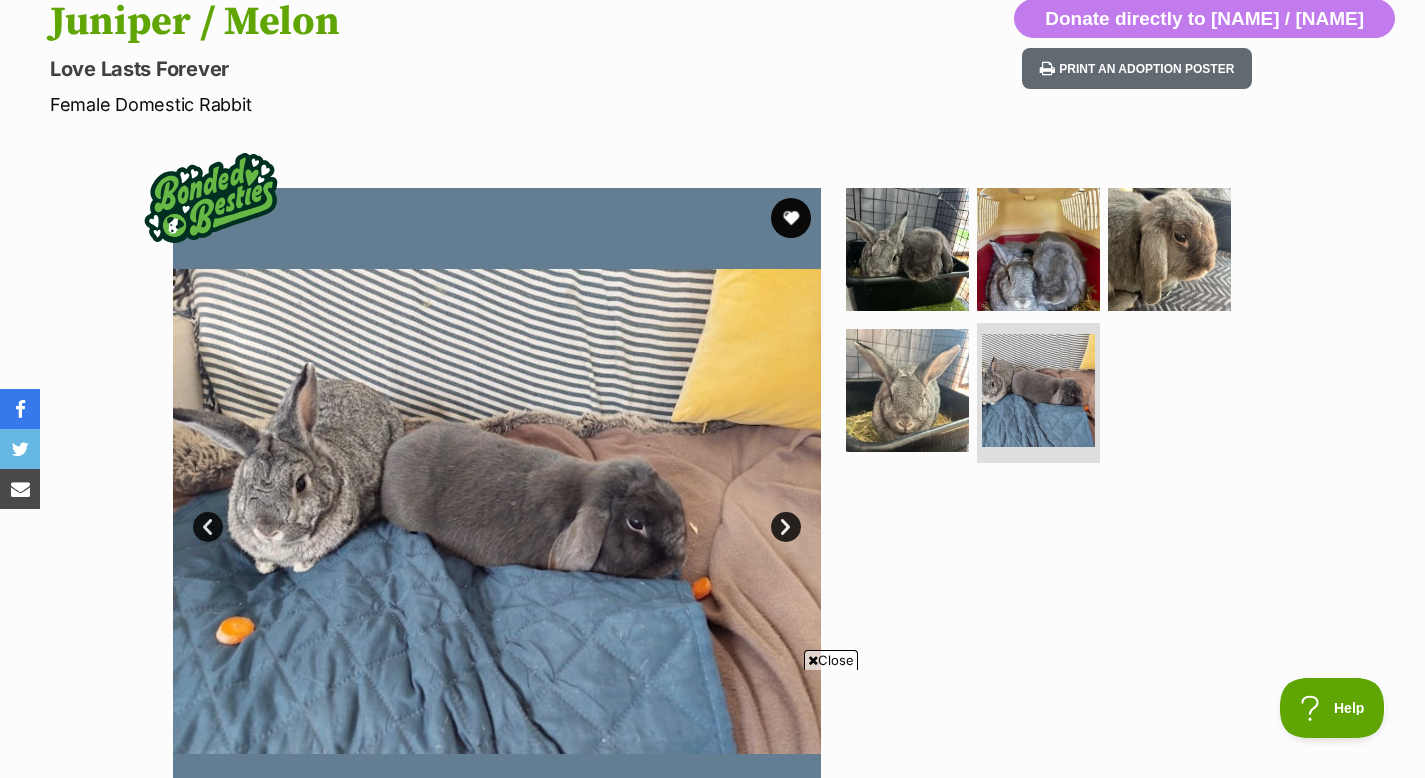 click on "Next" at bounding box center (786, 527) 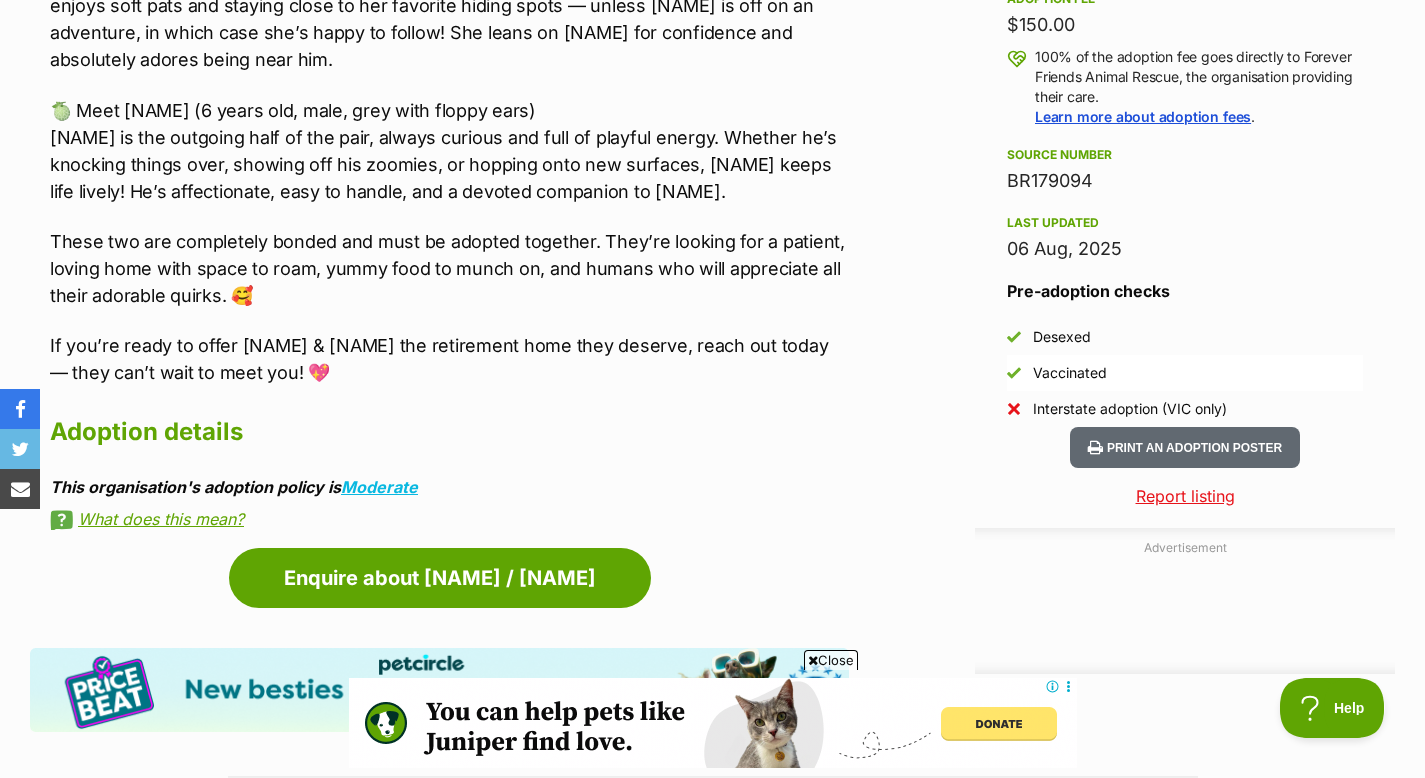 scroll, scrollTop: 0, scrollLeft: 0, axis: both 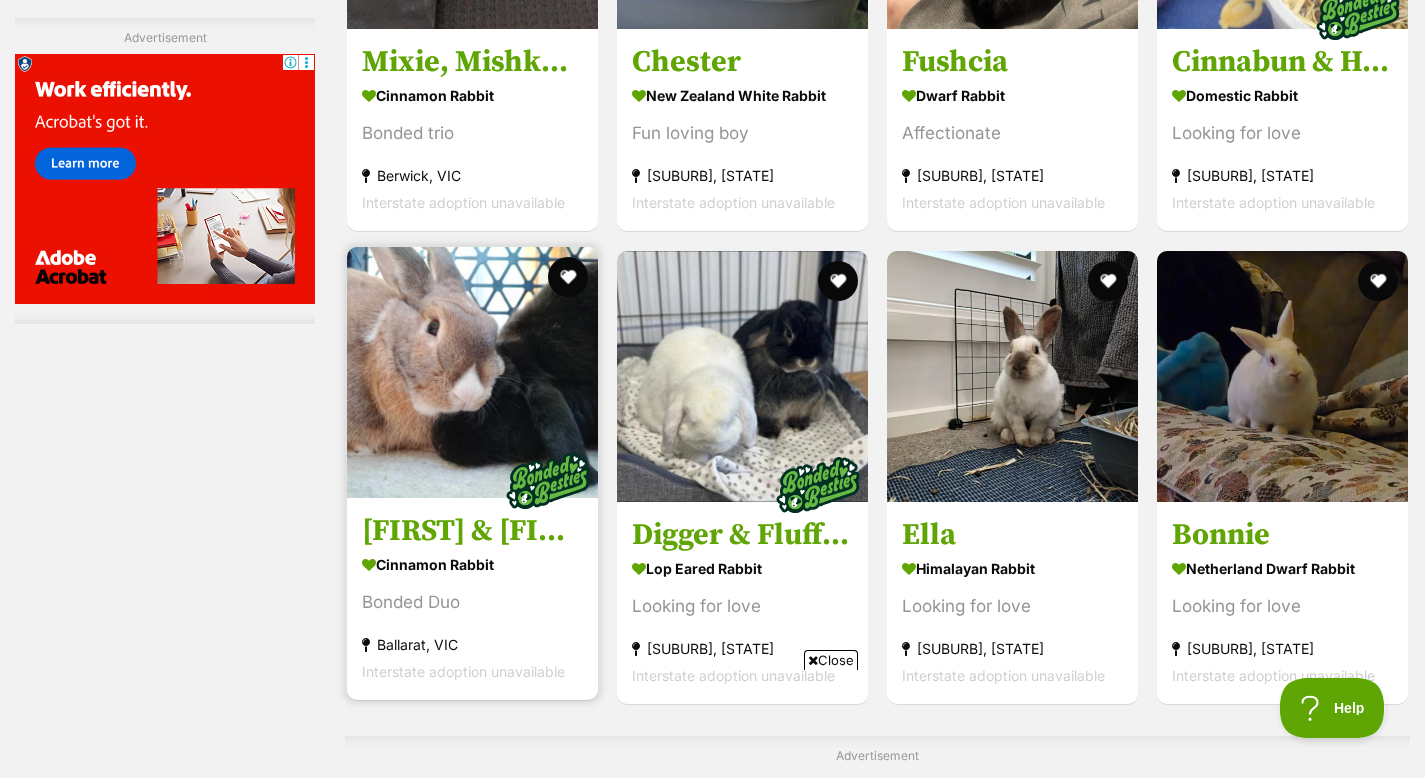 click on "Quinn & Ruby Destiny" at bounding box center (472, 531) 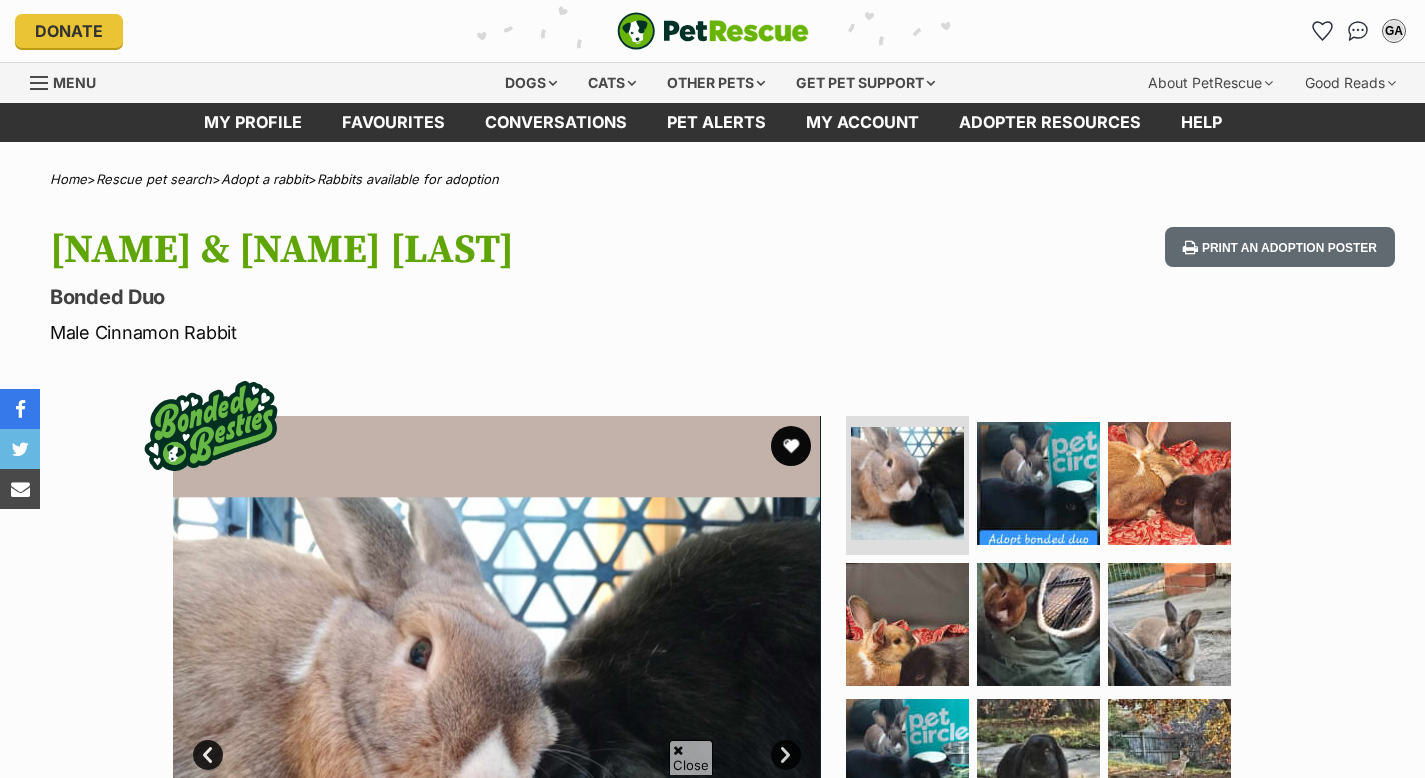 click on "Next" at bounding box center (786, 755) 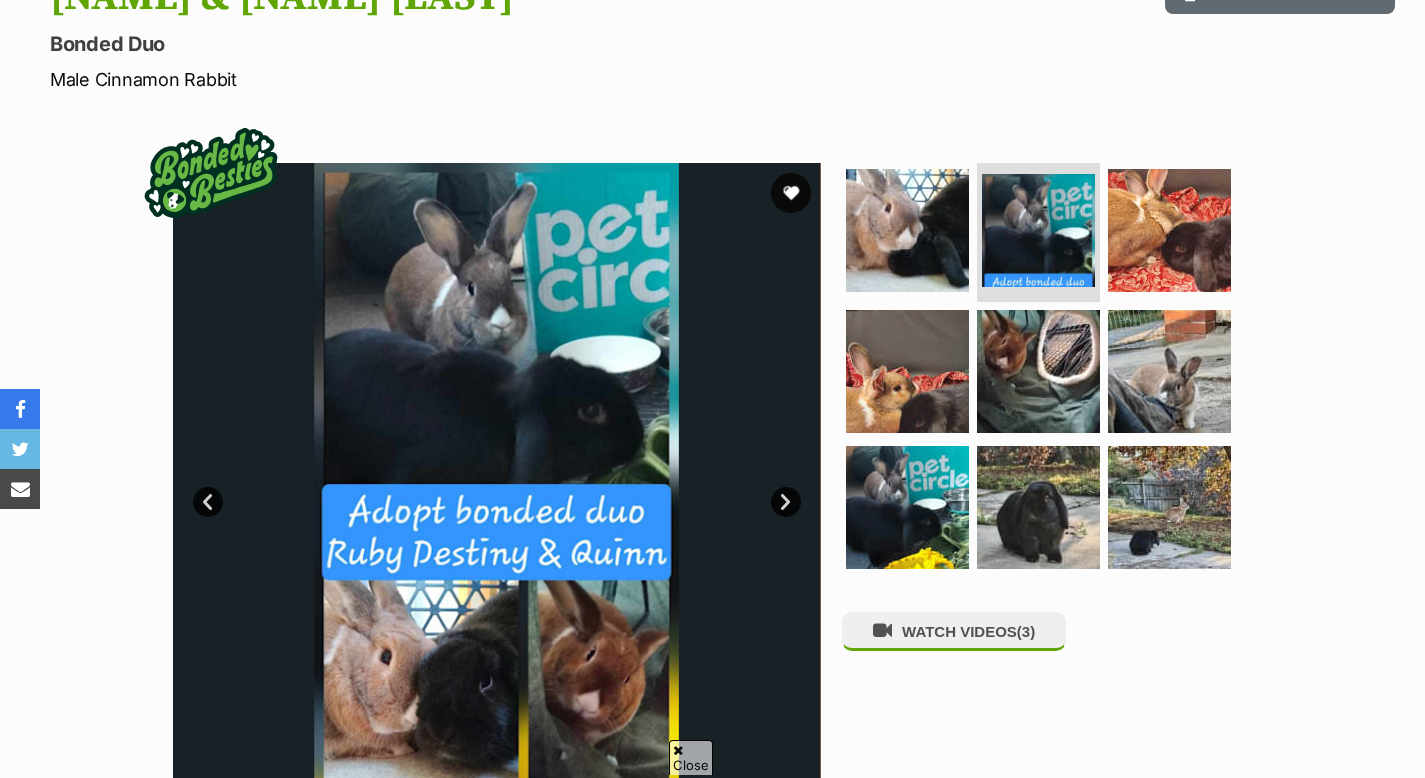 scroll, scrollTop: 253, scrollLeft: 0, axis: vertical 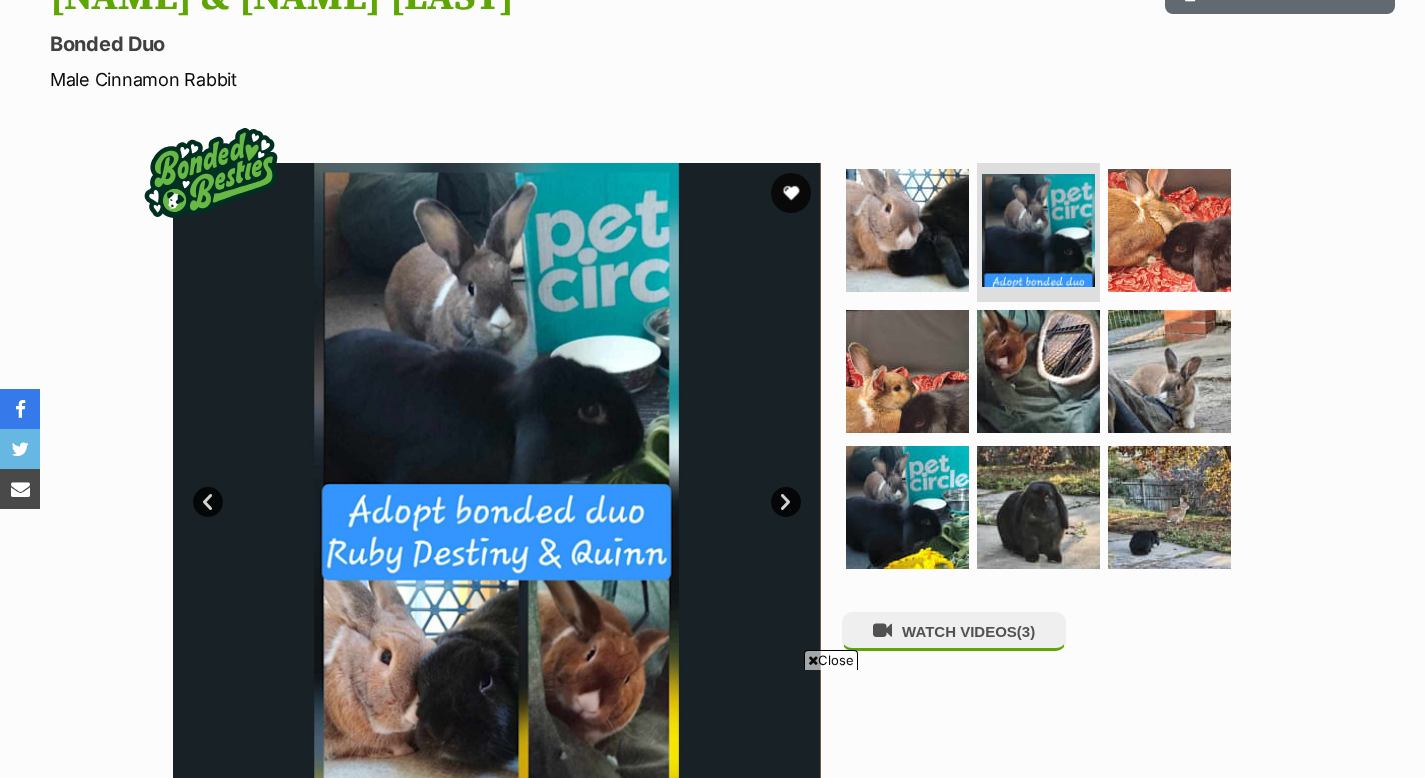 click on "Next" at bounding box center (786, 502) 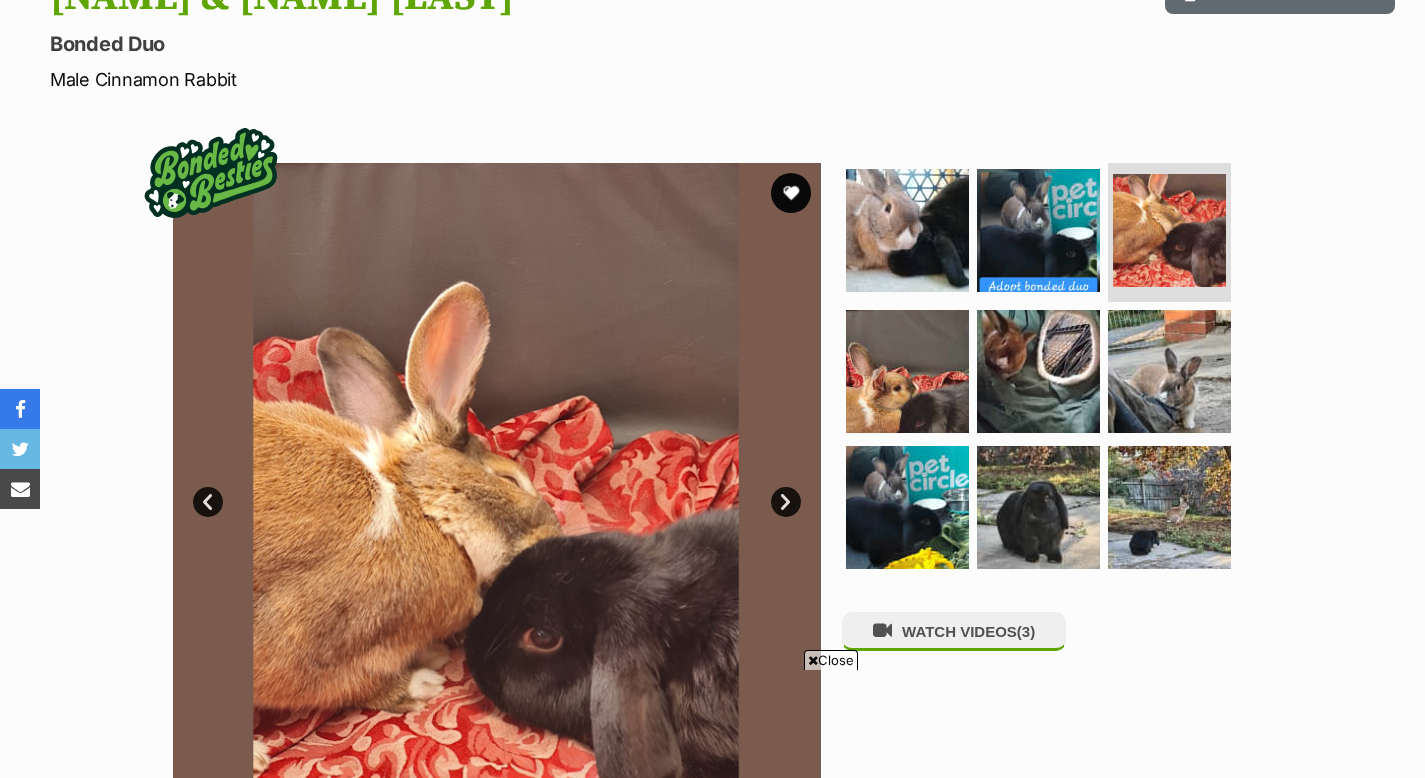 click on "Next" at bounding box center (786, 502) 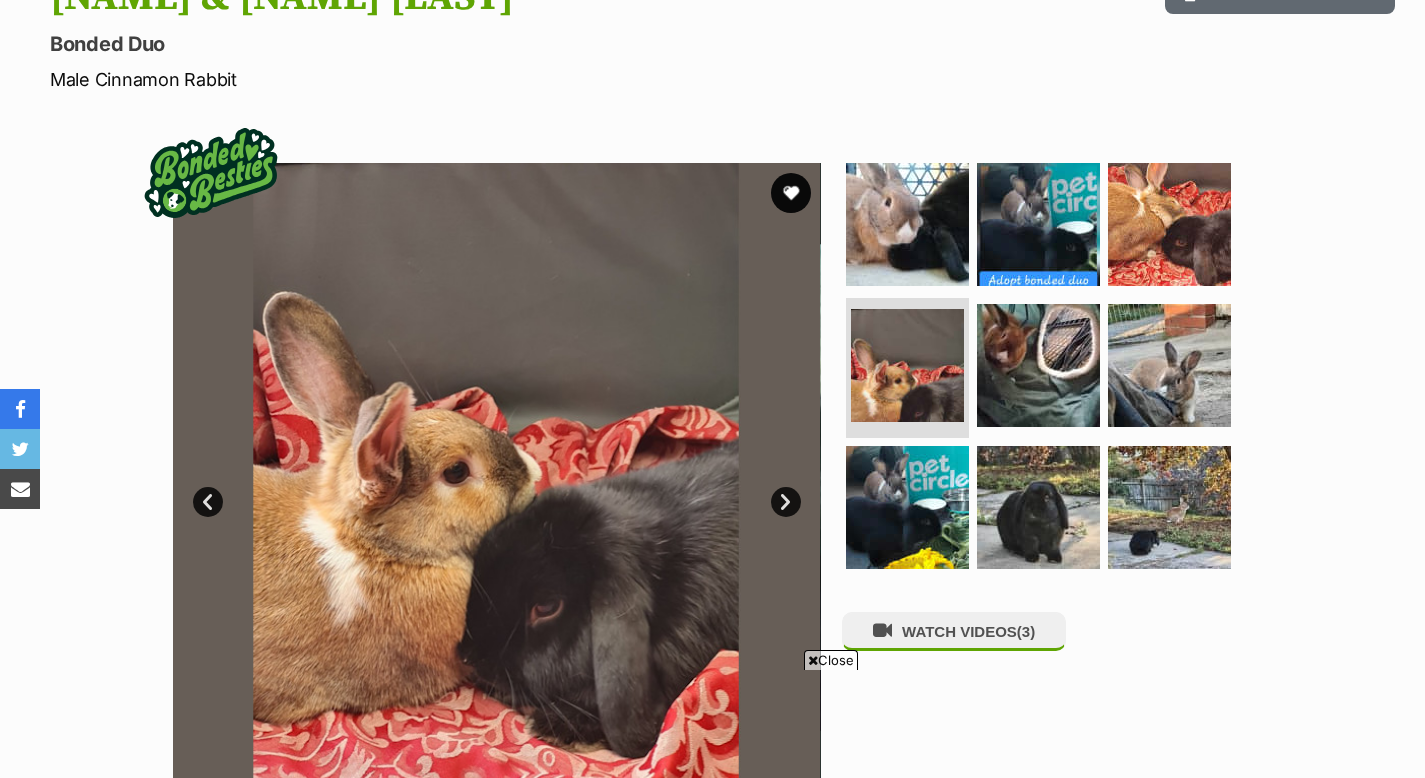 click on "Next" at bounding box center (786, 502) 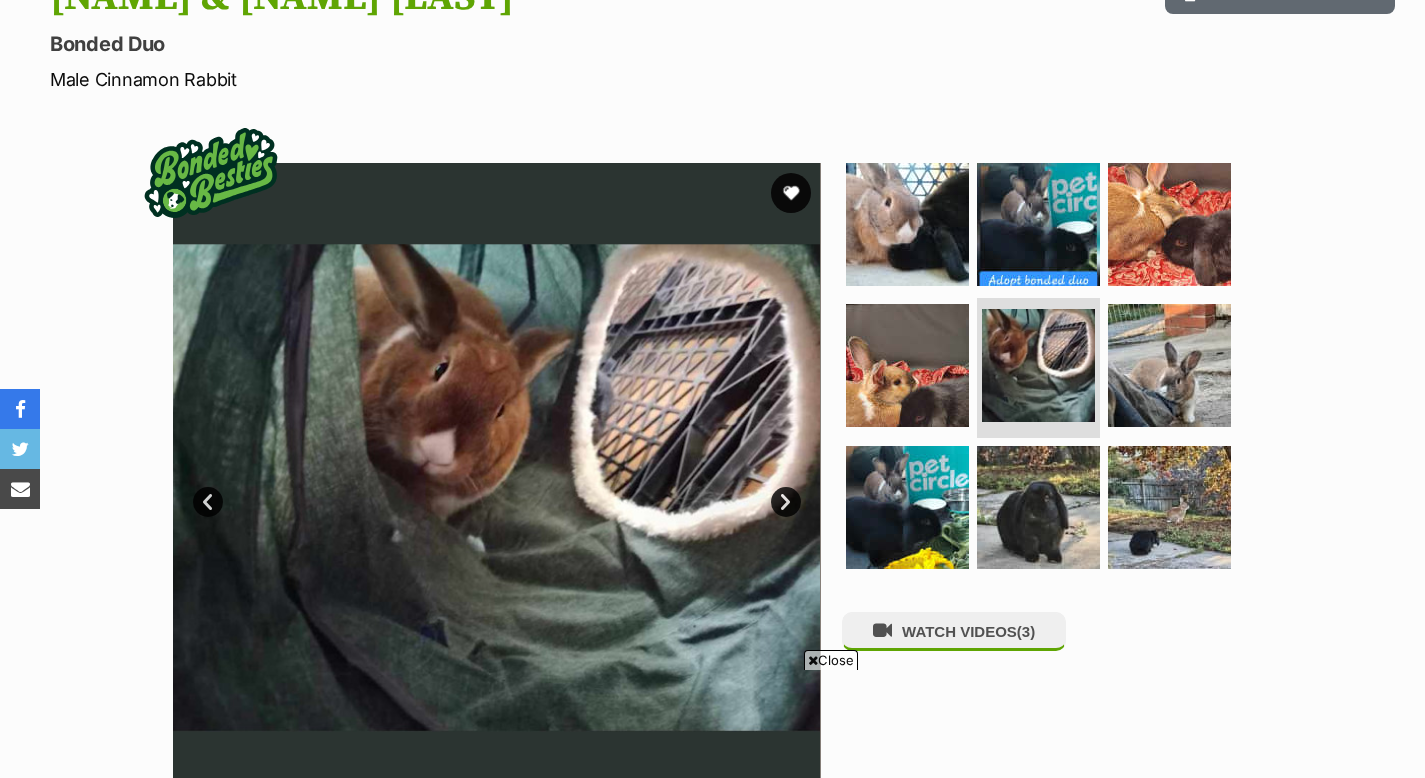 scroll, scrollTop: 344, scrollLeft: 0, axis: vertical 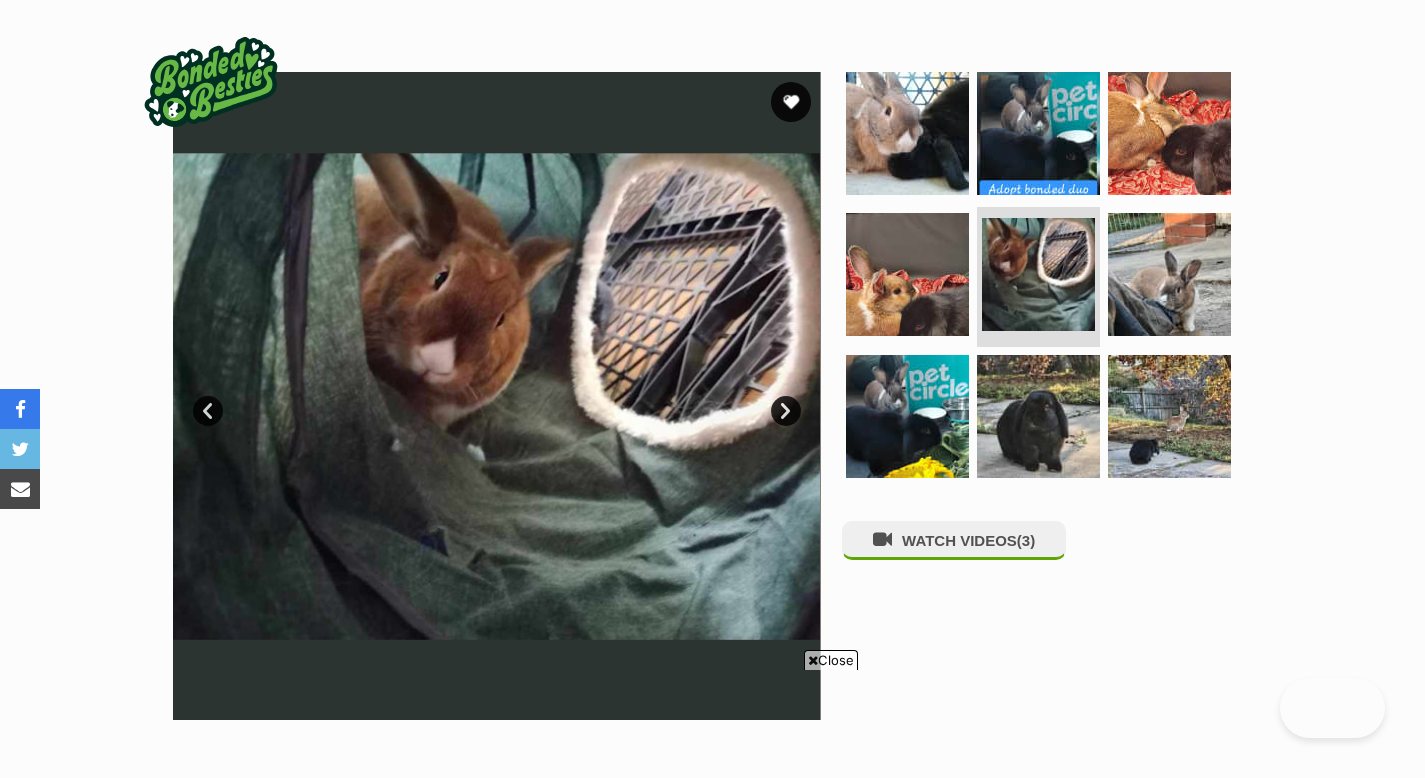 click on "Next" at bounding box center [786, 411] 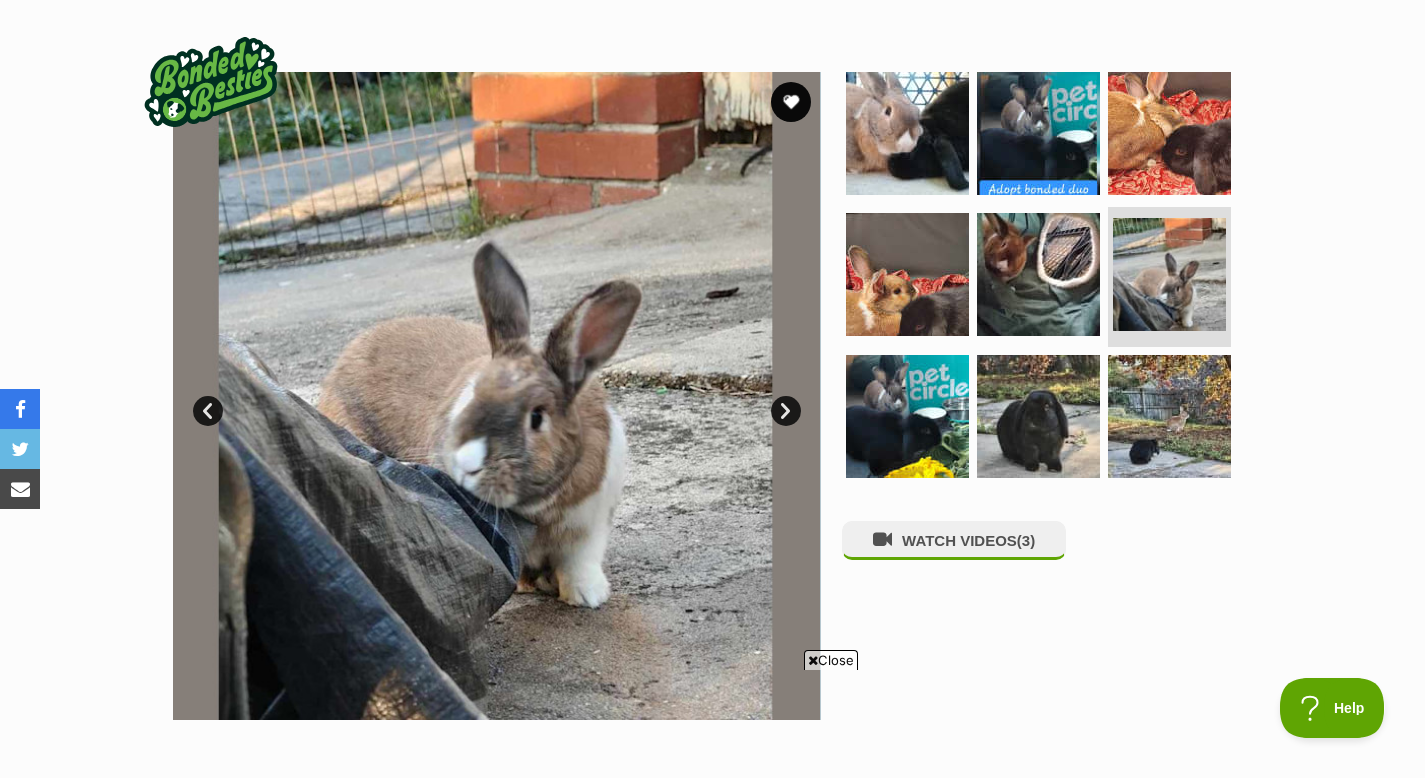 scroll, scrollTop: 0, scrollLeft: 0, axis: both 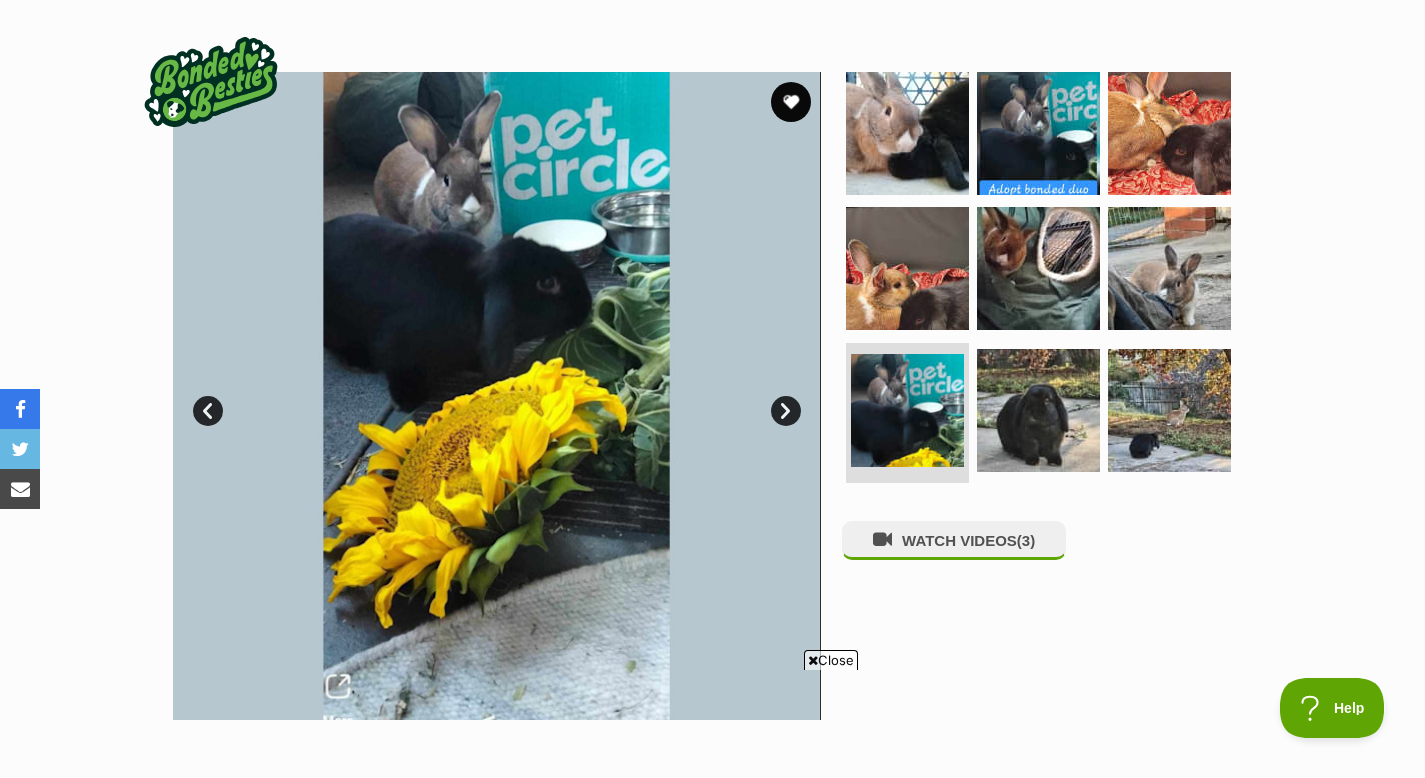 click on "Next" at bounding box center (786, 411) 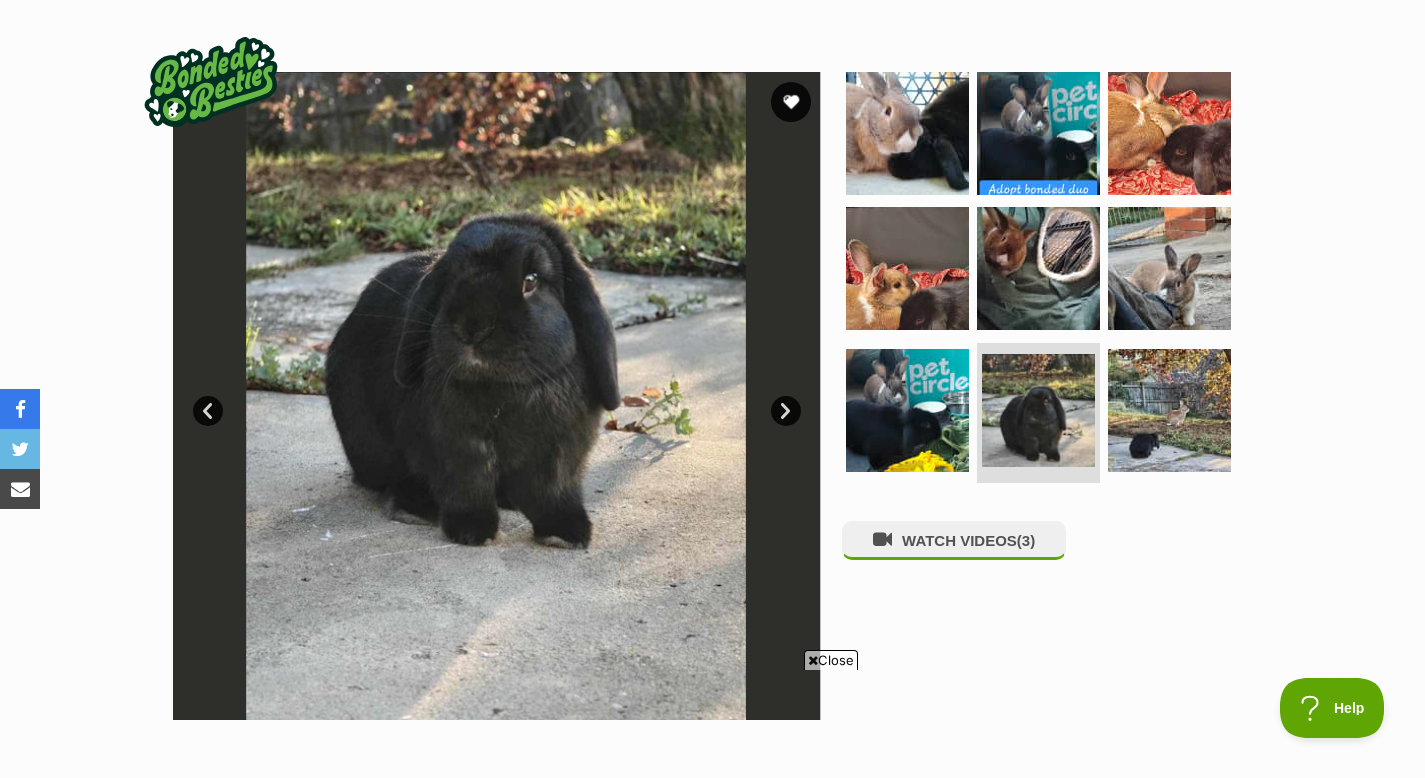 click on "Next" at bounding box center [786, 411] 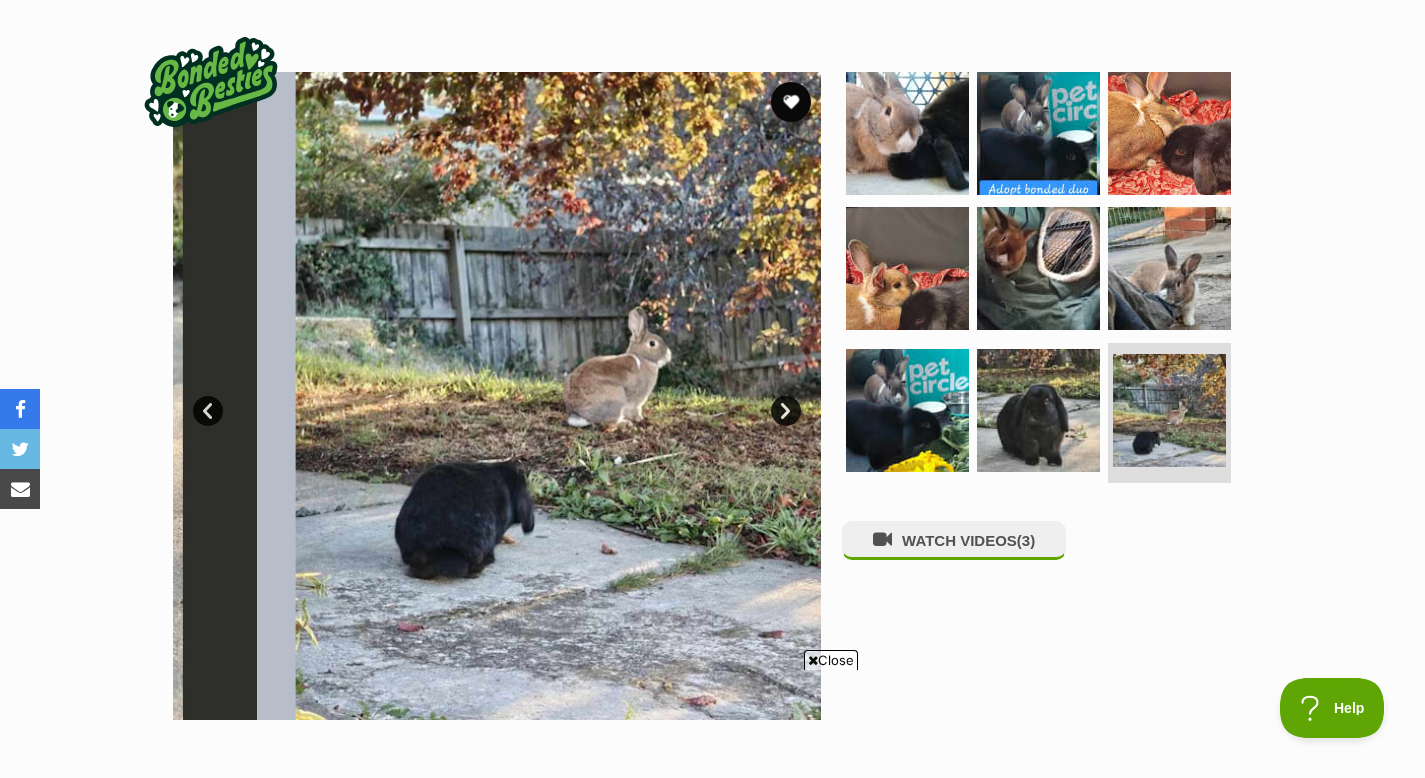 scroll, scrollTop: 0, scrollLeft: 0, axis: both 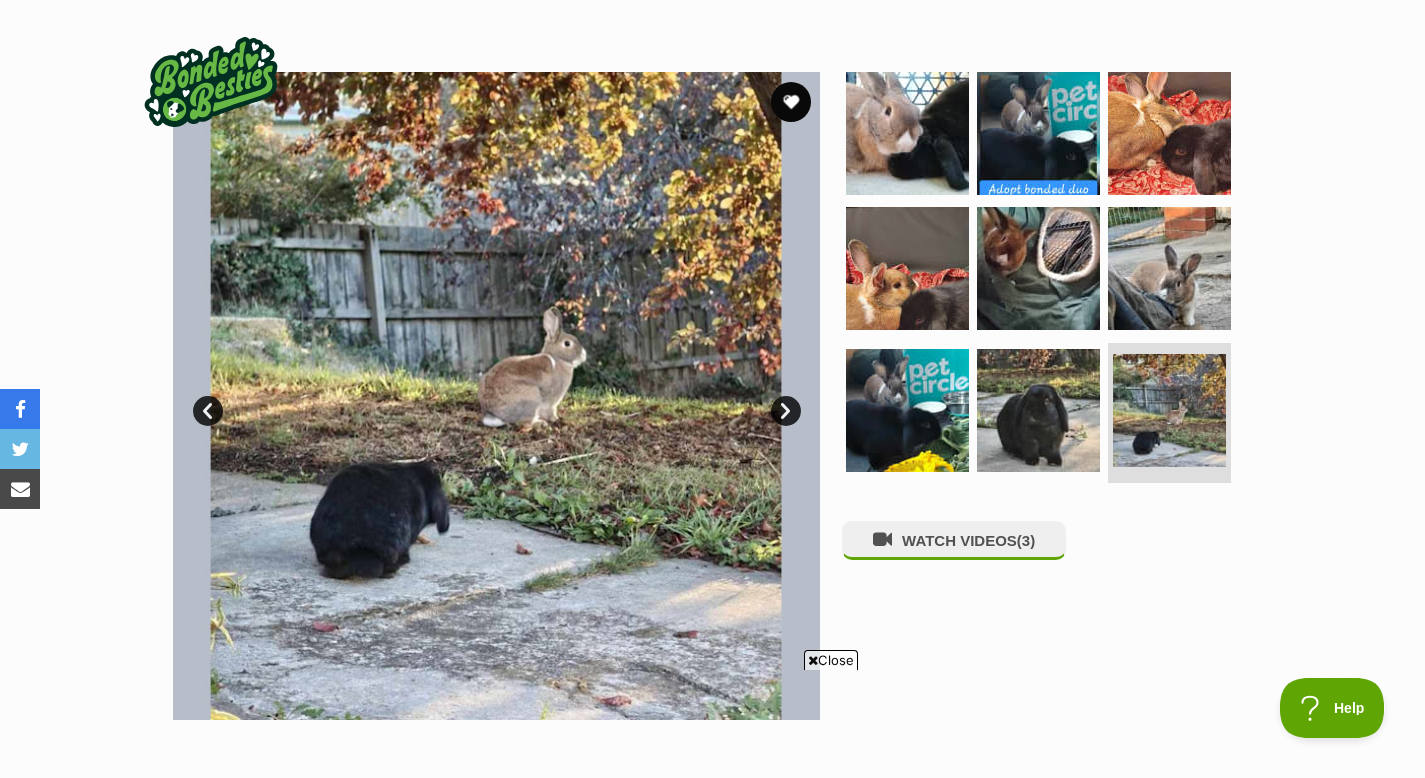 click on "Next" at bounding box center (786, 411) 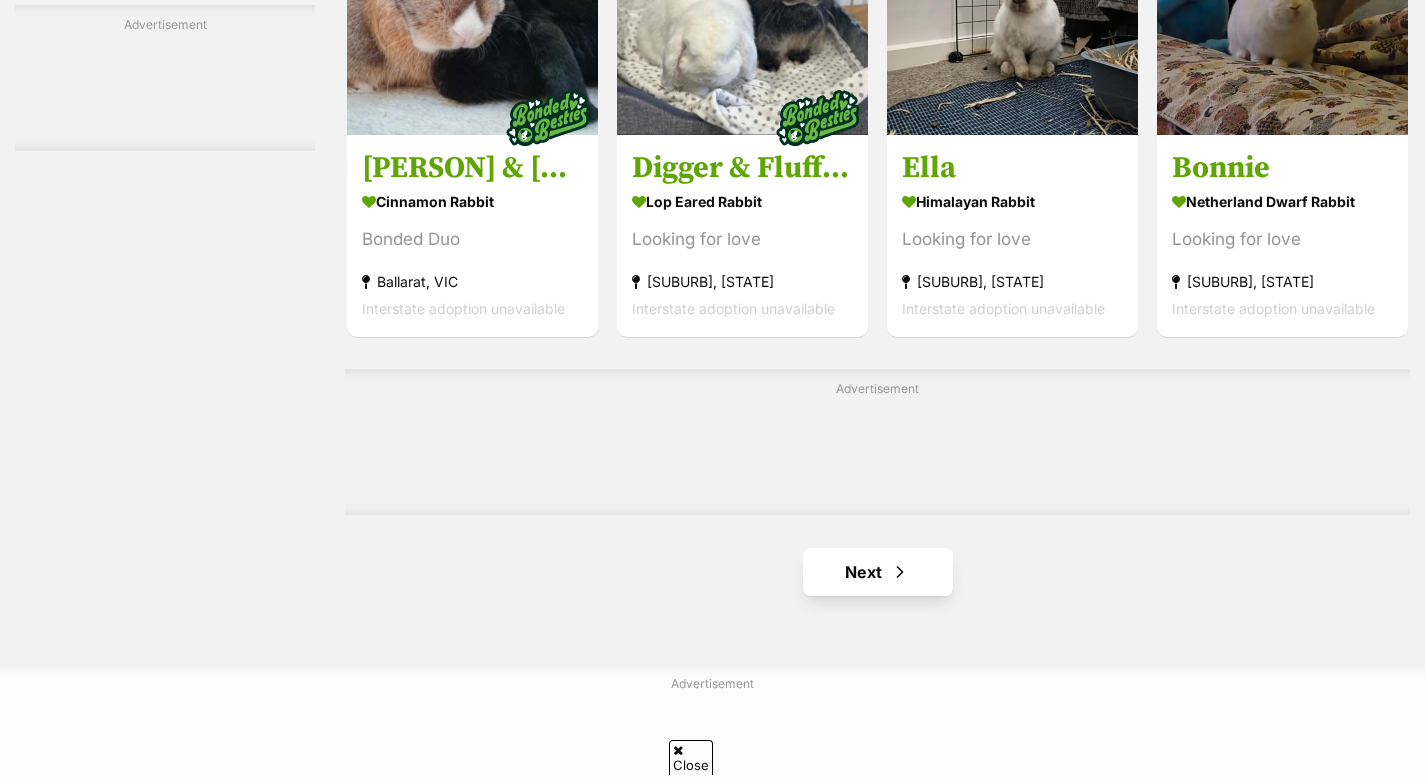 scroll, scrollTop: 3219, scrollLeft: 0, axis: vertical 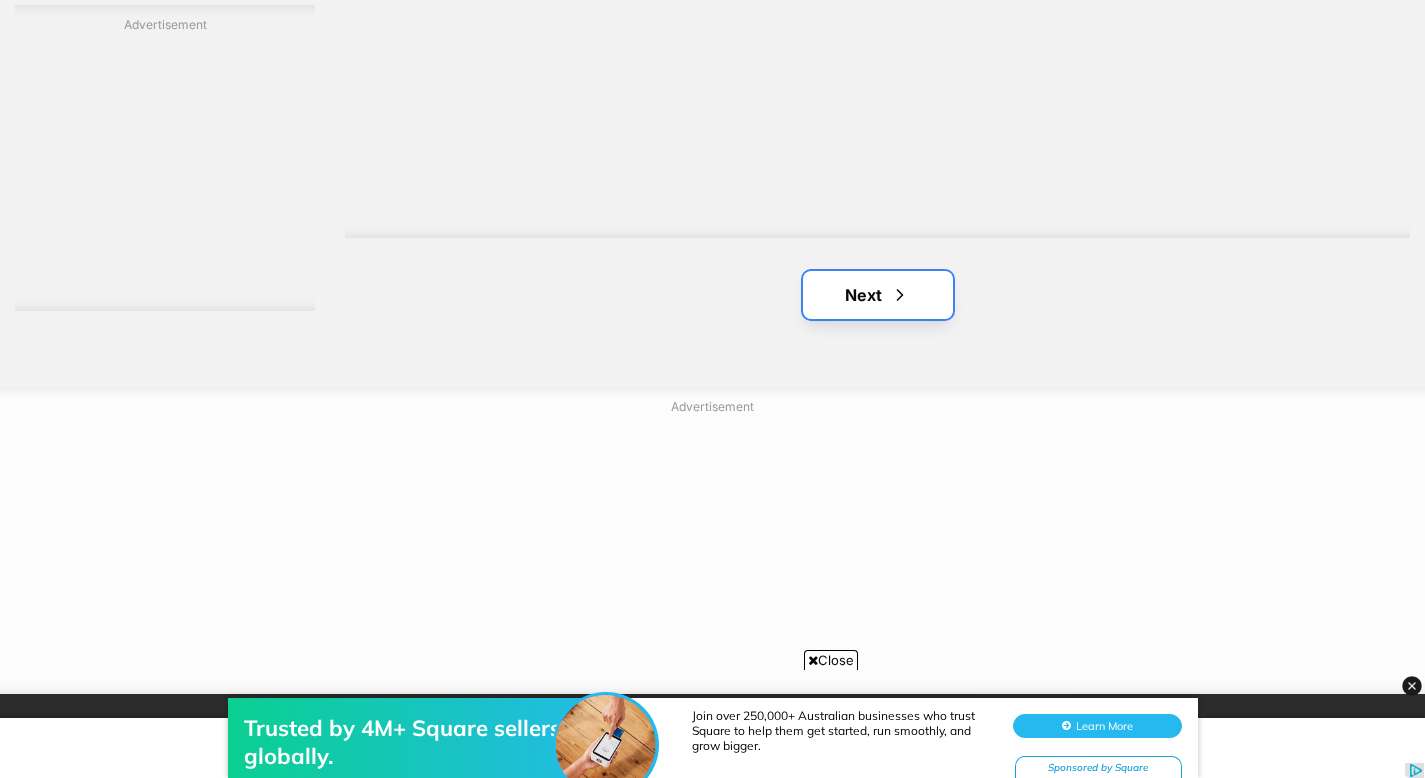 click on "Next" at bounding box center [878, 295] 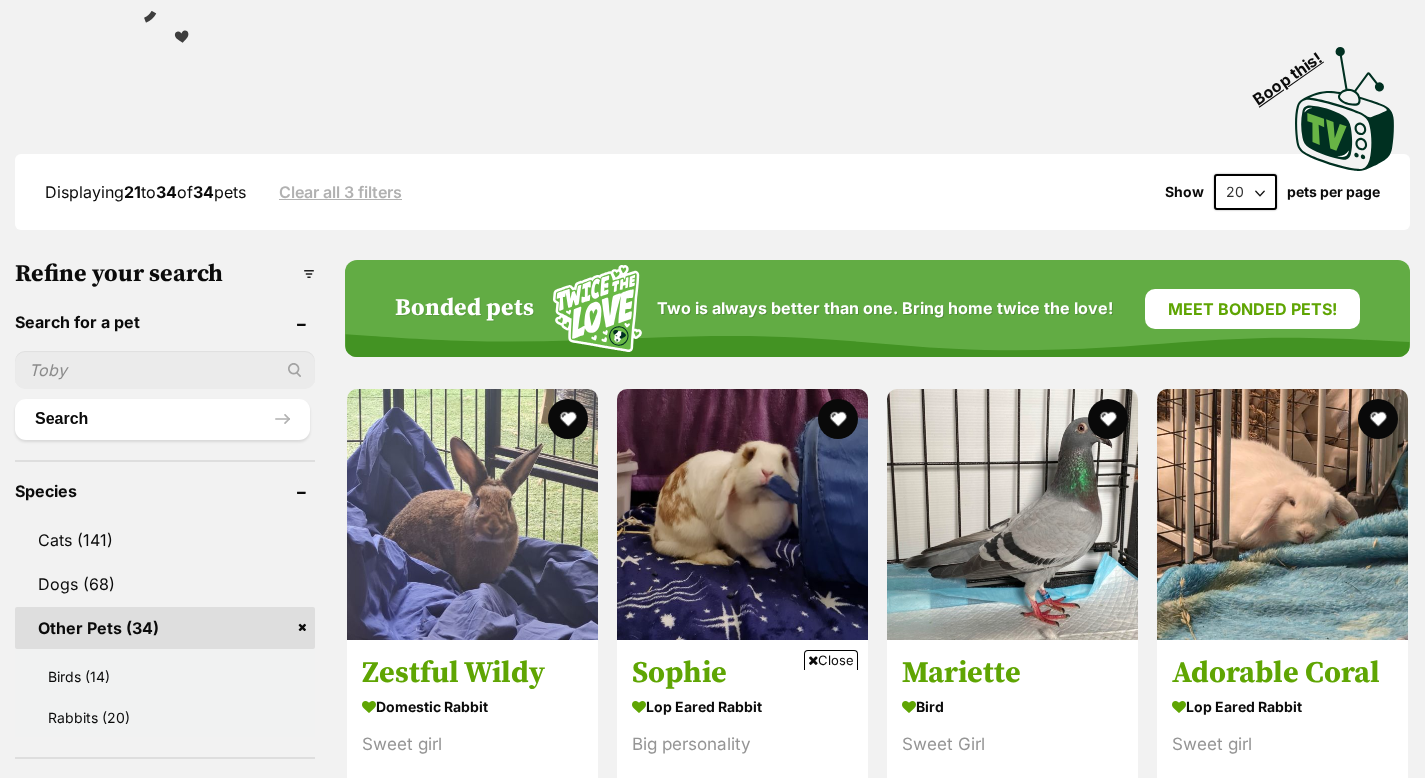 scroll, scrollTop: 856, scrollLeft: 0, axis: vertical 